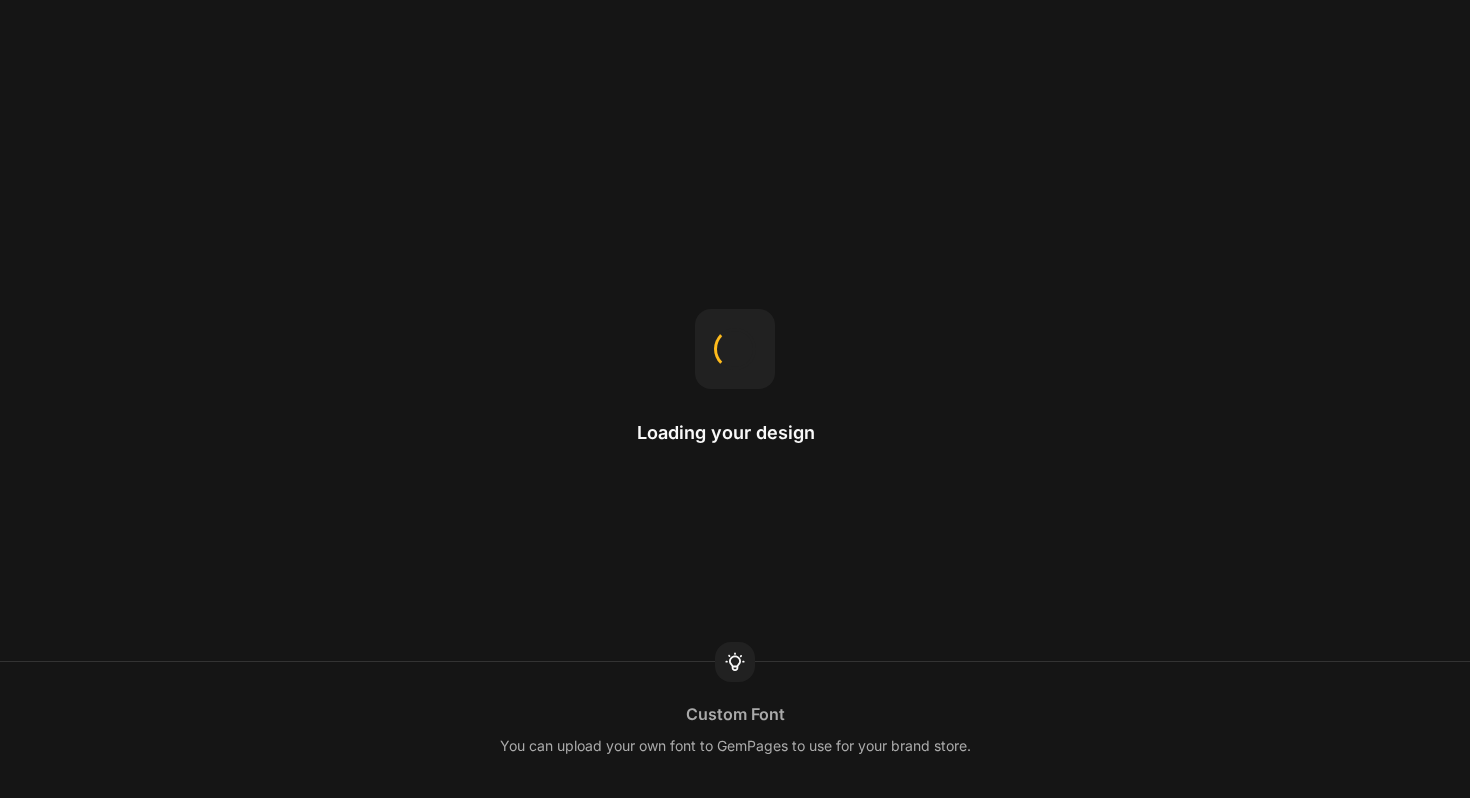 scroll, scrollTop: 0, scrollLeft: 0, axis: both 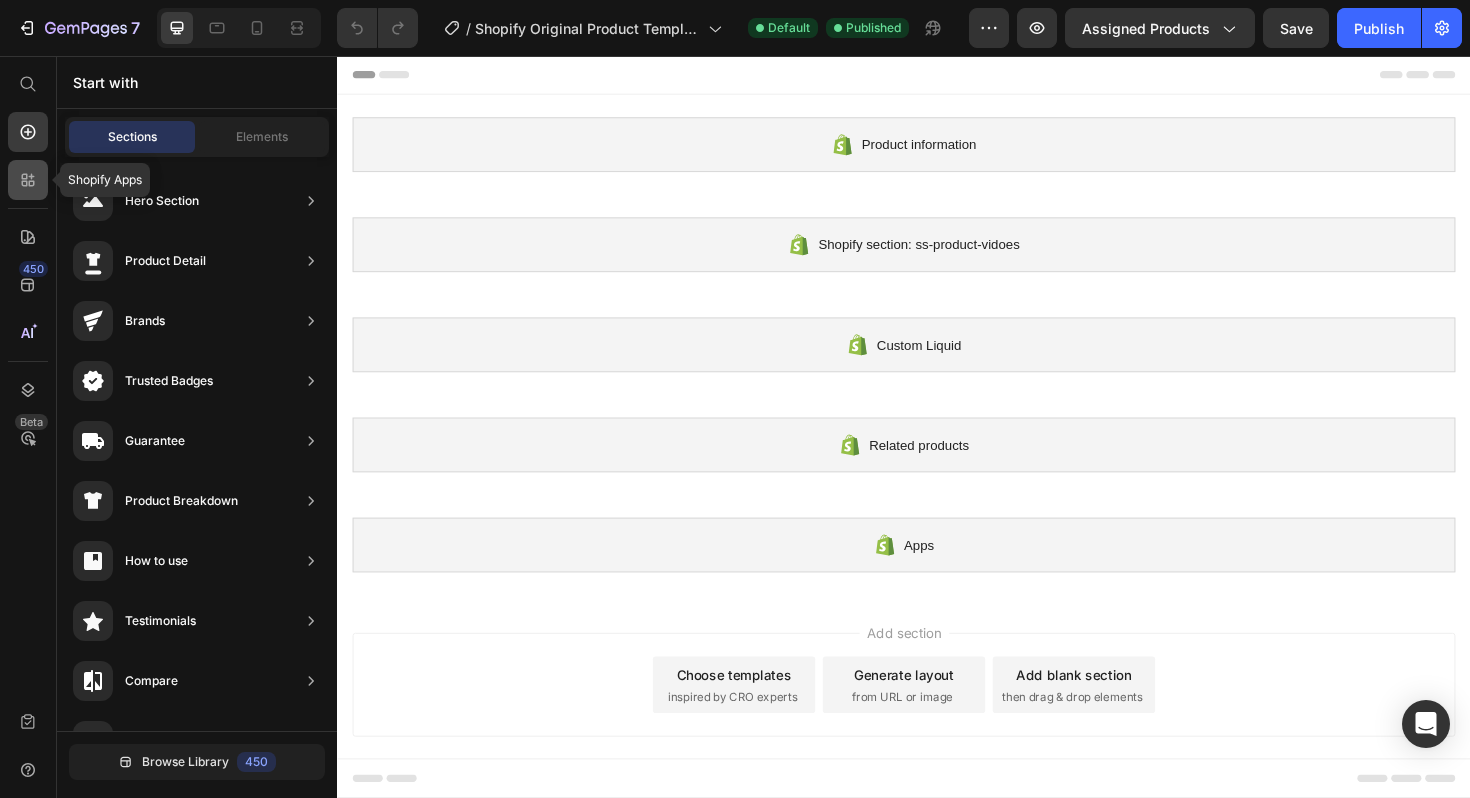 click 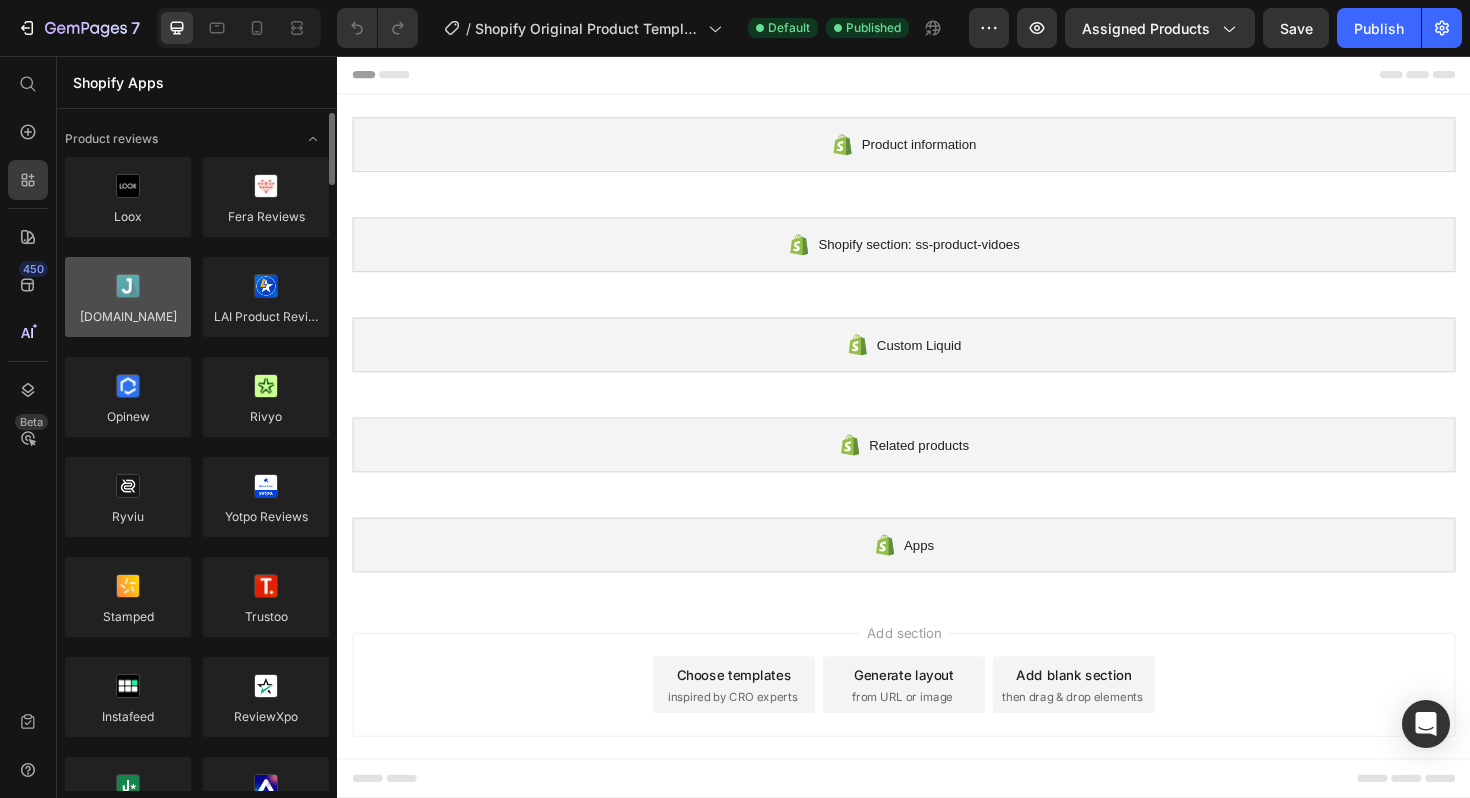 scroll, scrollTop: 67, scrollLeft: 0, axis: vertical 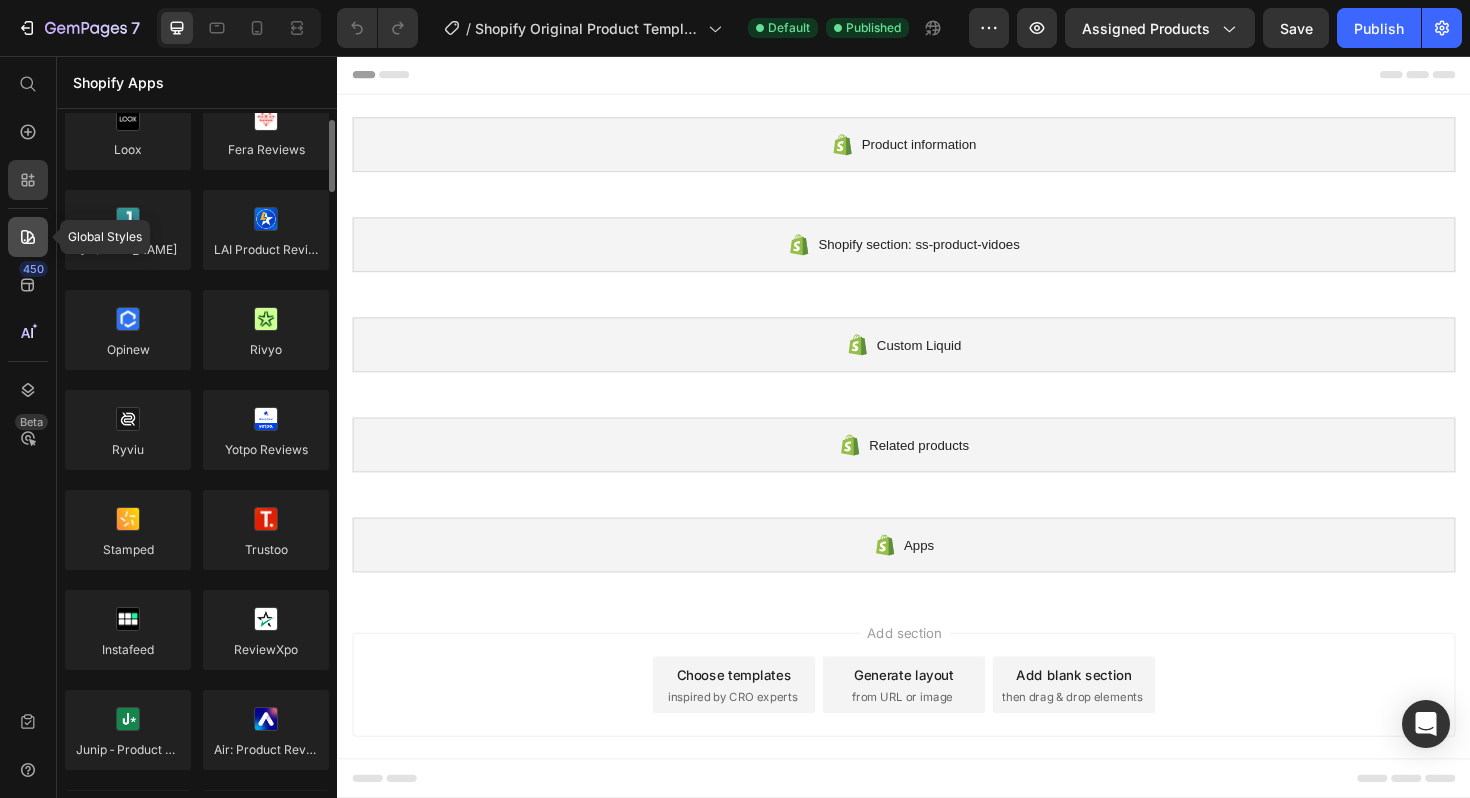 click 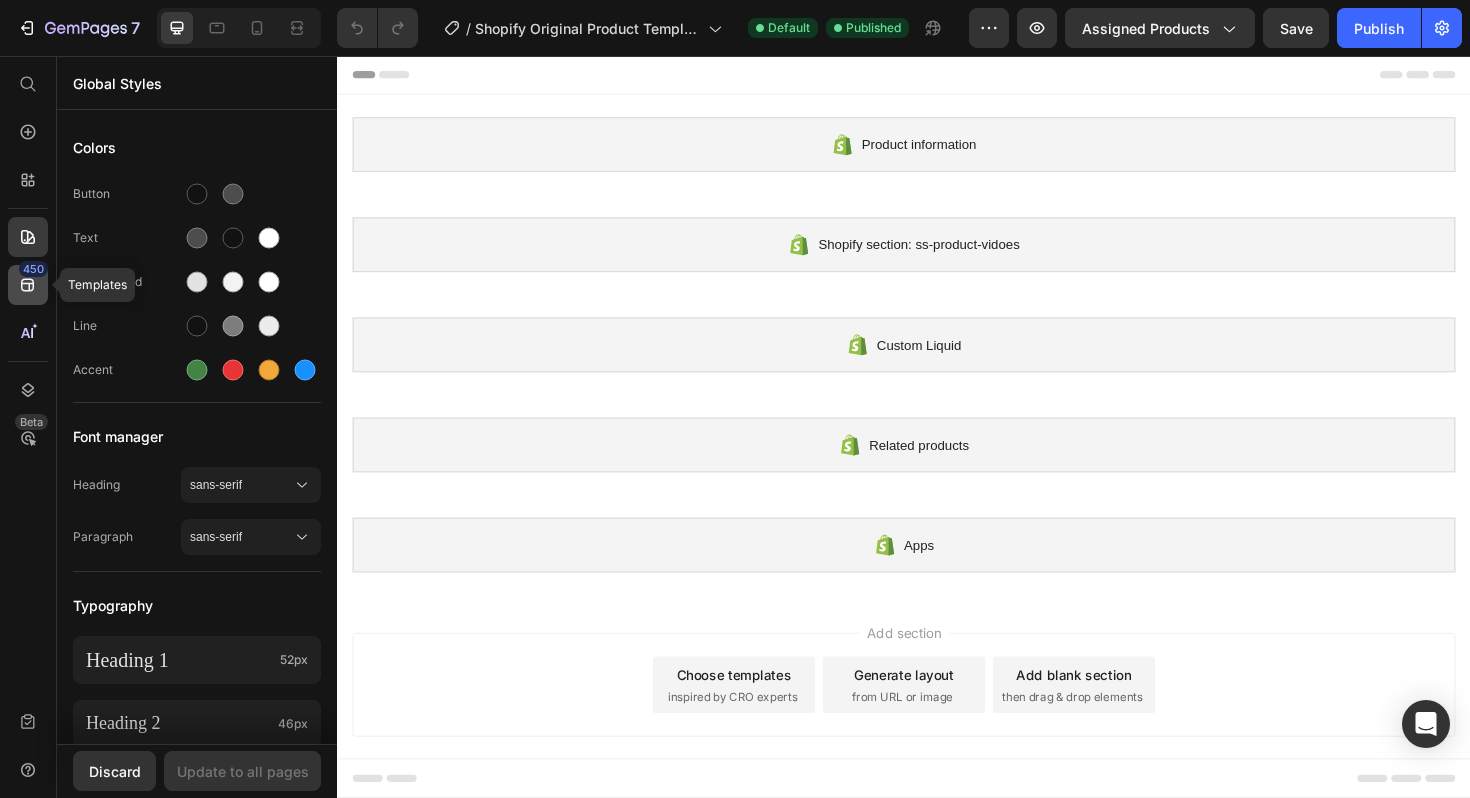 click 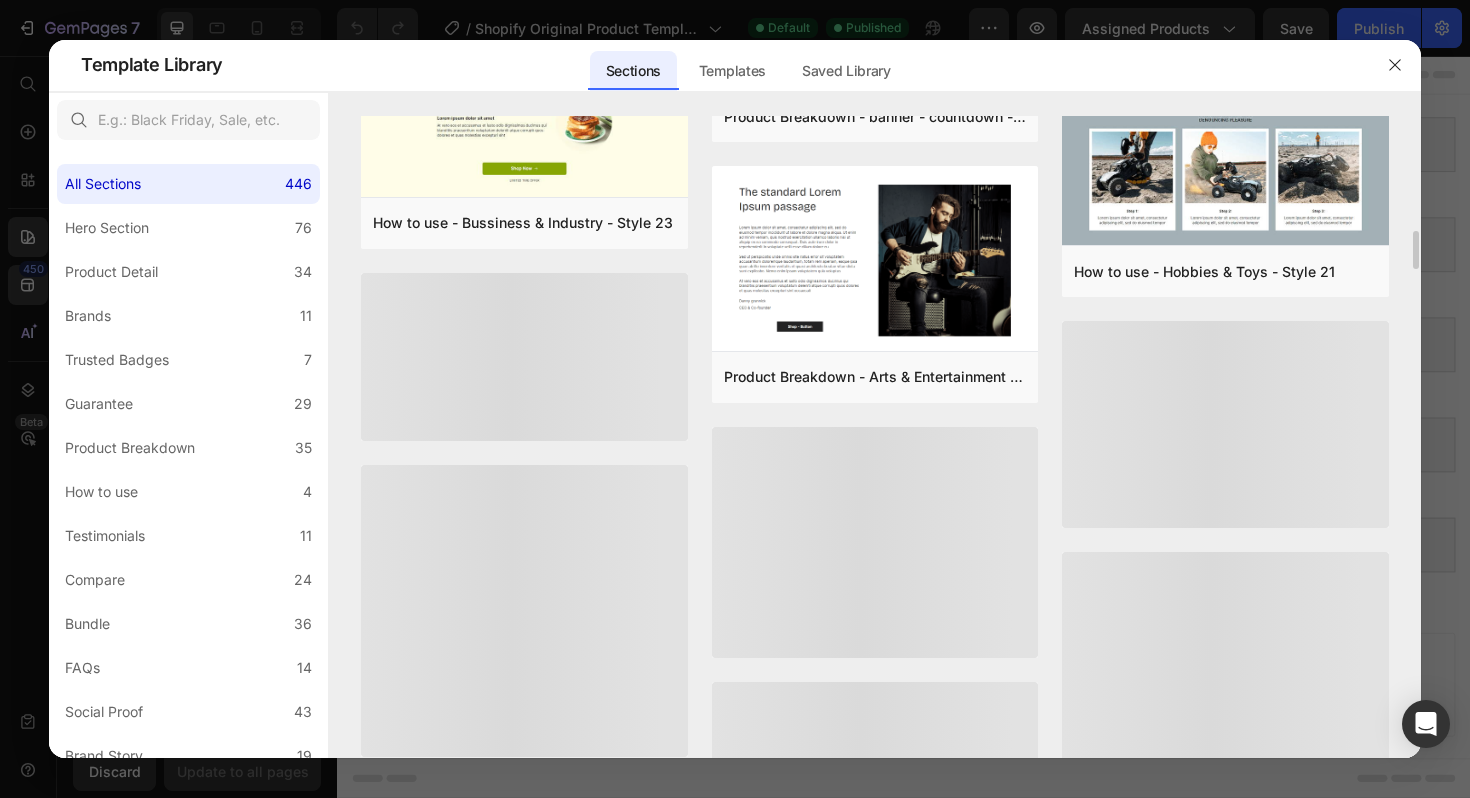 scroll, scrollTop: 8474, scrollLeft: 0, axis: vertical 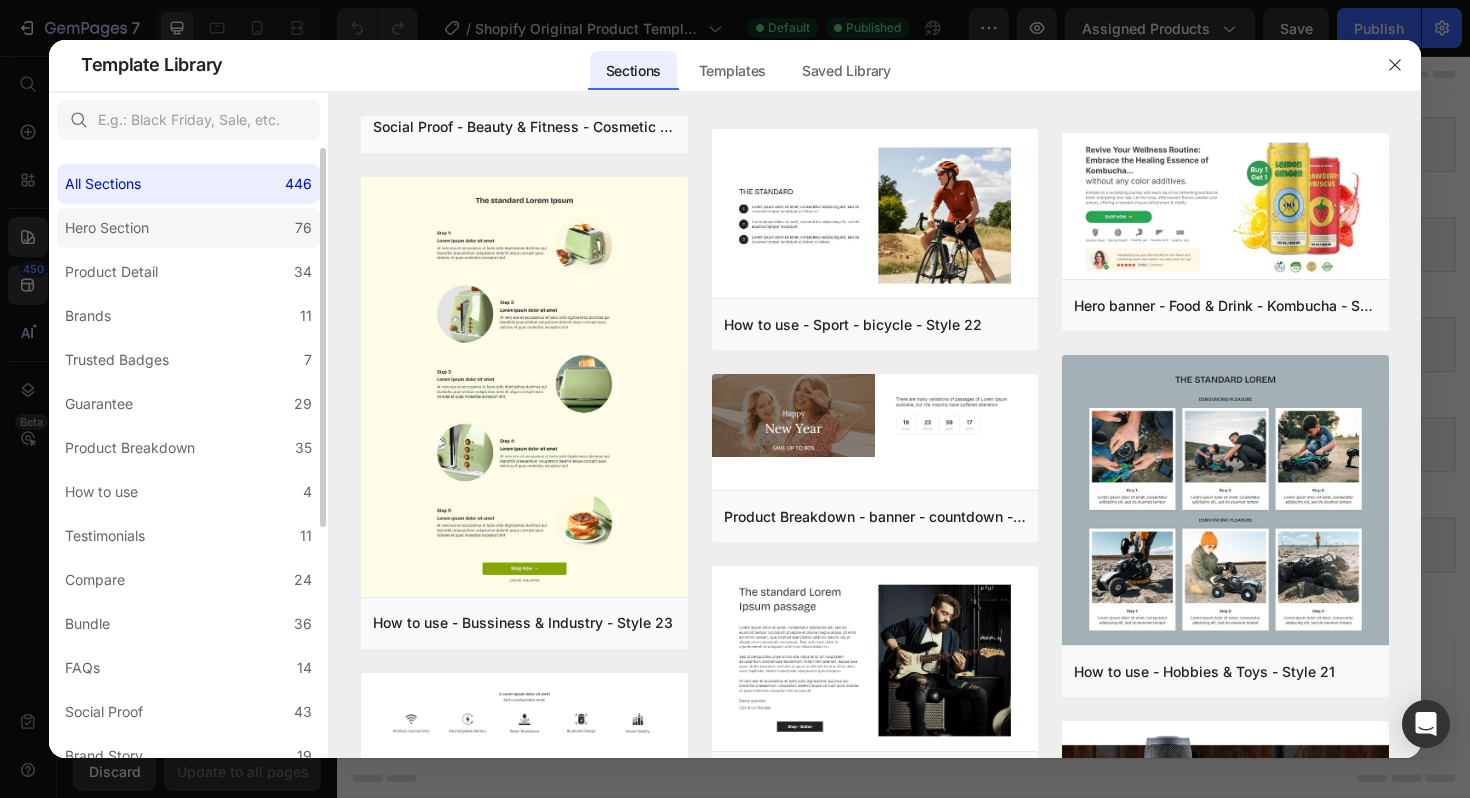 click on "Hero Section" at bounding box center [107, 228] 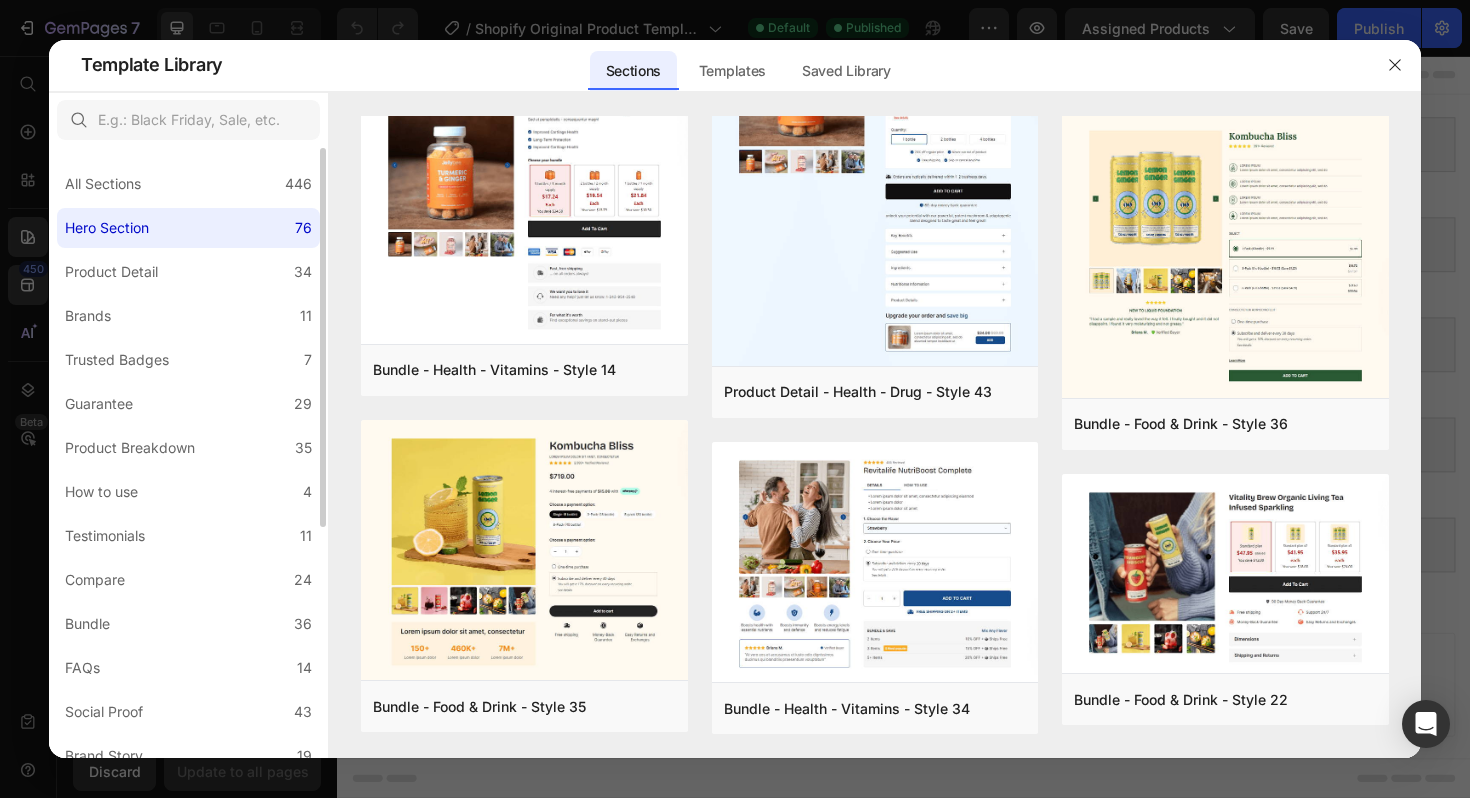 scroll, scrollTop: 0, scrollLeft: 0, axis: both 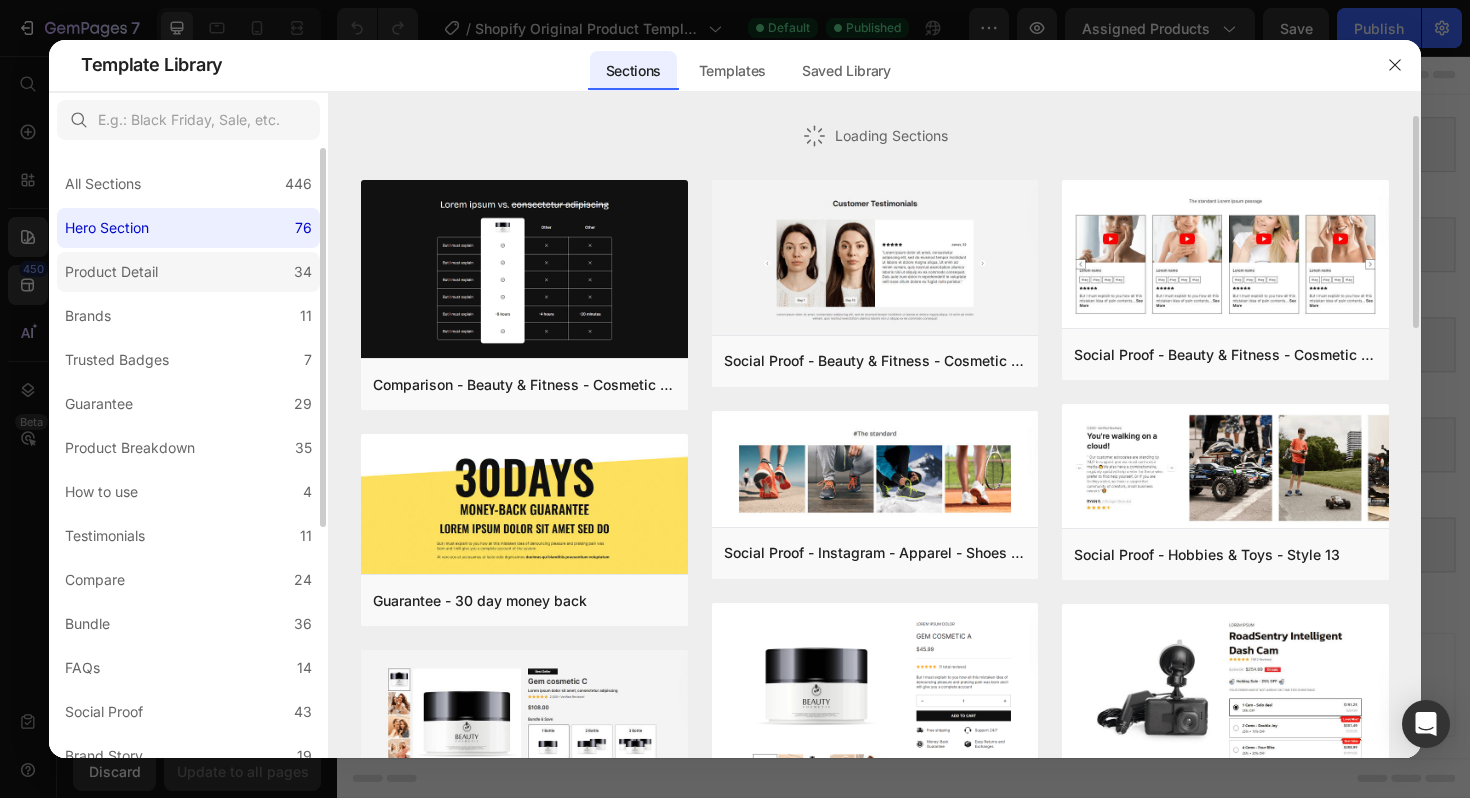 click on "Product Detail" at bounding box center [111, 272] 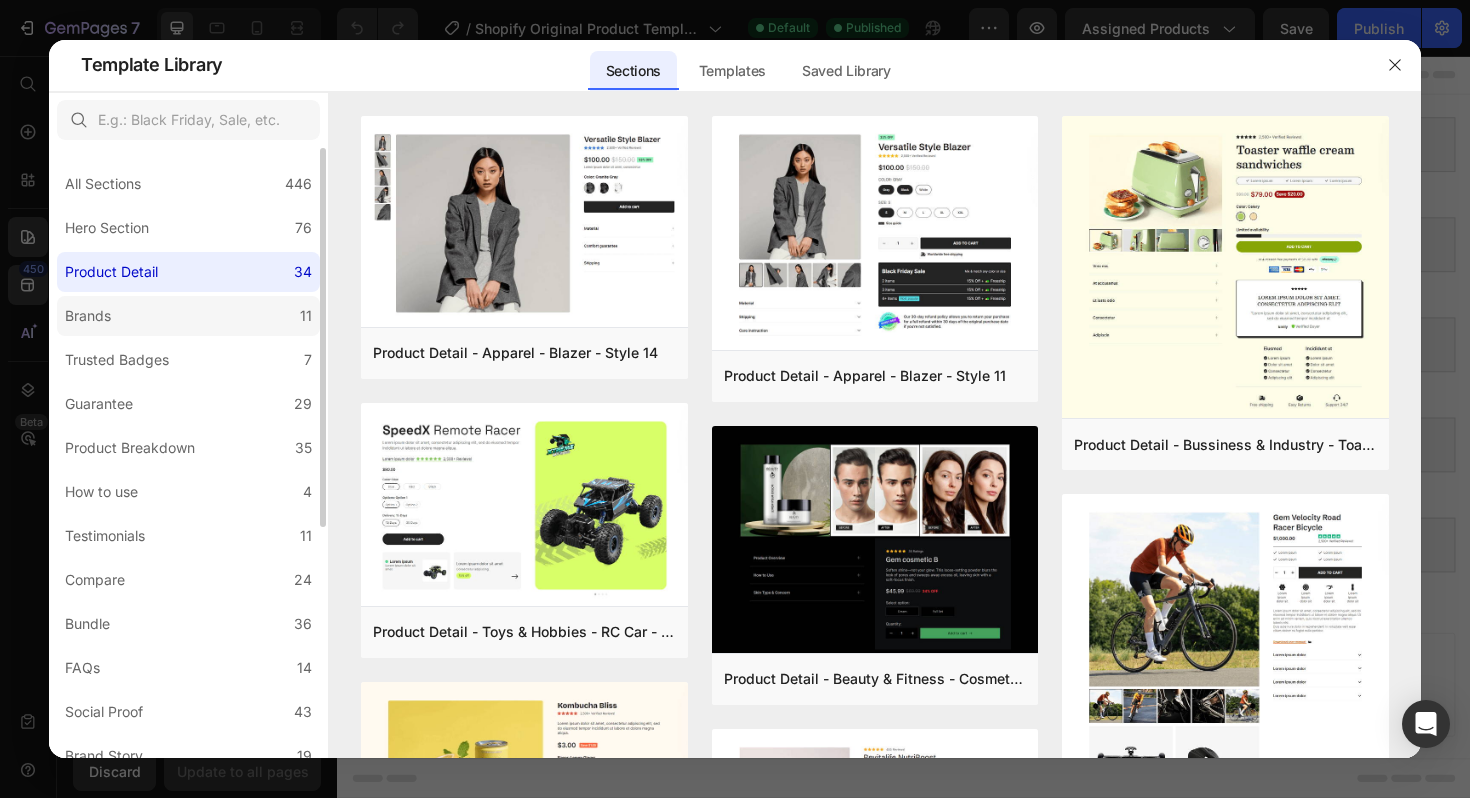 click on "Brands 11" 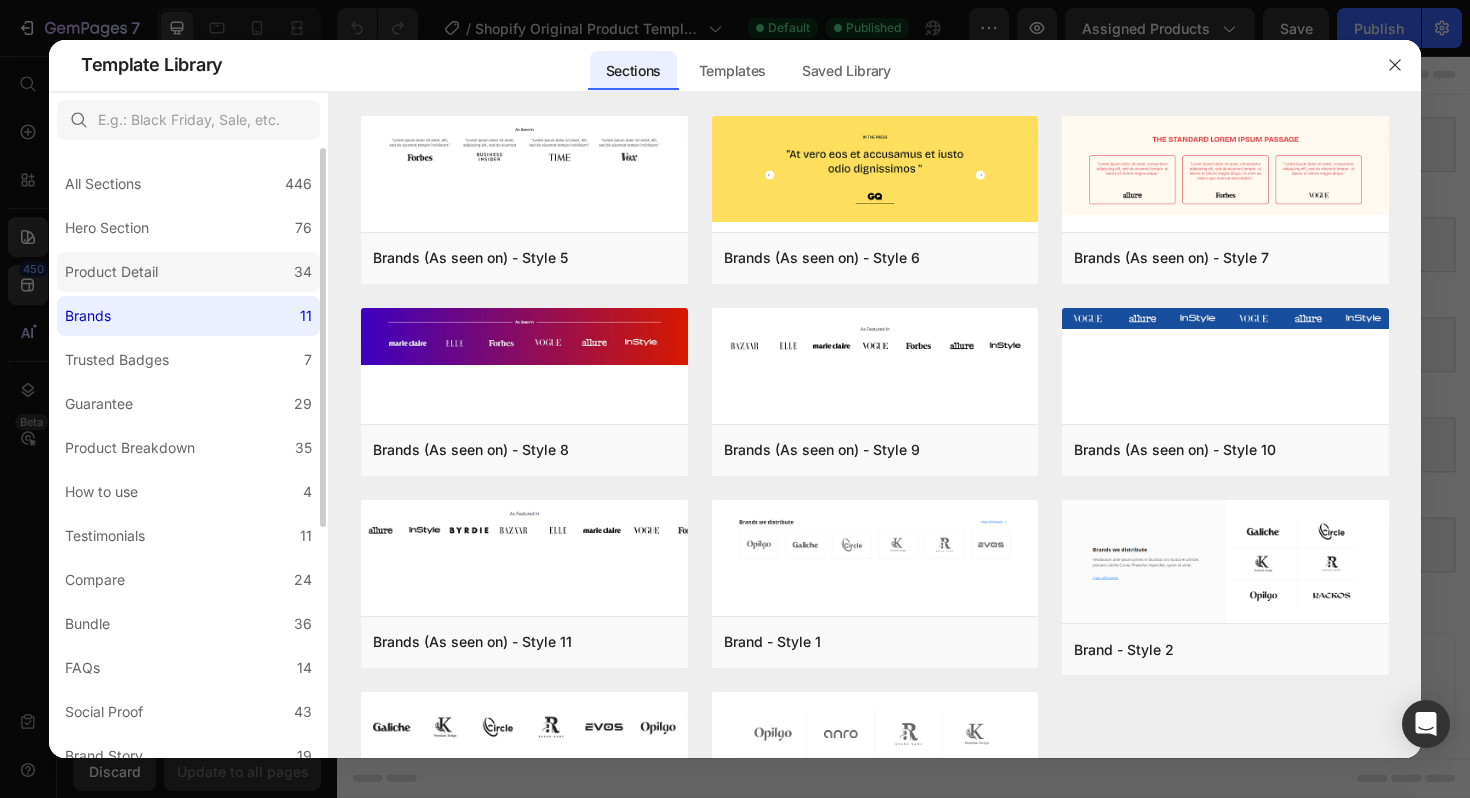 click on "Product Detail 34" 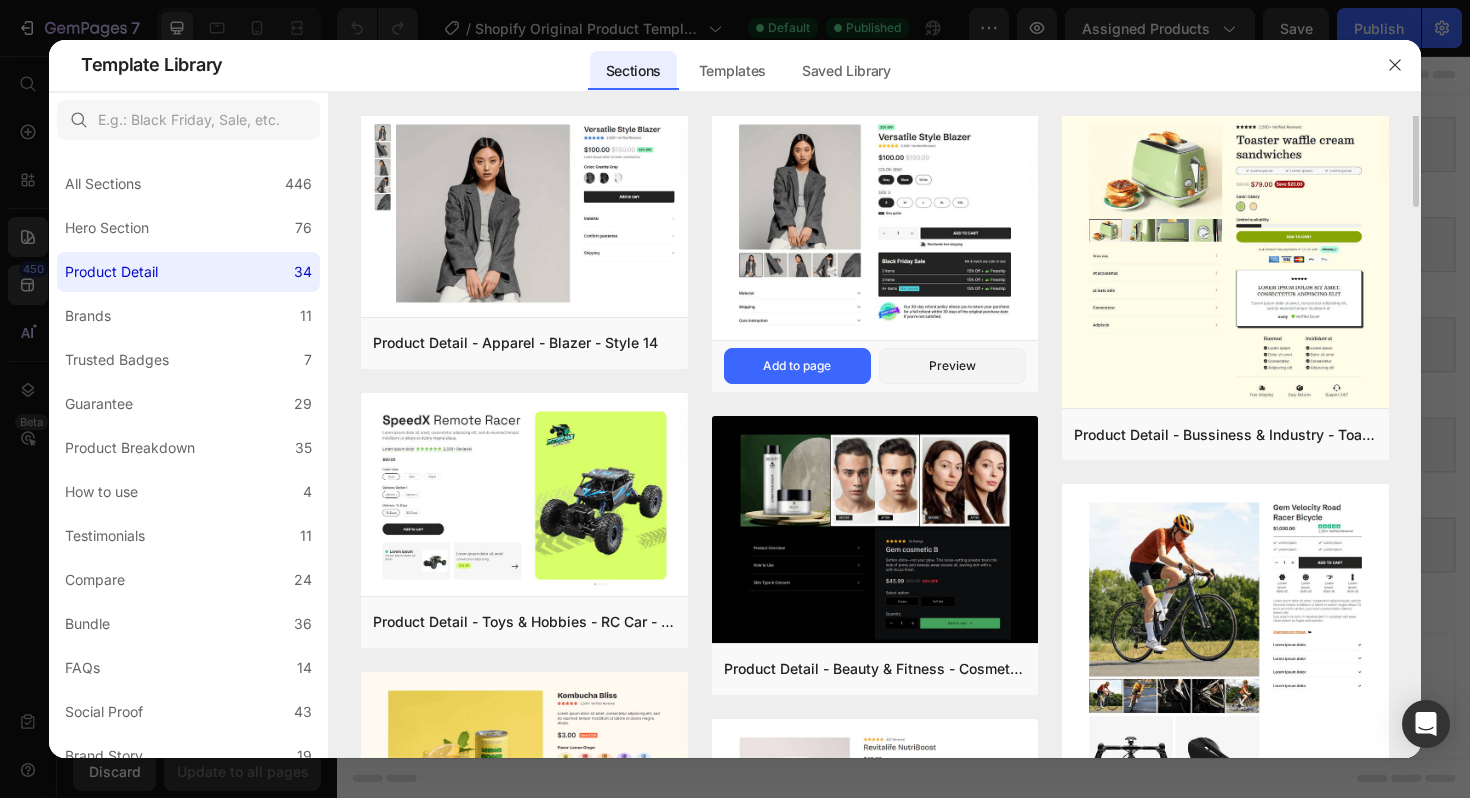 scroll, scrollTop: 0, scrollLeft: 0, axis: both 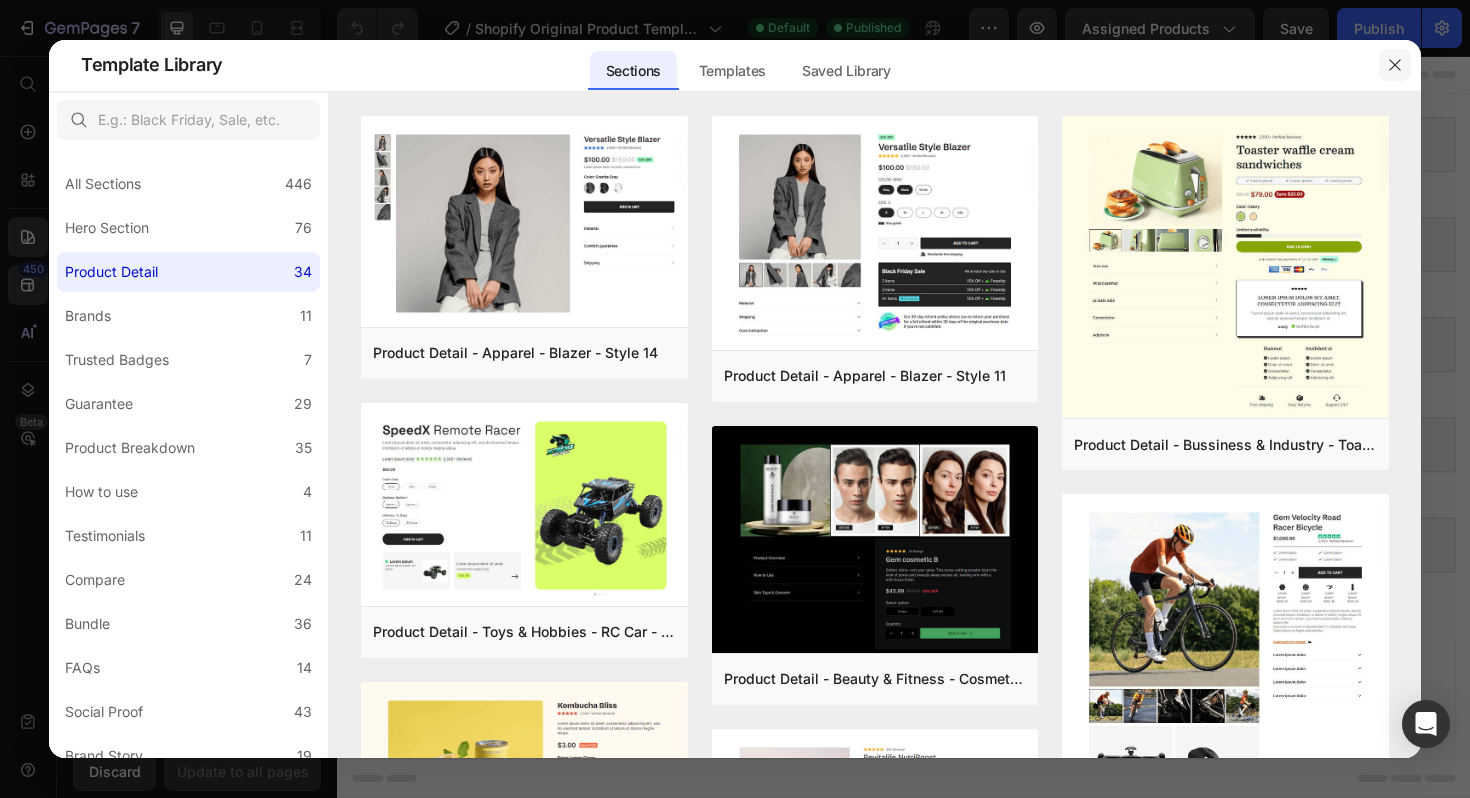 click 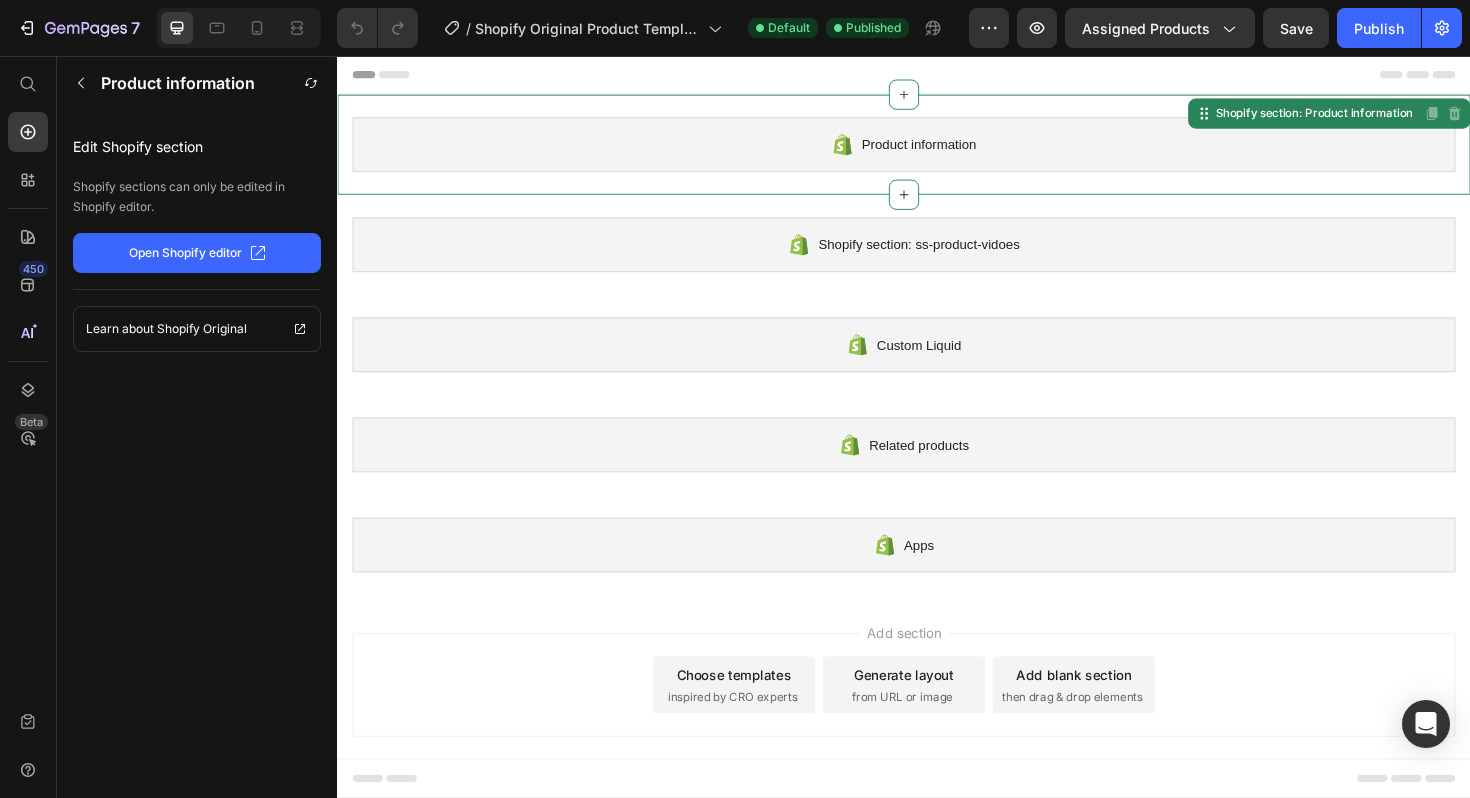 click on "Product information" at bounding box center (952, 150) 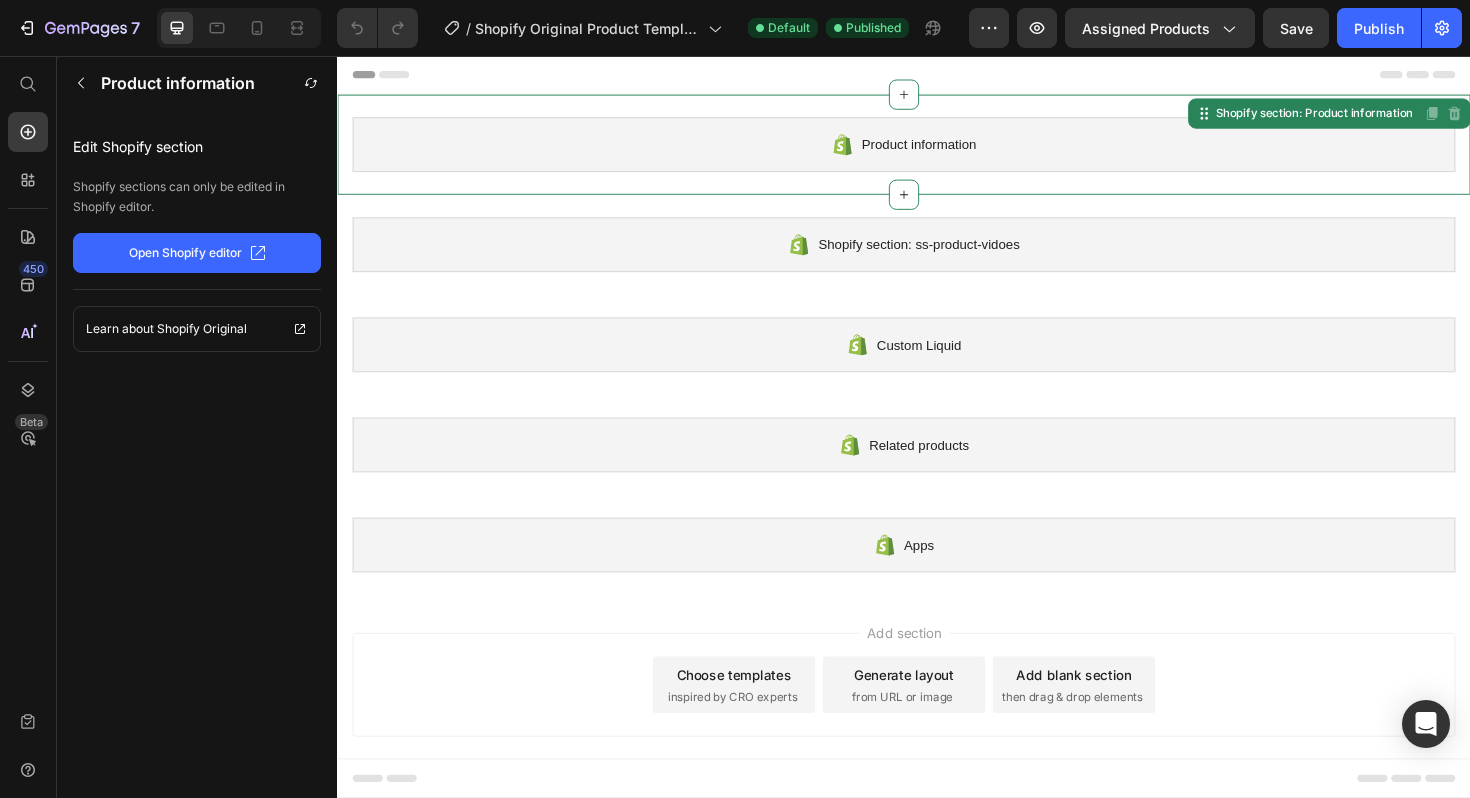 click on "Open Shopify editor" 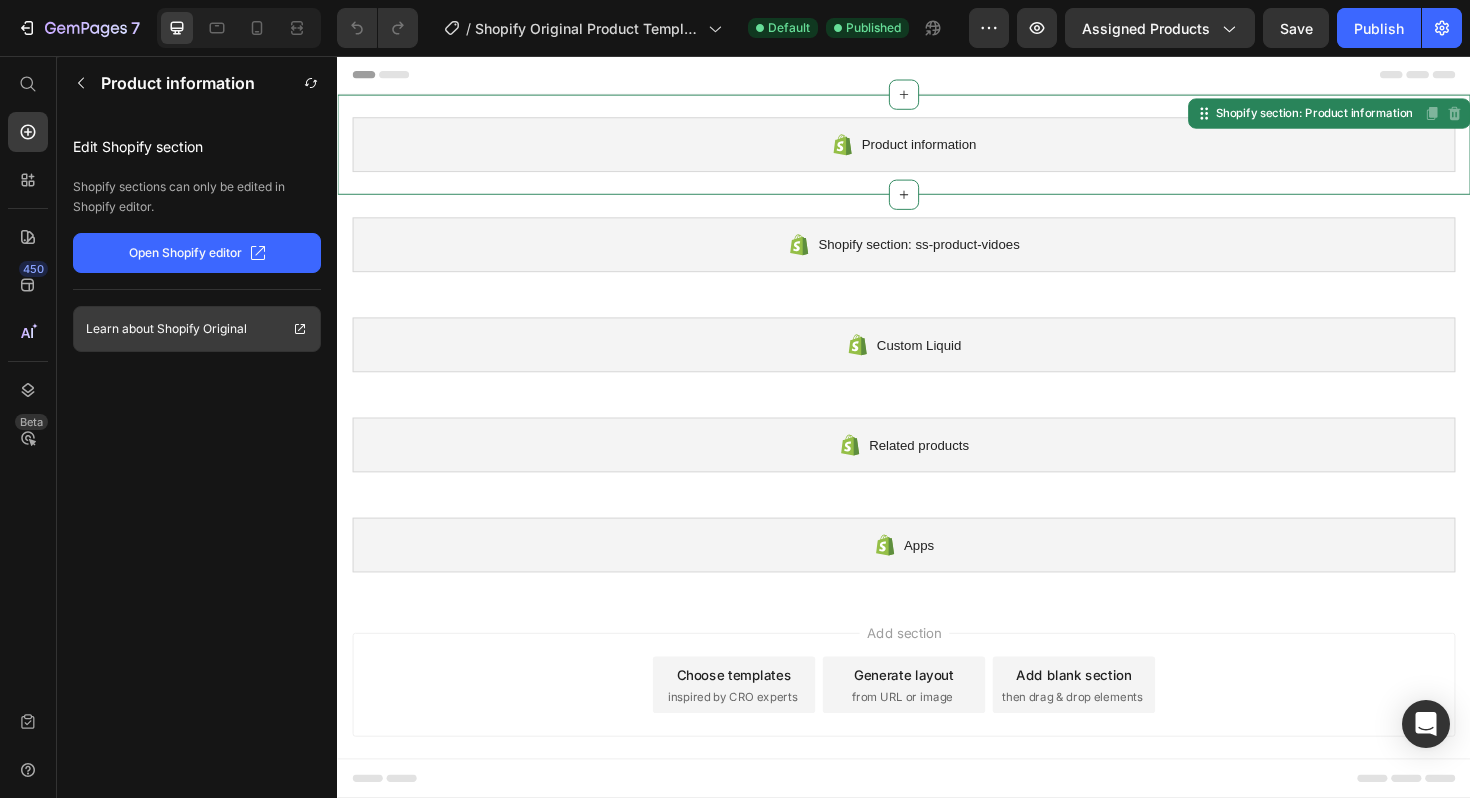 click on "Shopify Original" at bounding box center [202, 329] 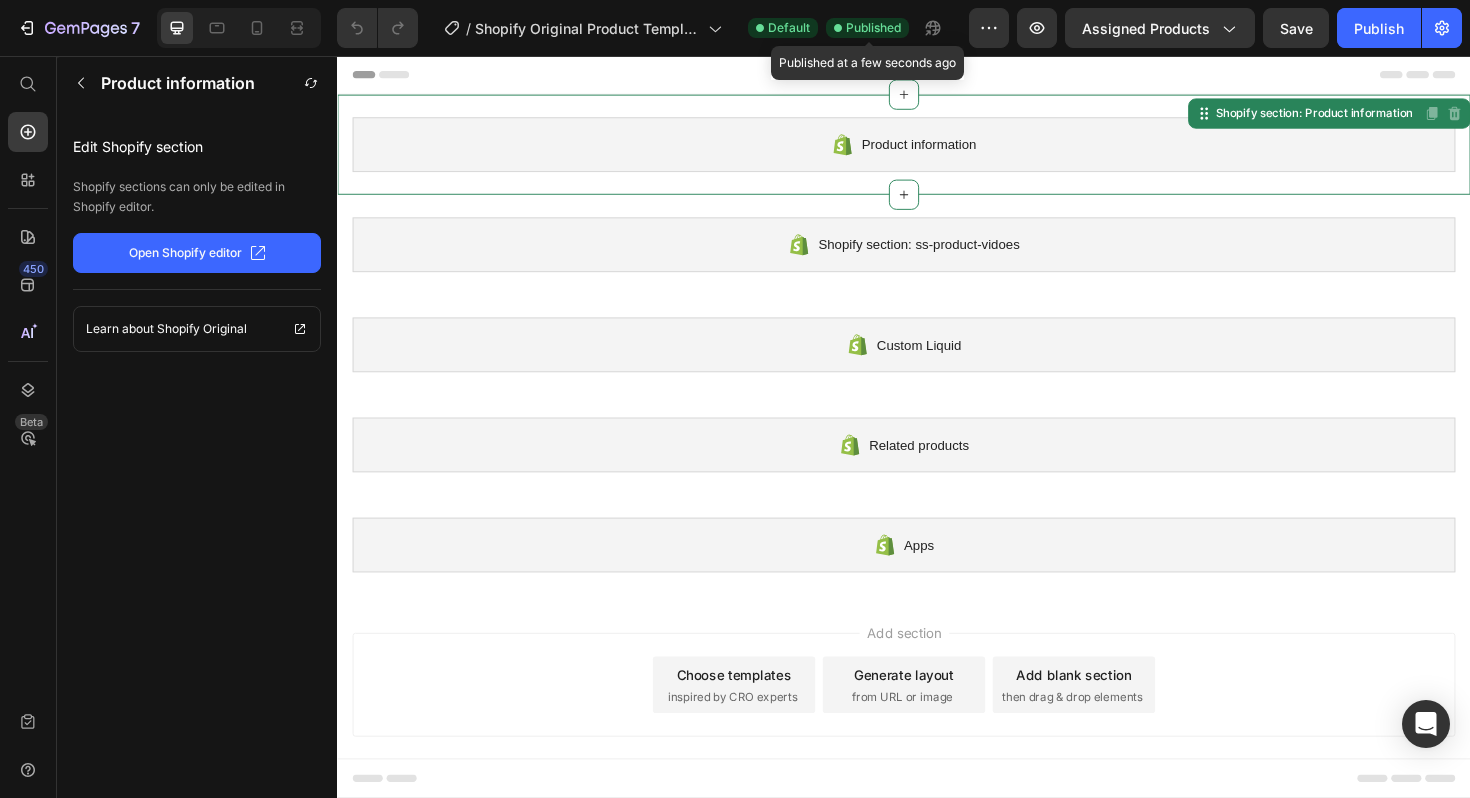 click on "Published" 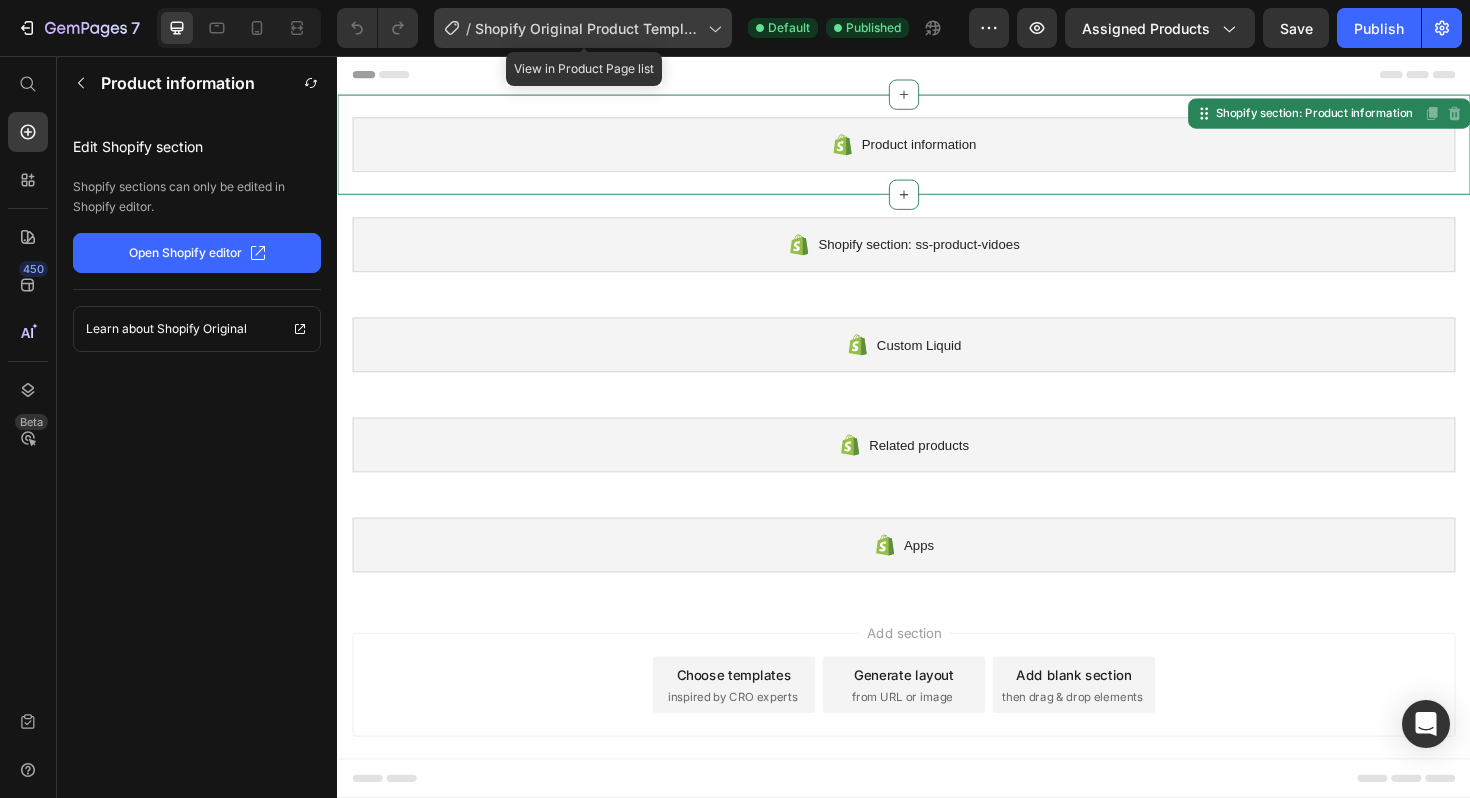 click 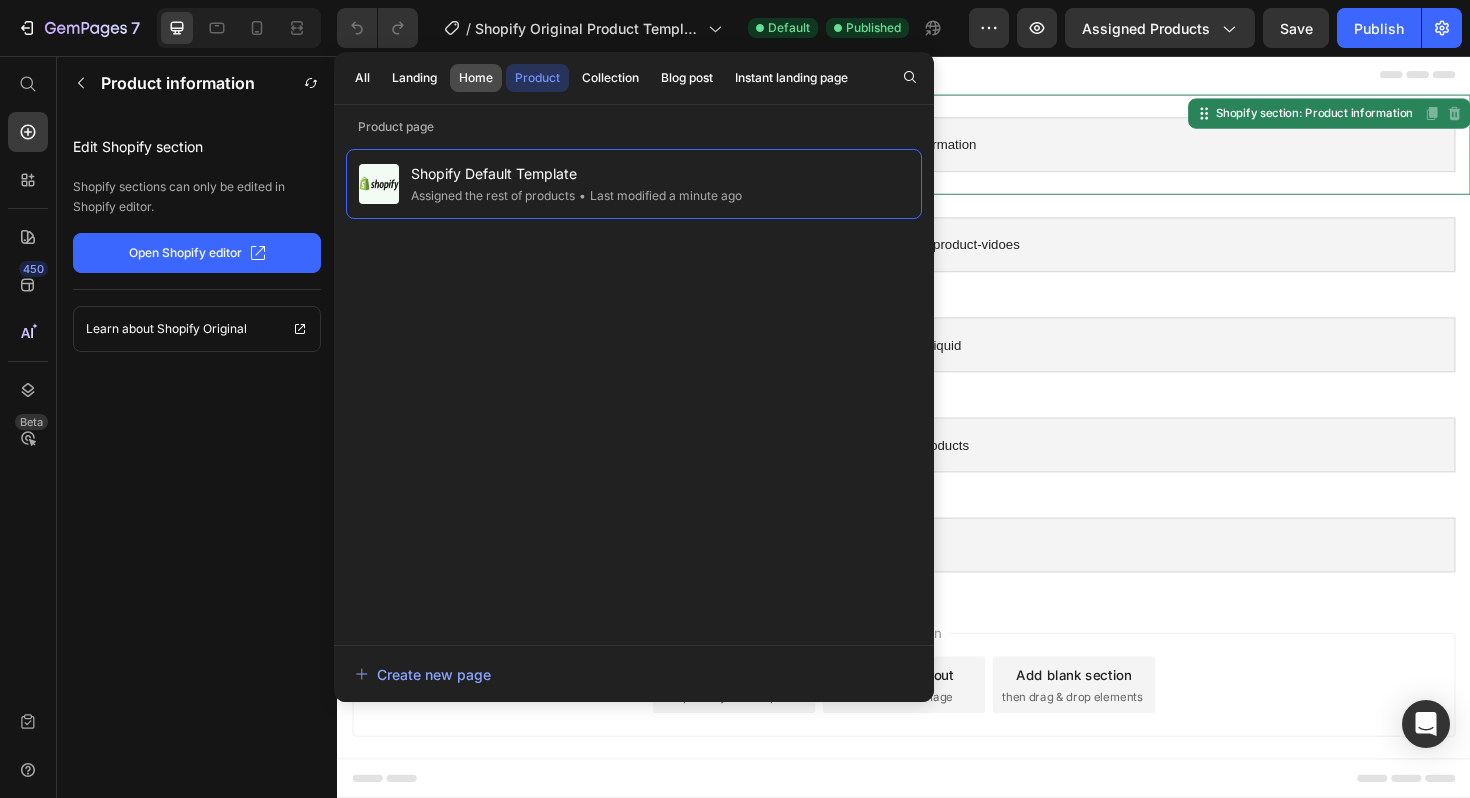 click on "Home" at bounding box center [476, 78] 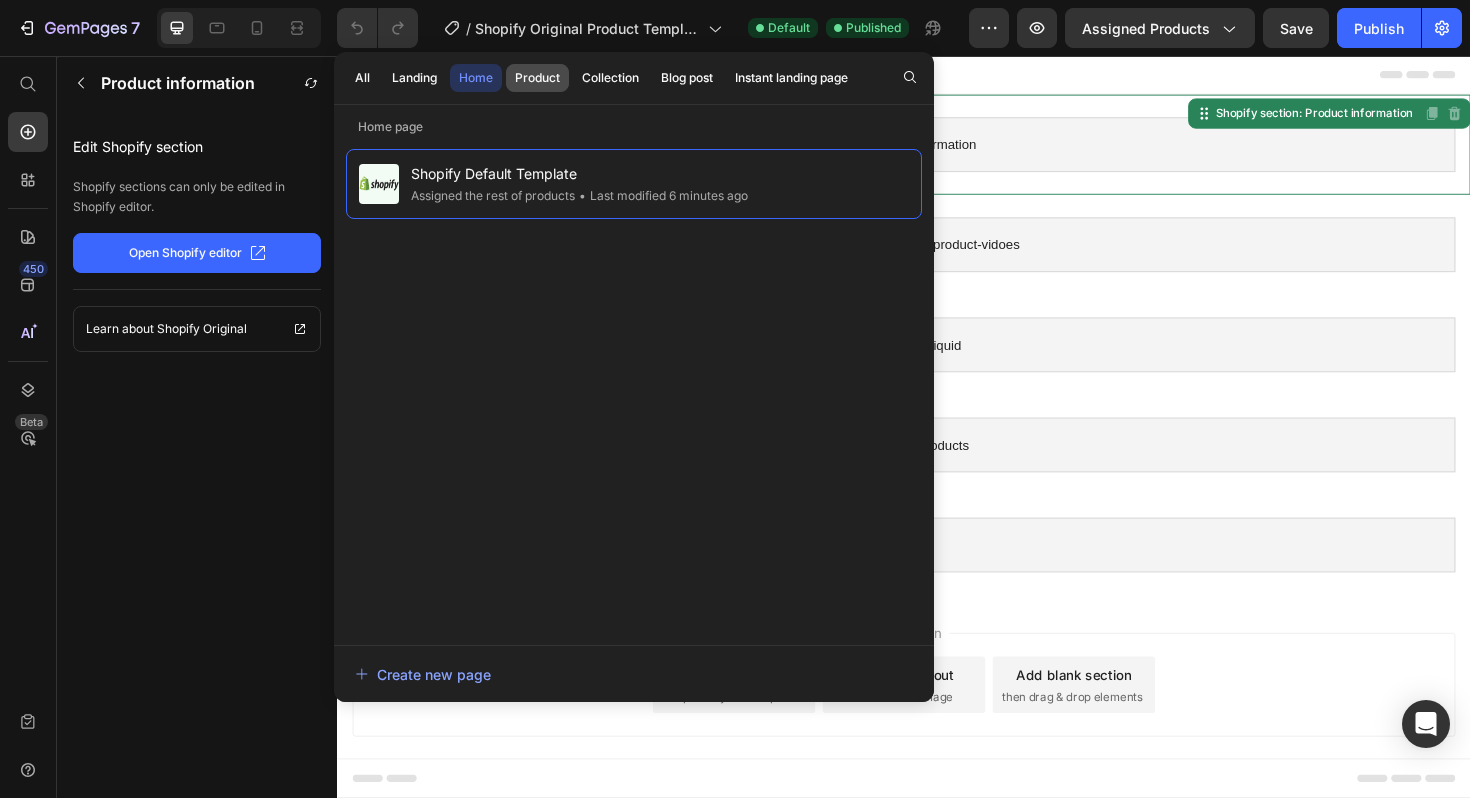 click on "Product" at bounding box center (537, 78) 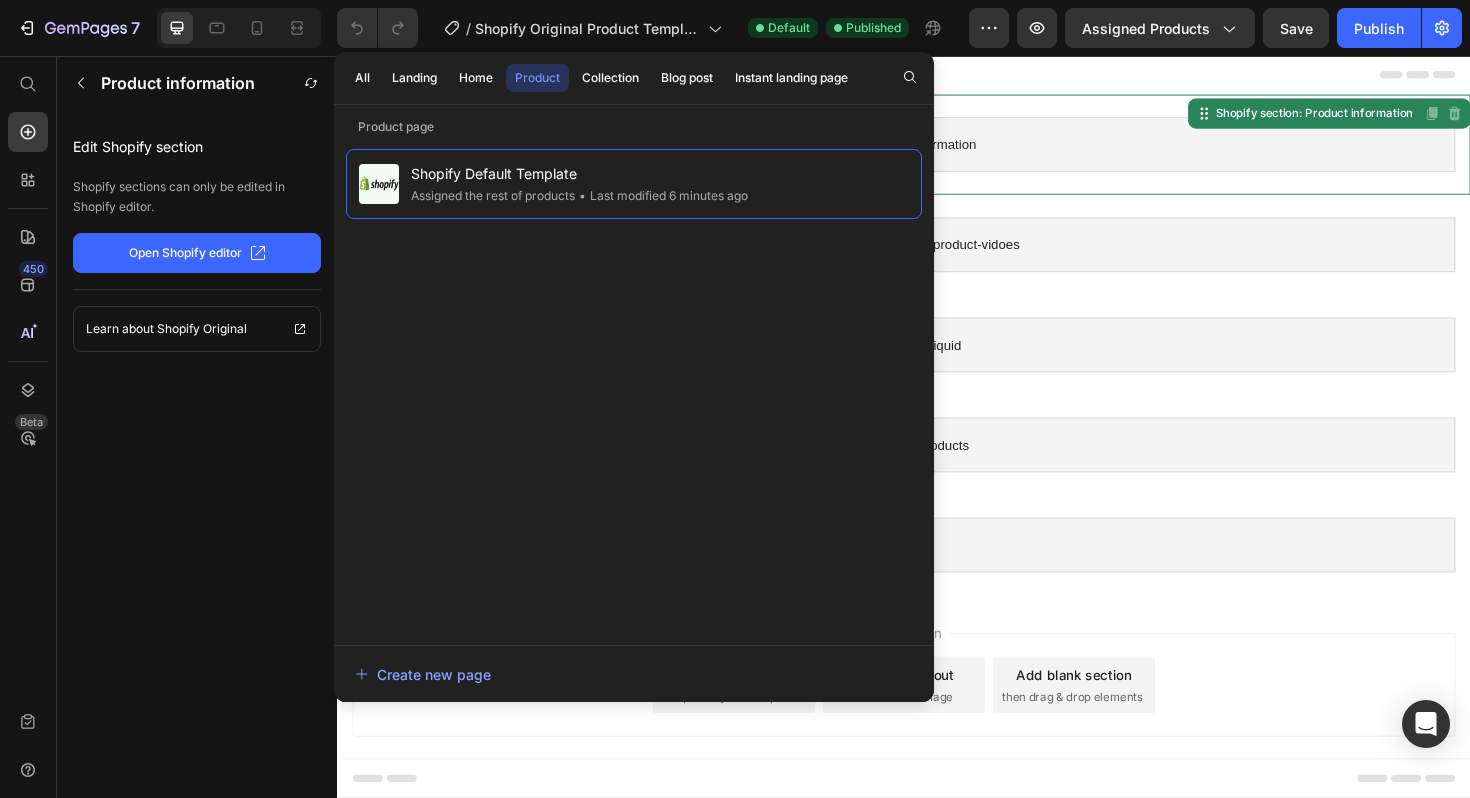 drag, startPoint x: 1053, startPoint y: 76, endPoint x: 1029, endPoint y: 96, distance: 31.241 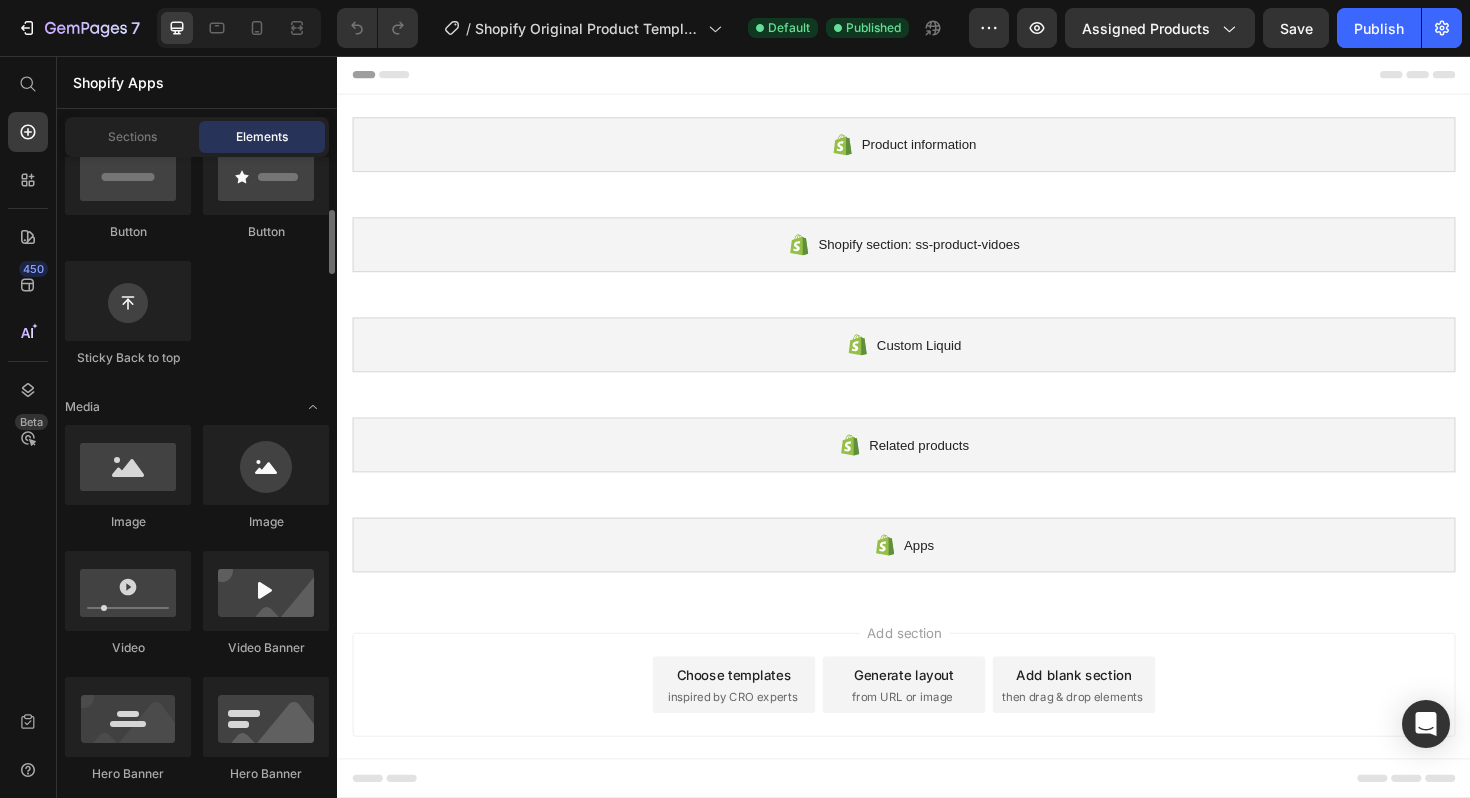 scroll, scrollTop: 0, scrollLeft: 0, axis: both 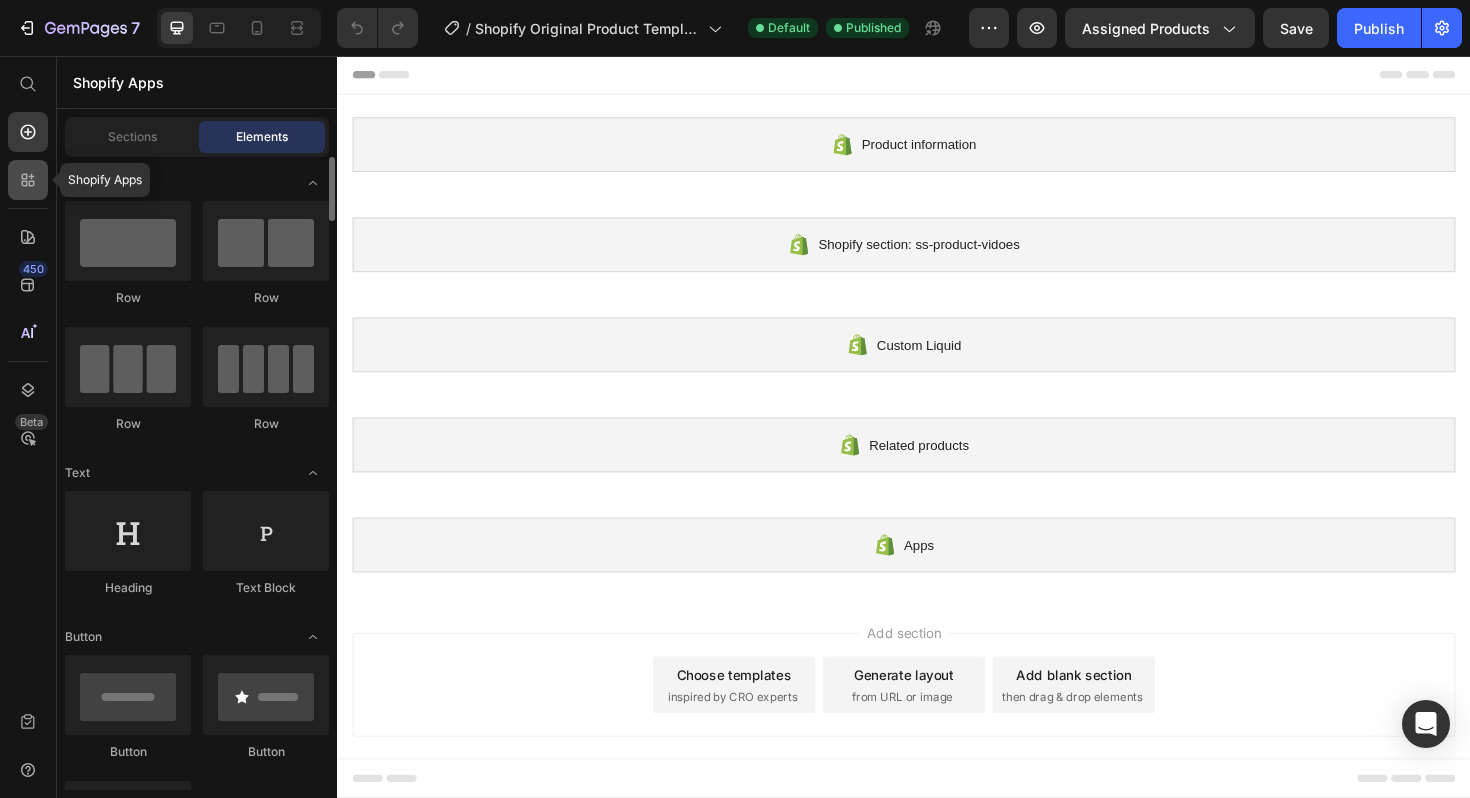 click 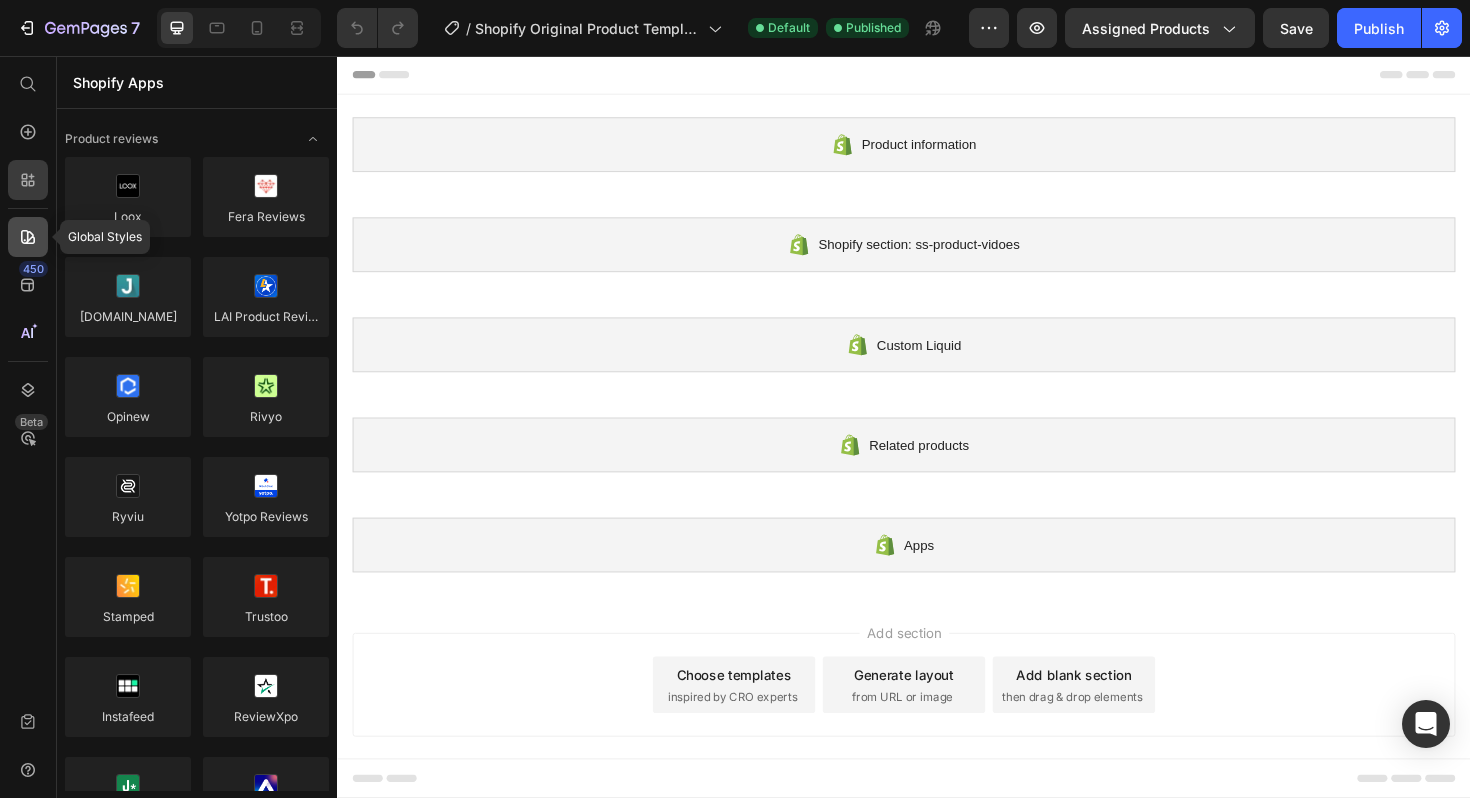 click 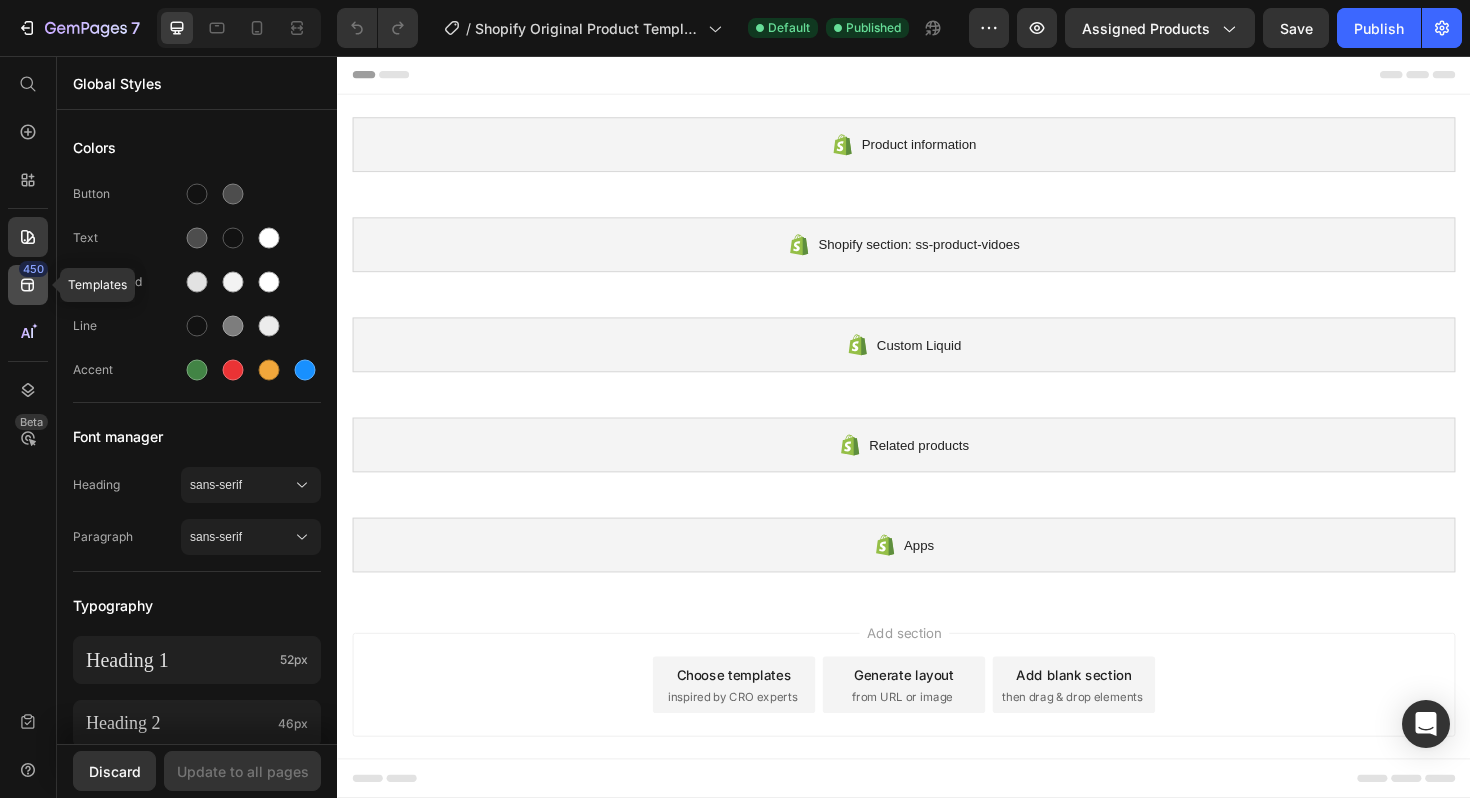 click 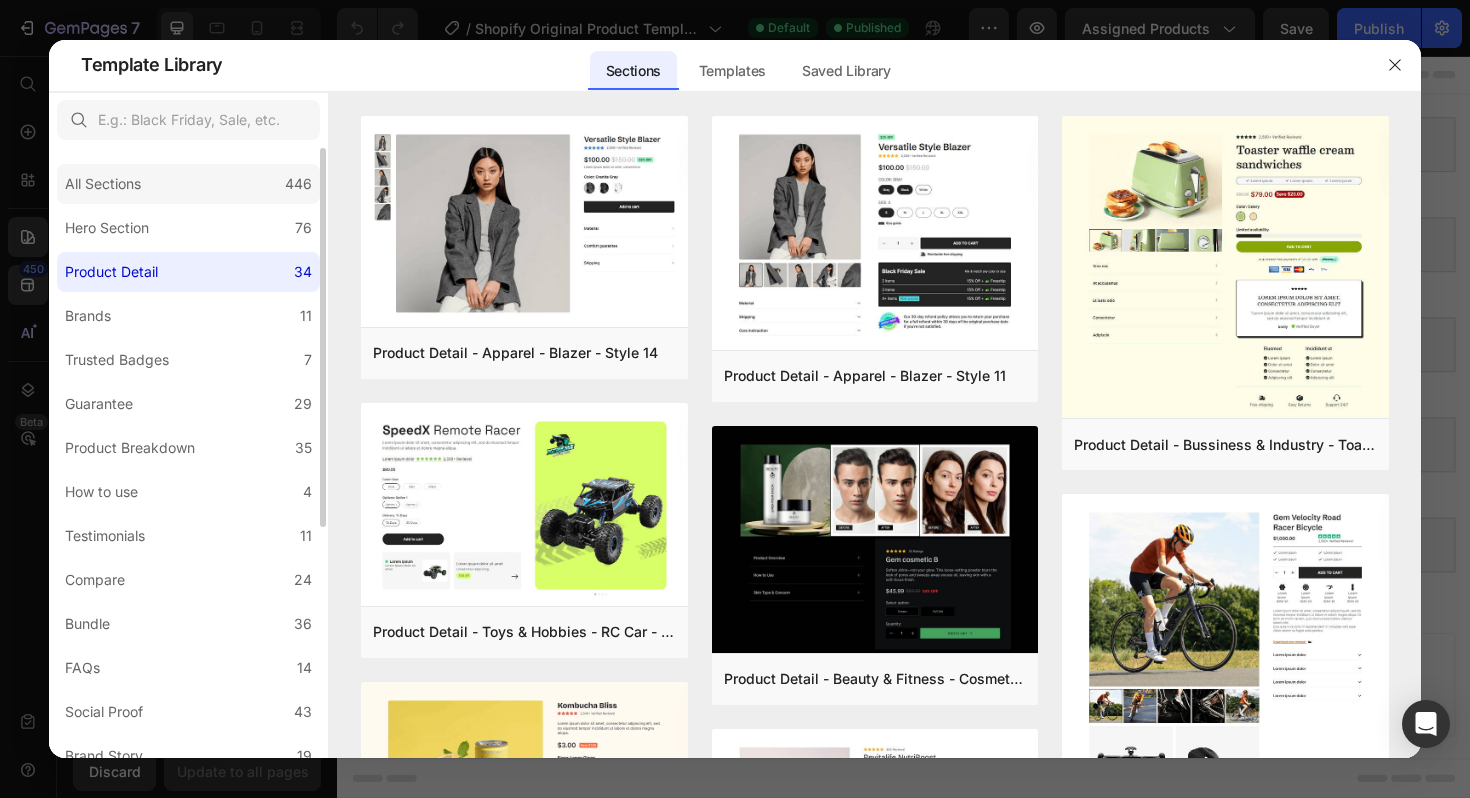 click on "All Sections 446" 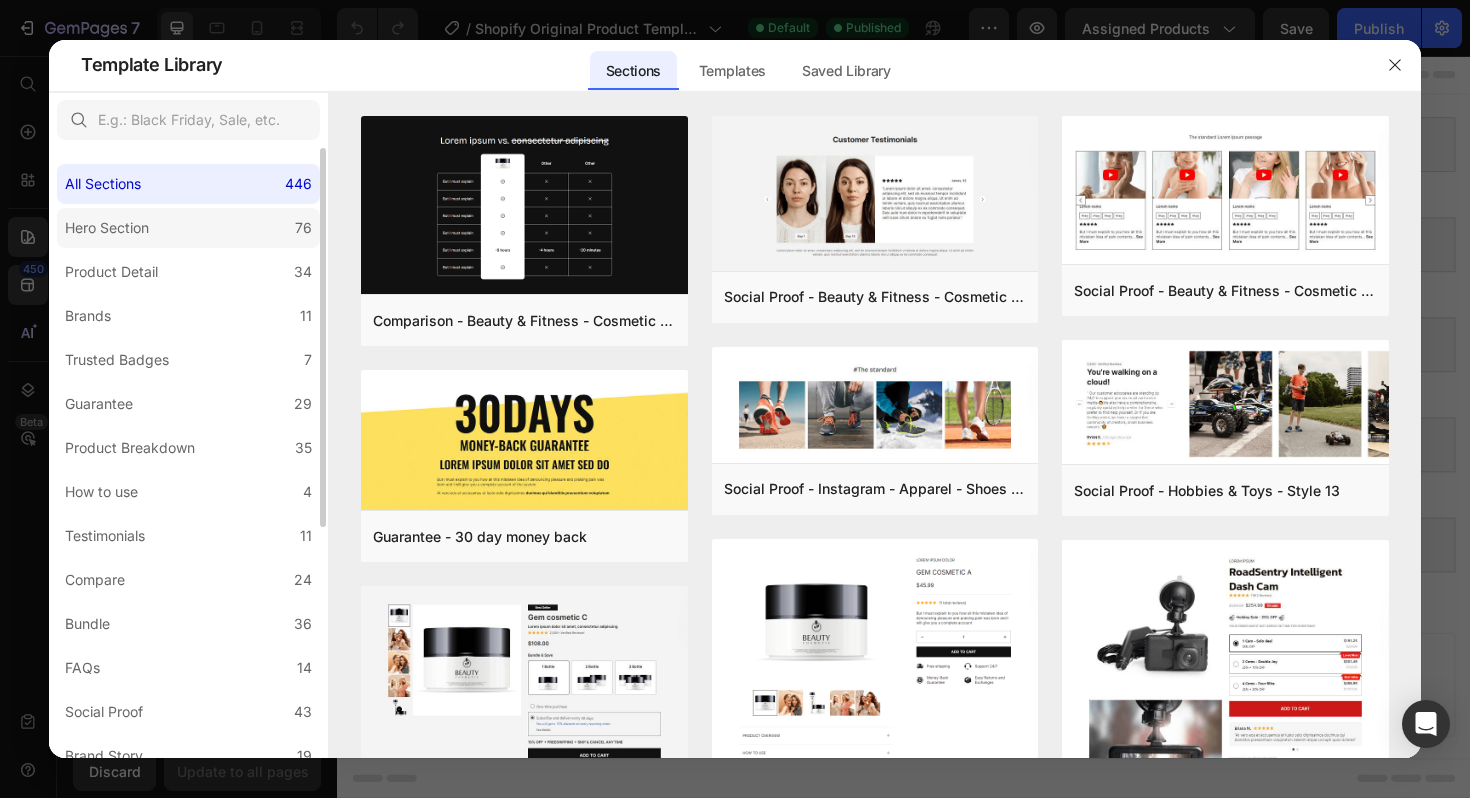 click on "Hero Section 76" 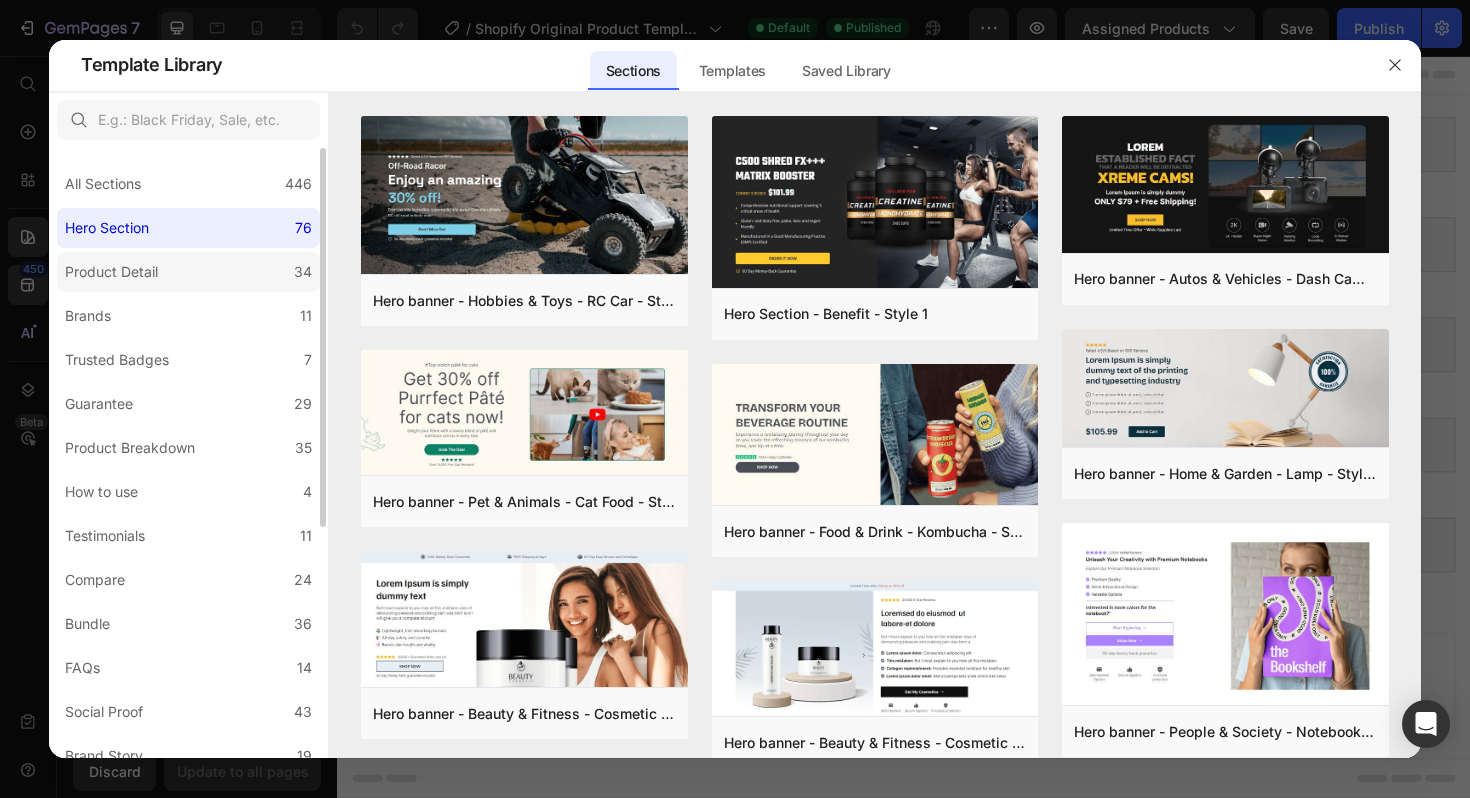 click on "Product Detail 34" 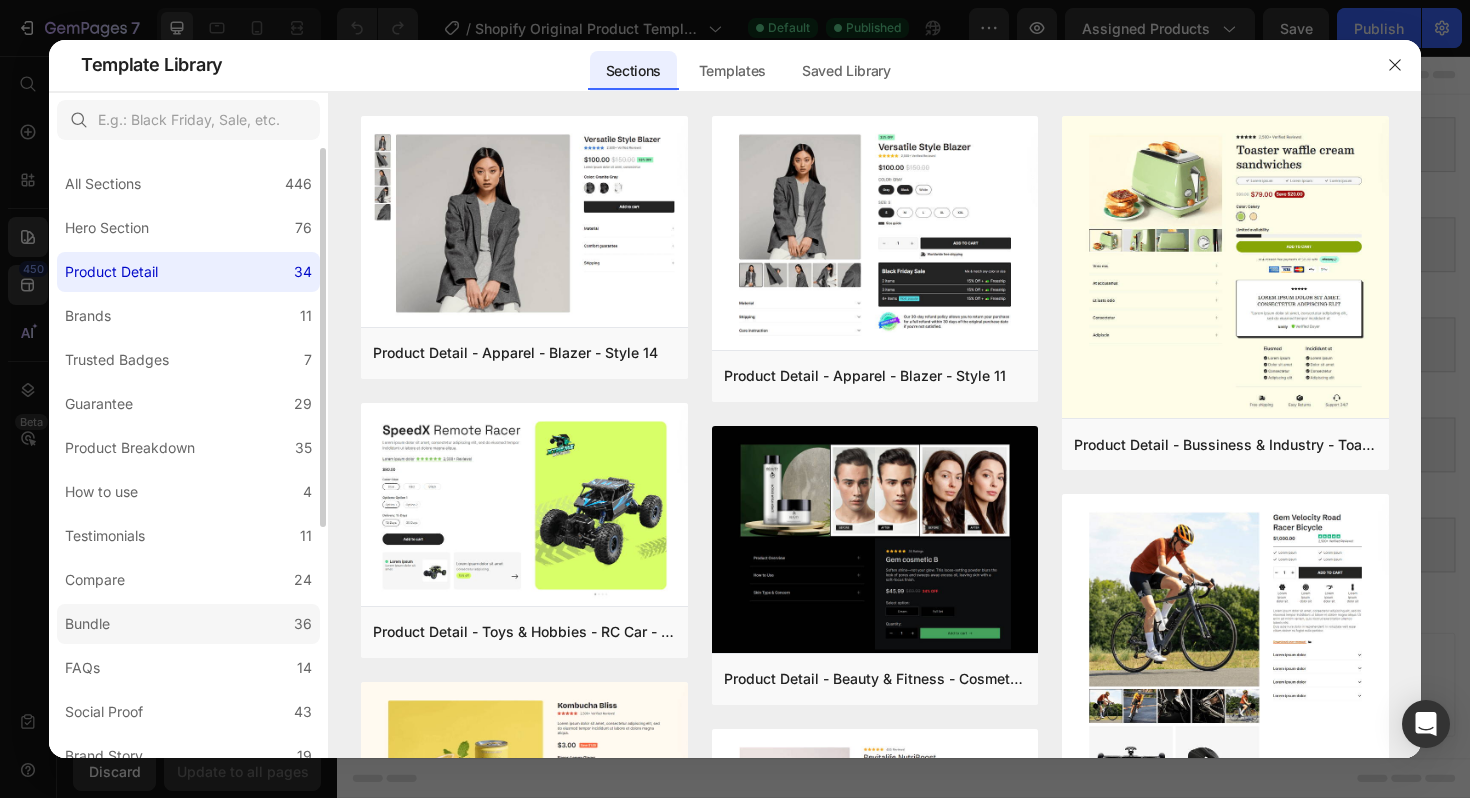 click on "Bundle 36" 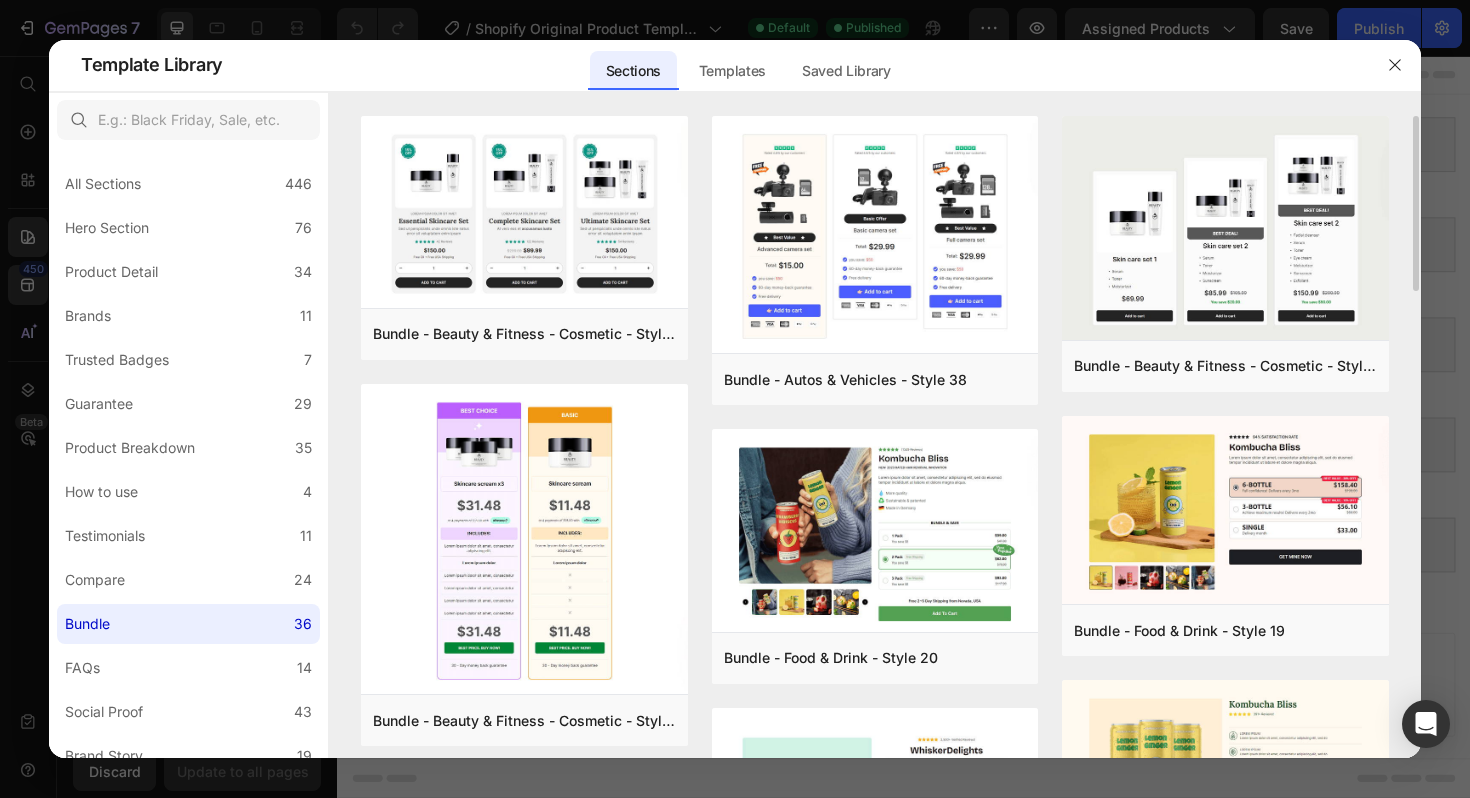 scroll, scrollTop: 4, scrollLeft: 0, axis: vertical 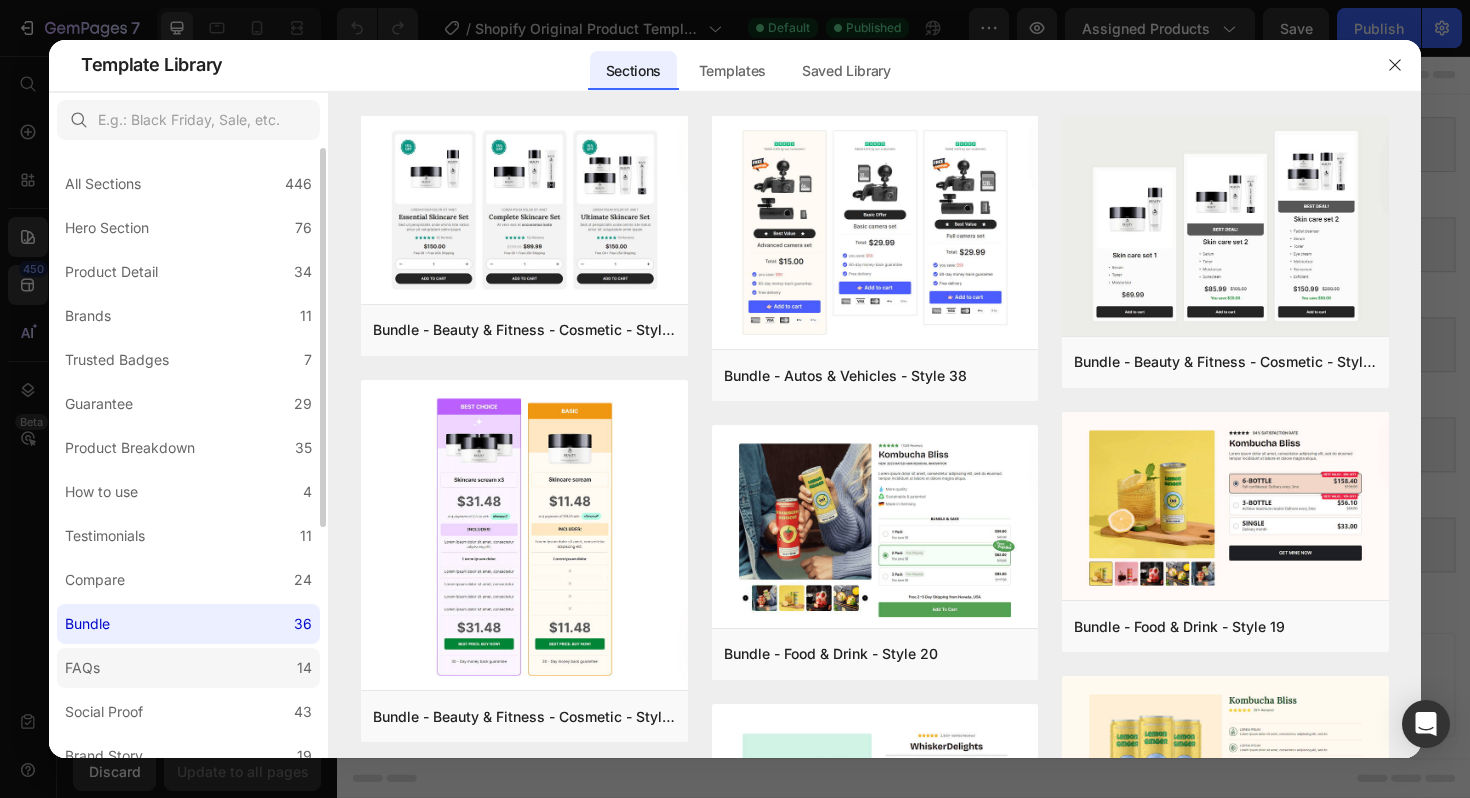 click on "FAQs 14" 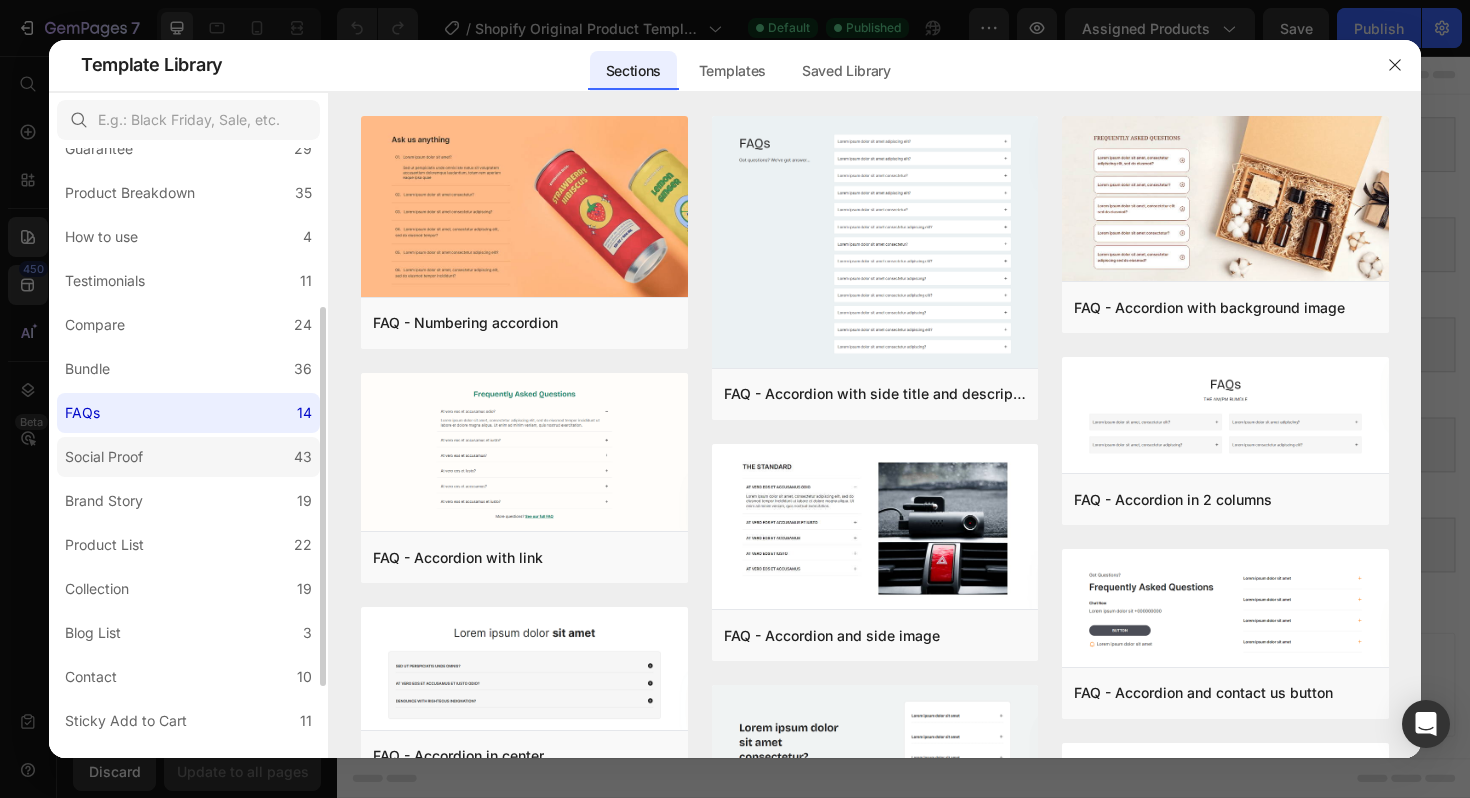 scroll, scrollTop: 285, scrollLeft: 0, axis: vertical 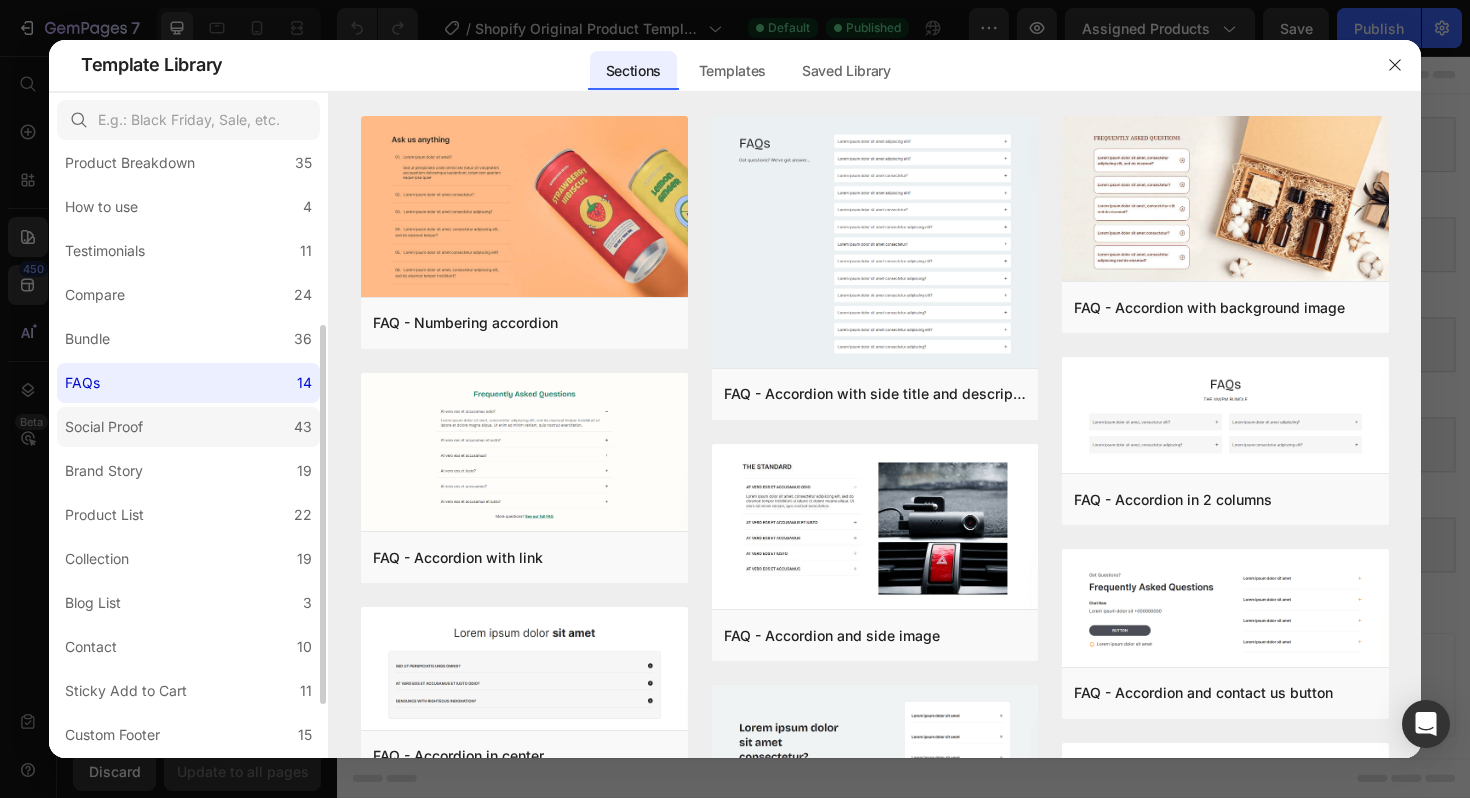 click on "Social Proof 43" 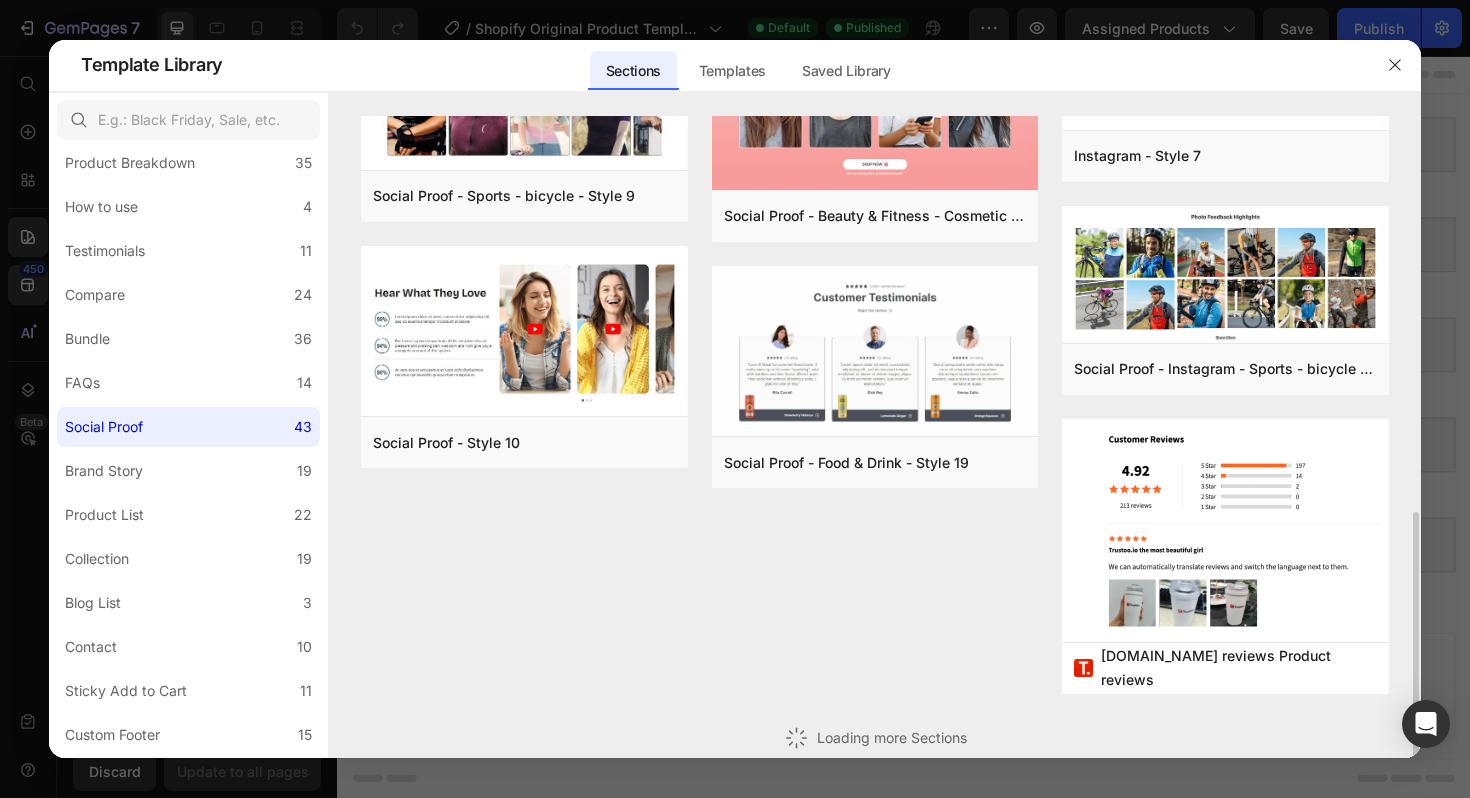 scroll, scrollTop: 633, scrollLeft: 0, axis: vertical 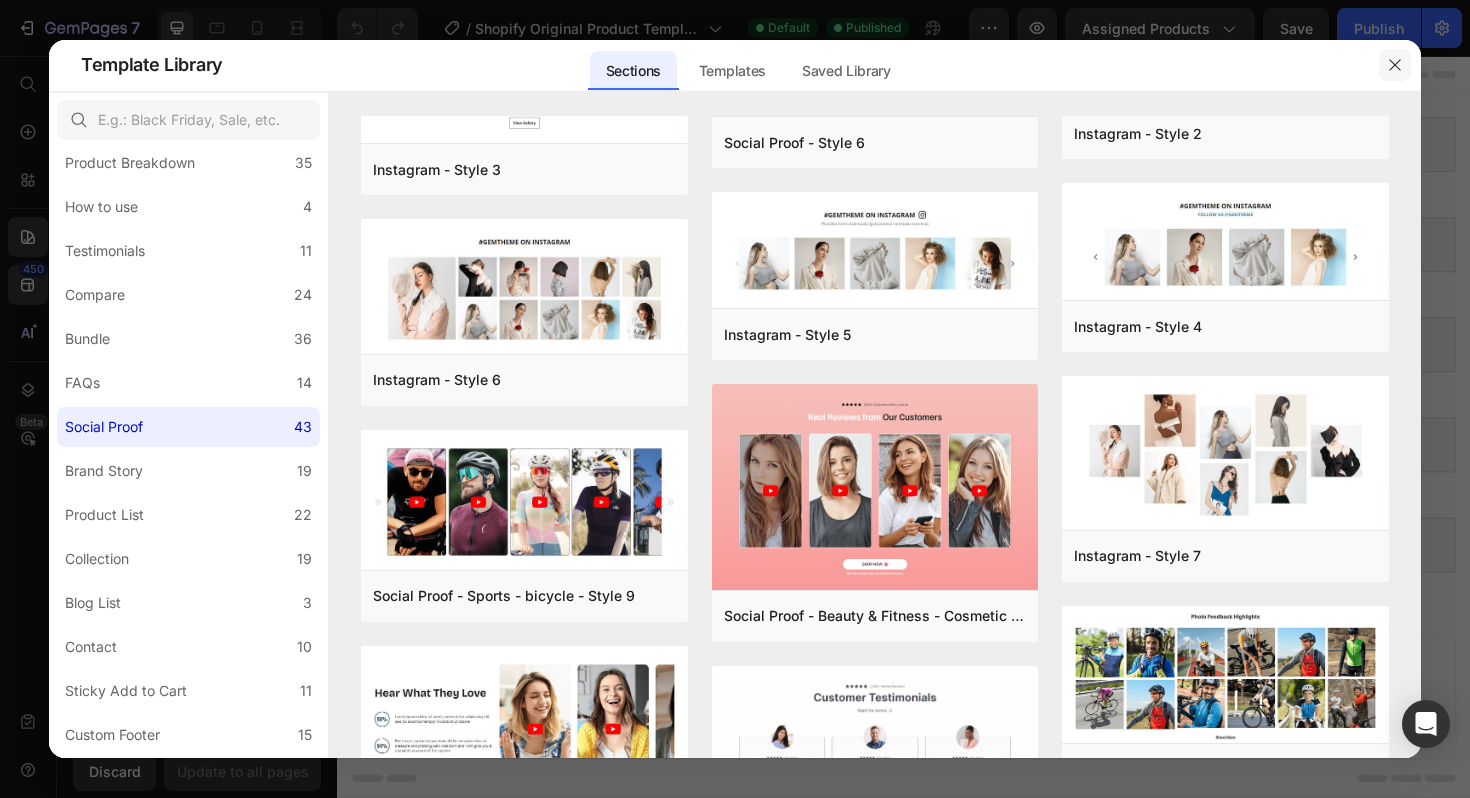 click at bounding box center [1395, 65] 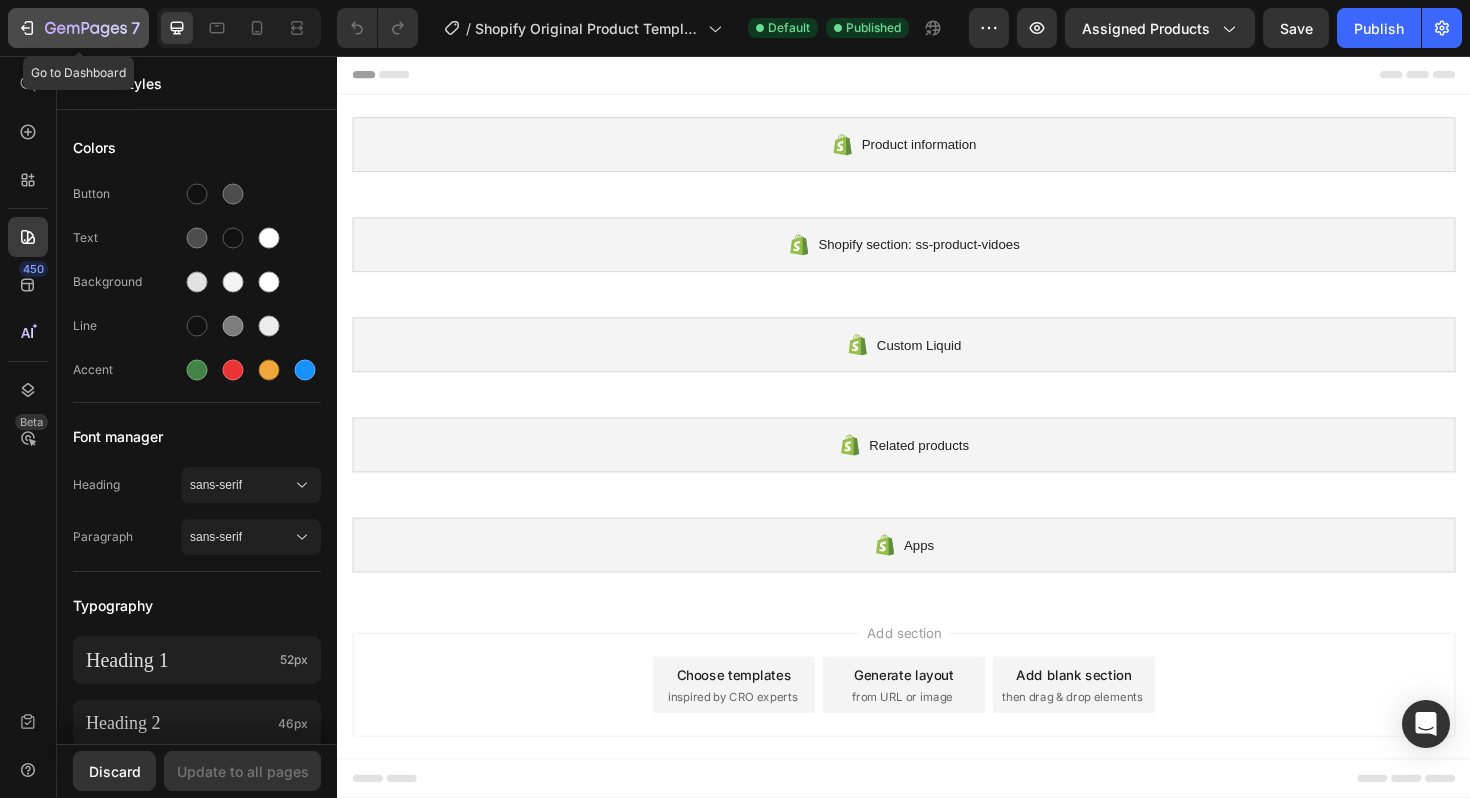 click 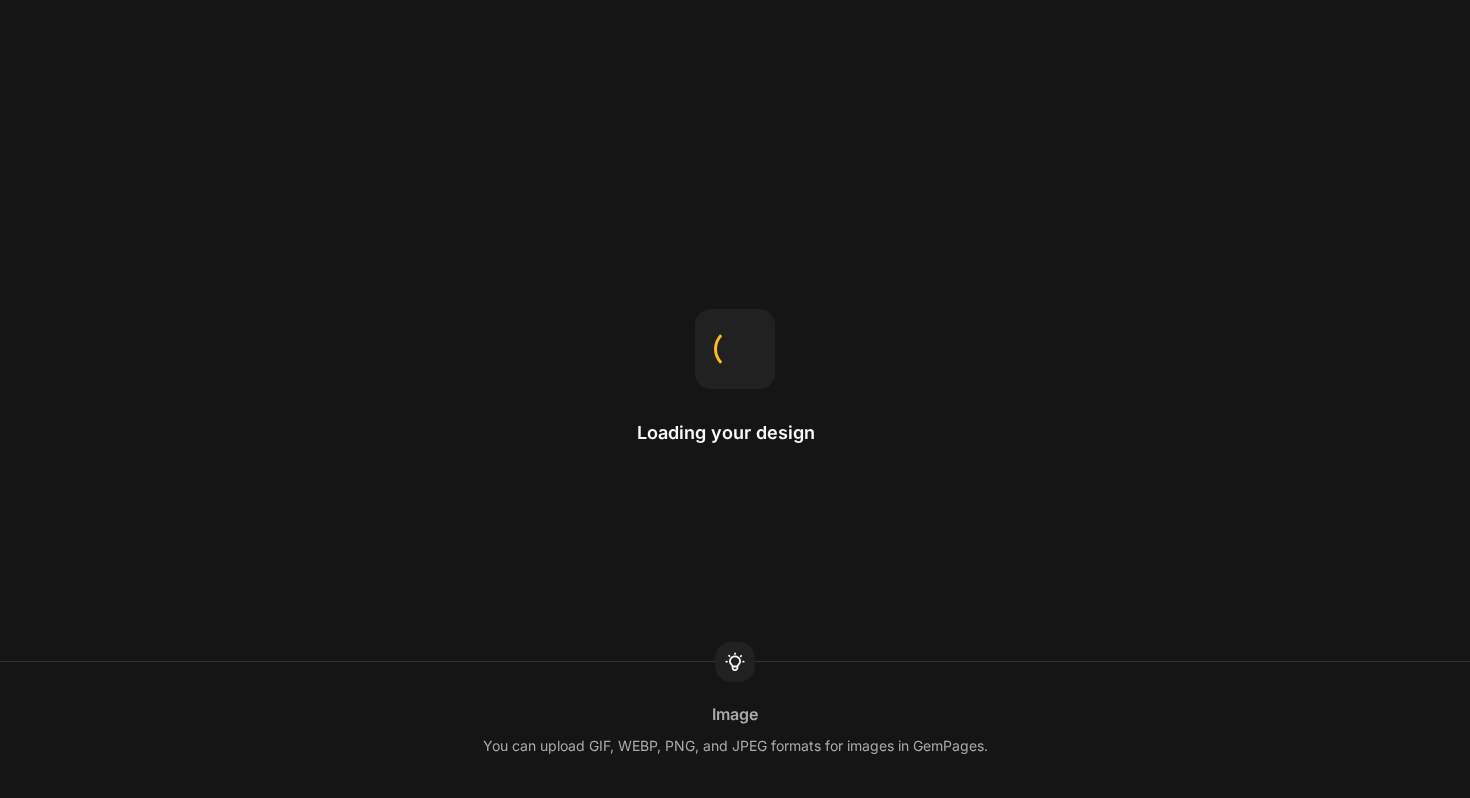 scroll, scrollTop: 0, scrollLeft: 0, axis: both 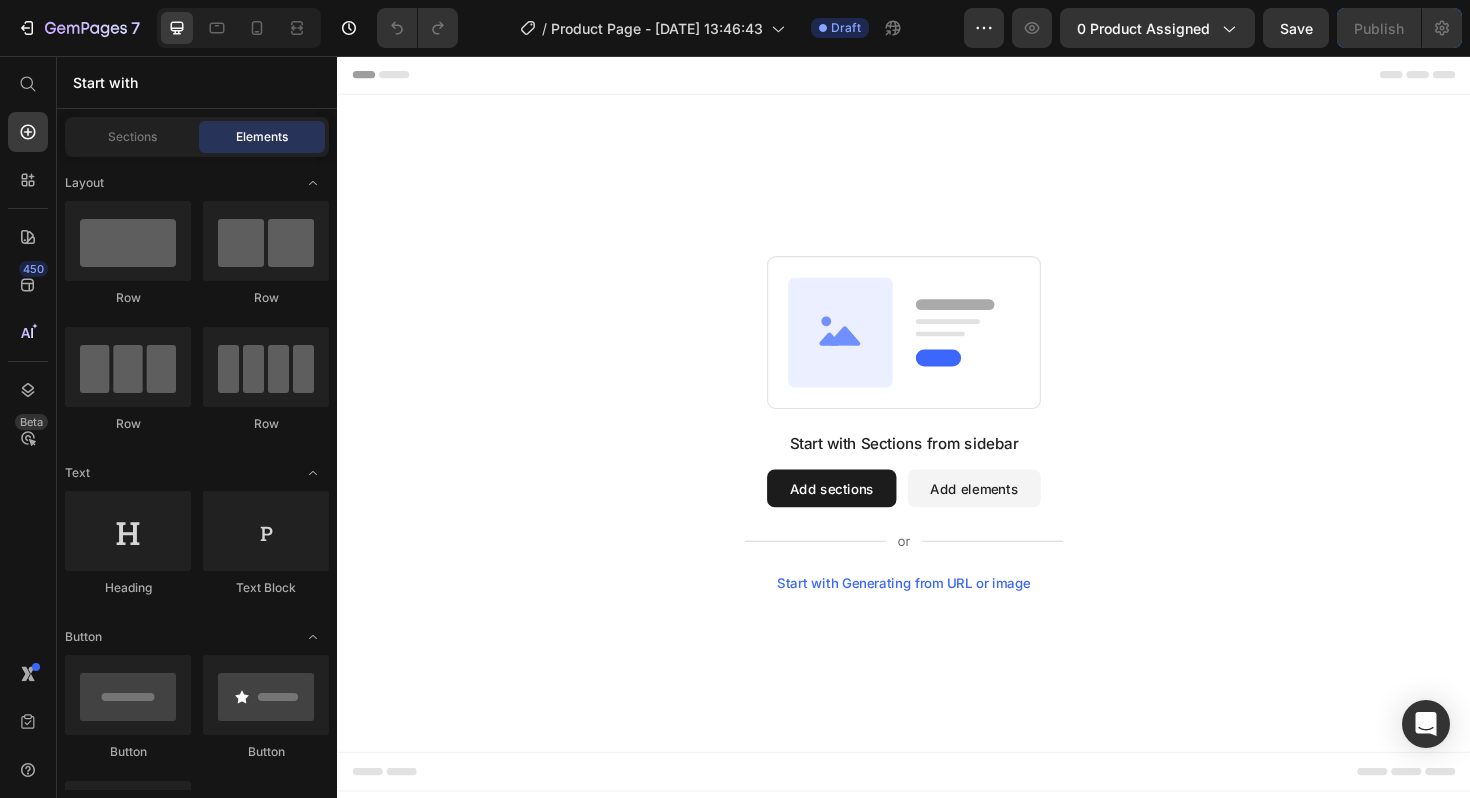 drag, startPoint x: 871, startPoint y: 806, endPoint x: 764, endPoint y: 693, distance: 155.62134 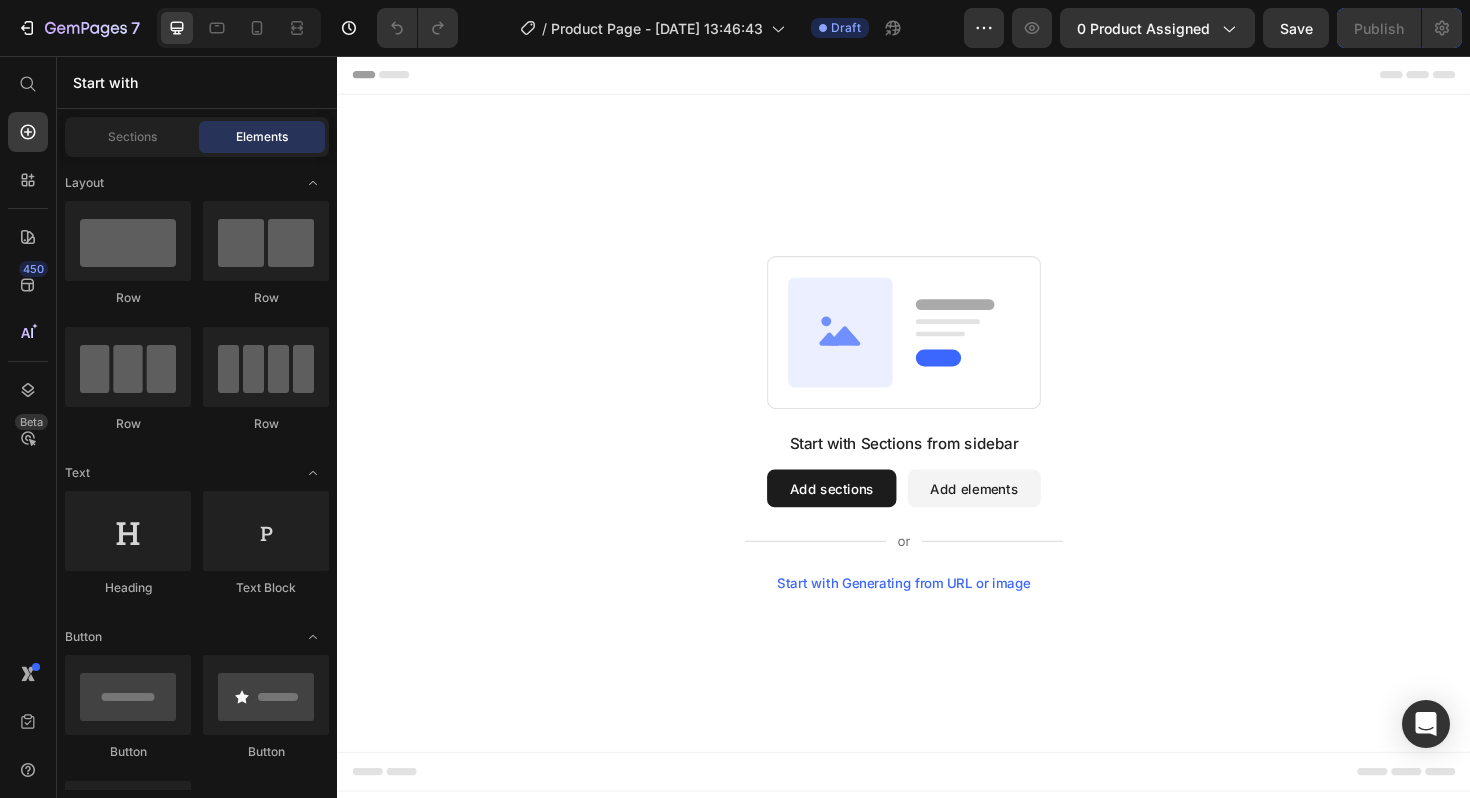 click on "Add elements" at bounding box center (1011, 514) 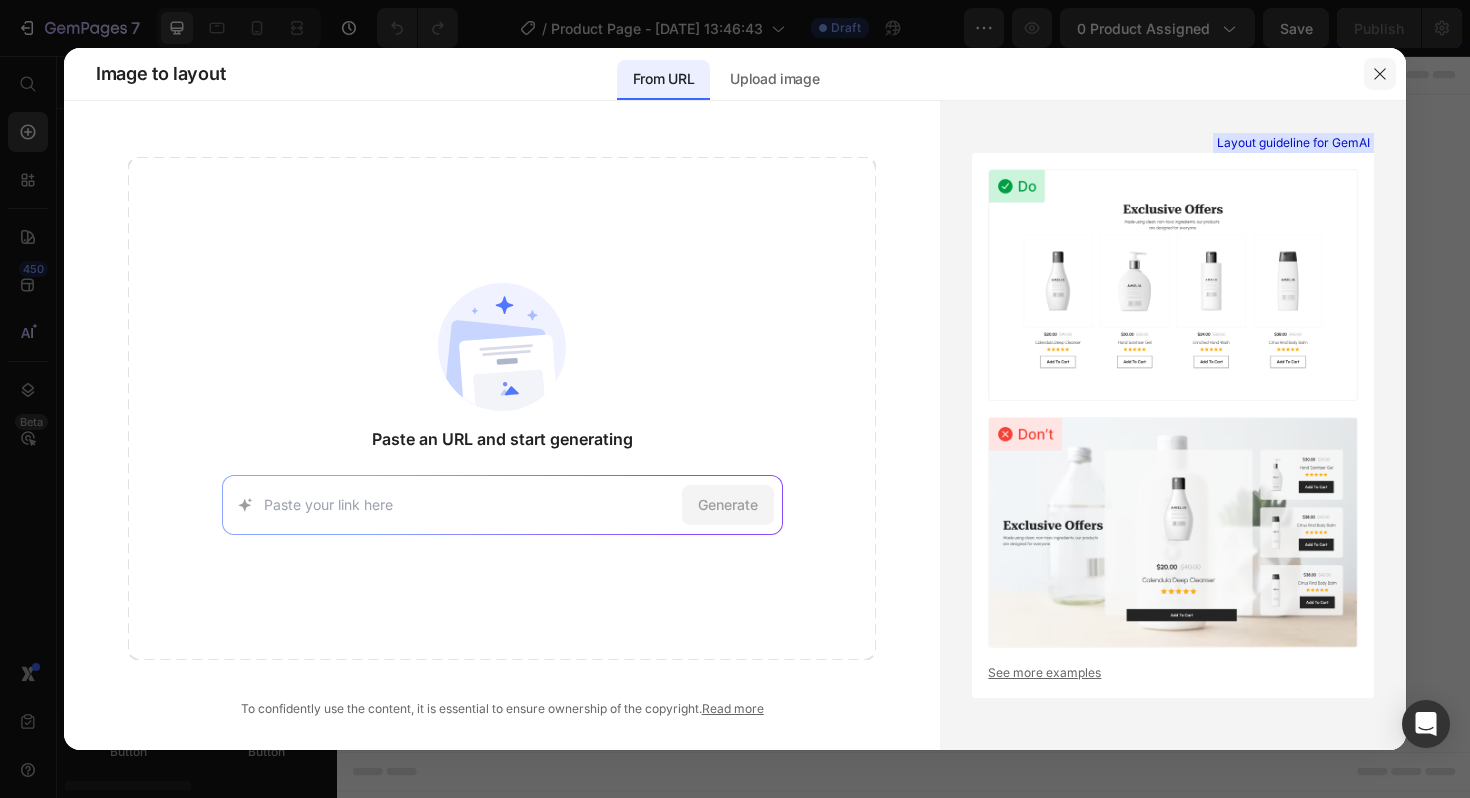 click at bounding box center [1380, 74] 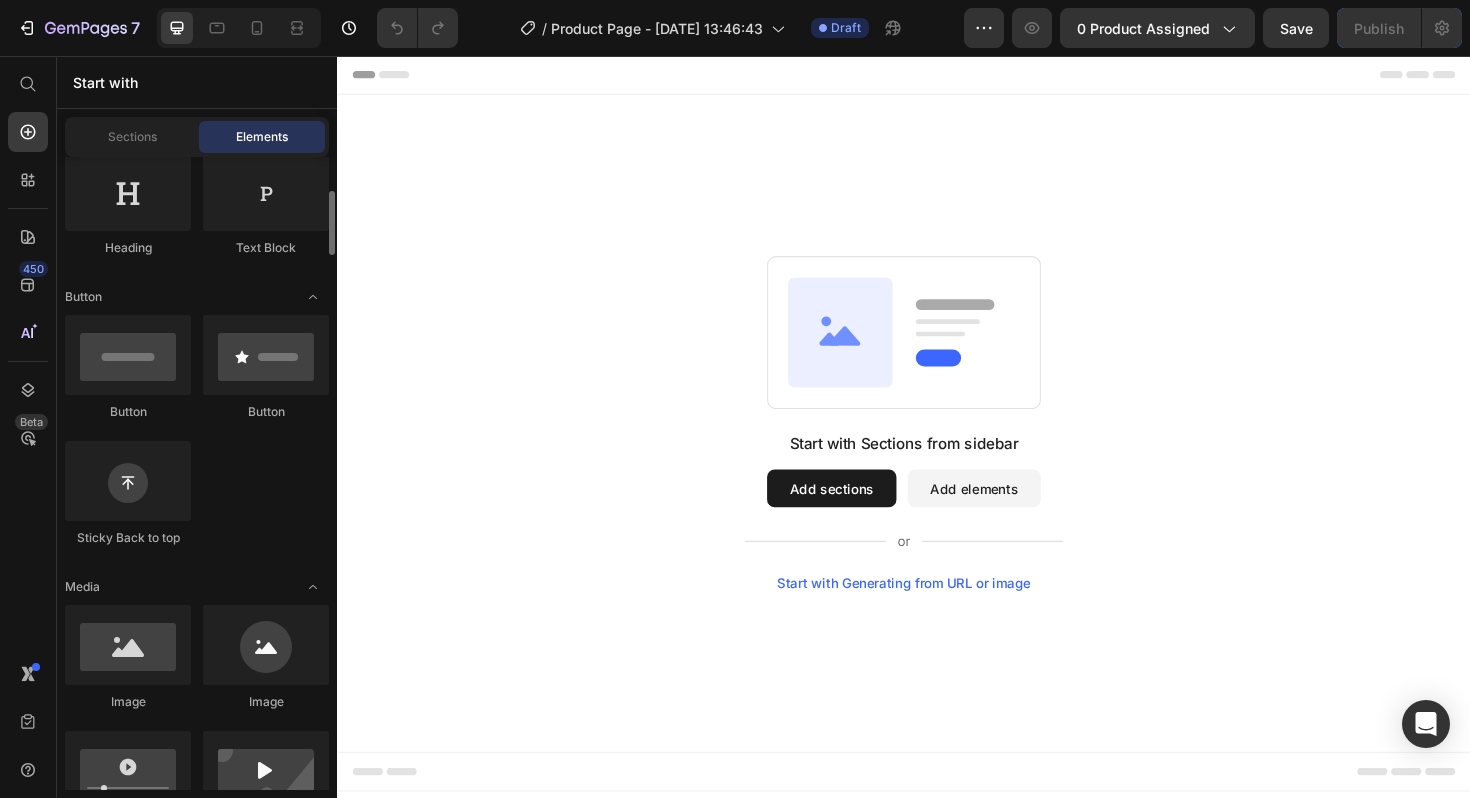 scroll, scrollTop: 0, scrollLeft: 0, axis: both 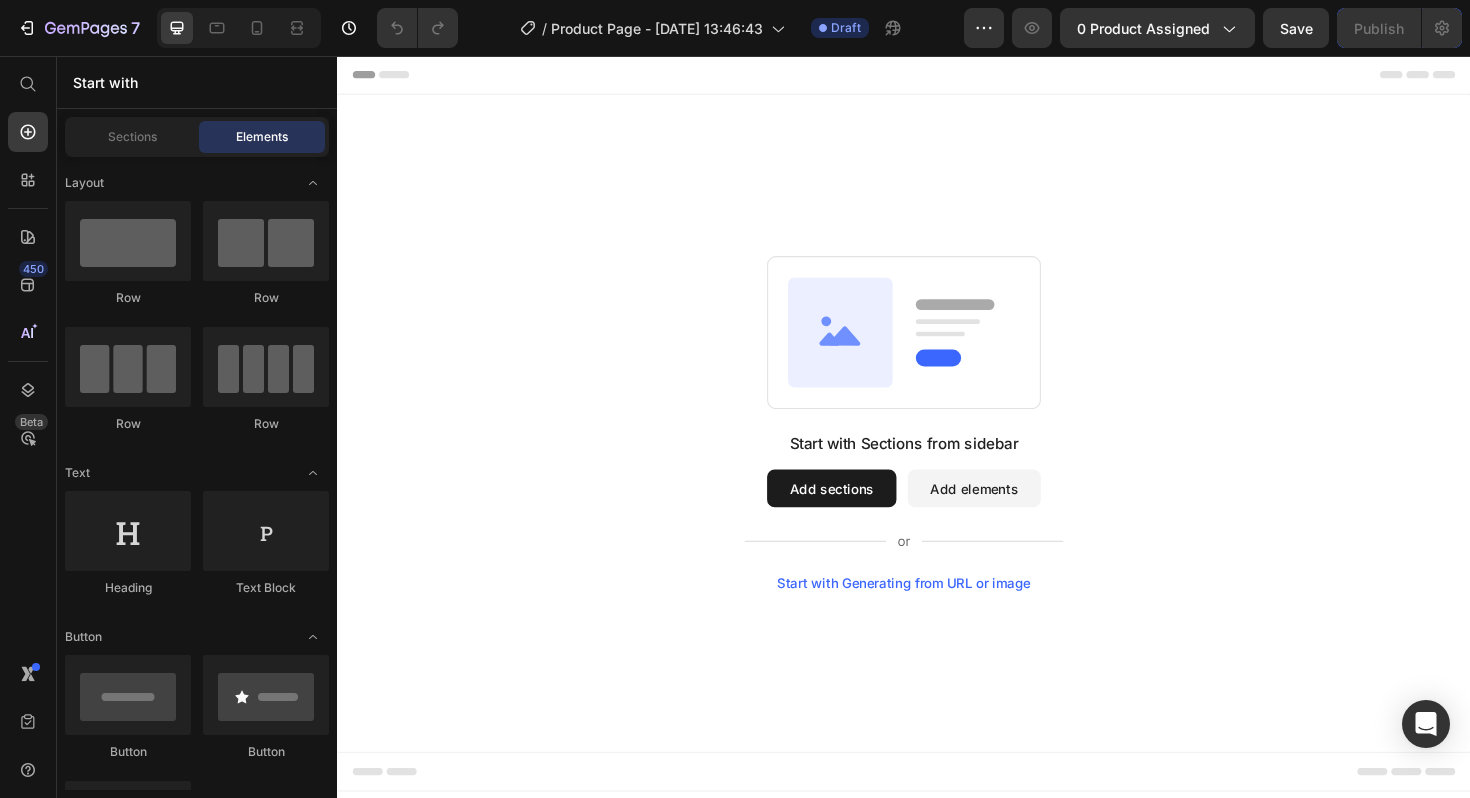 click on "Add elements" at bounding box center (1011, 514) 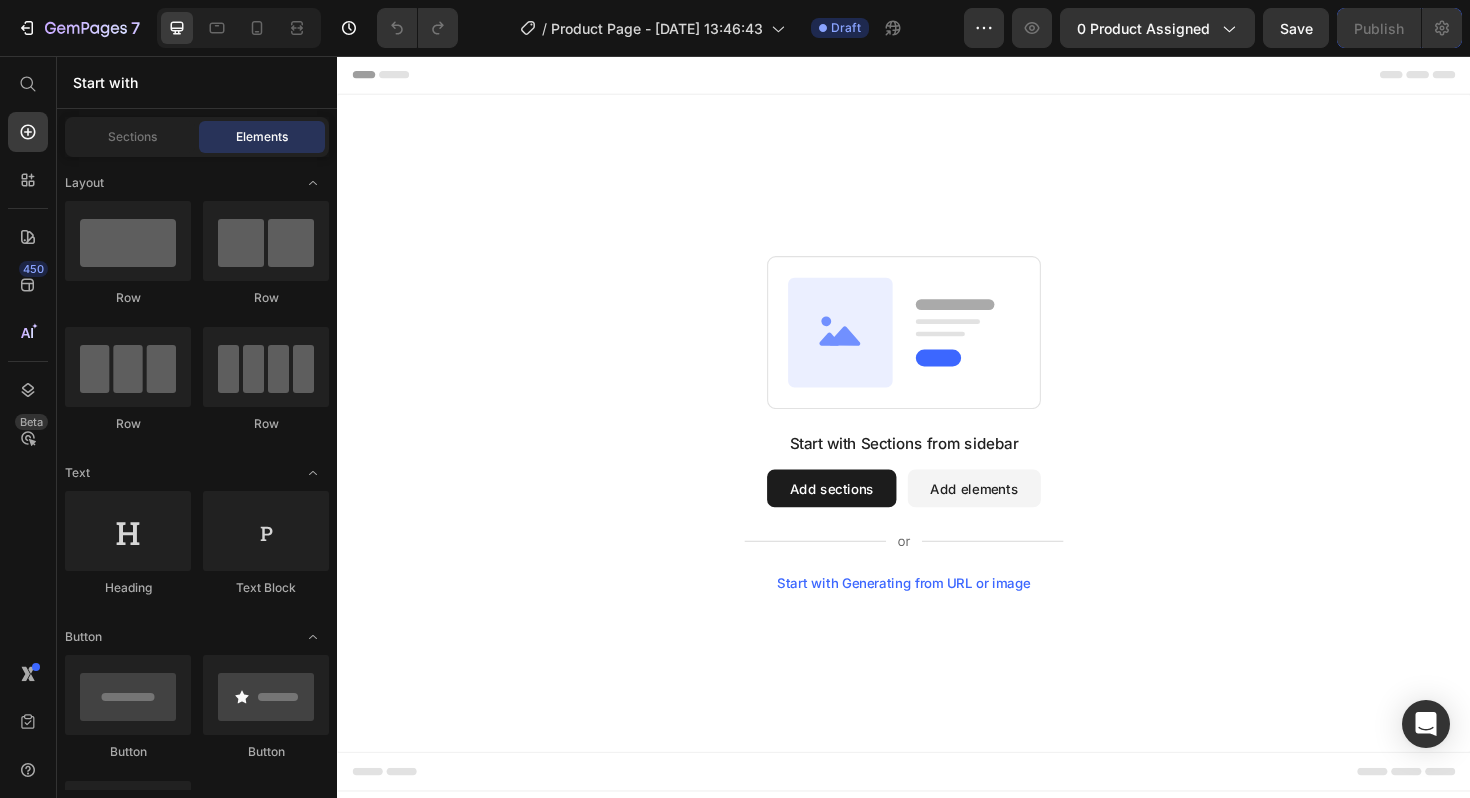 click on "Add sections" at bounding box center [860, 514] 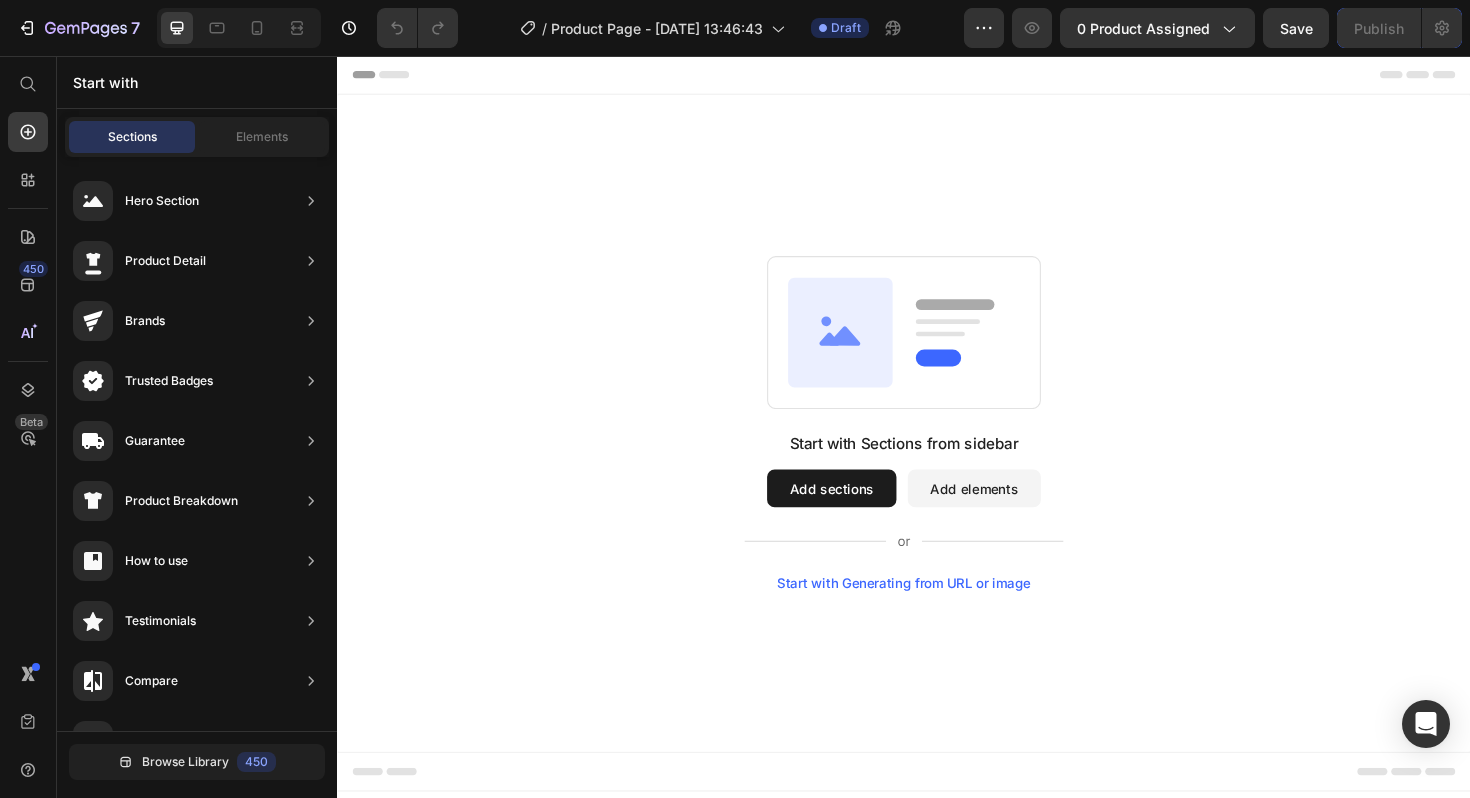 click on "Add elements" at bounding box center (1011, 514) 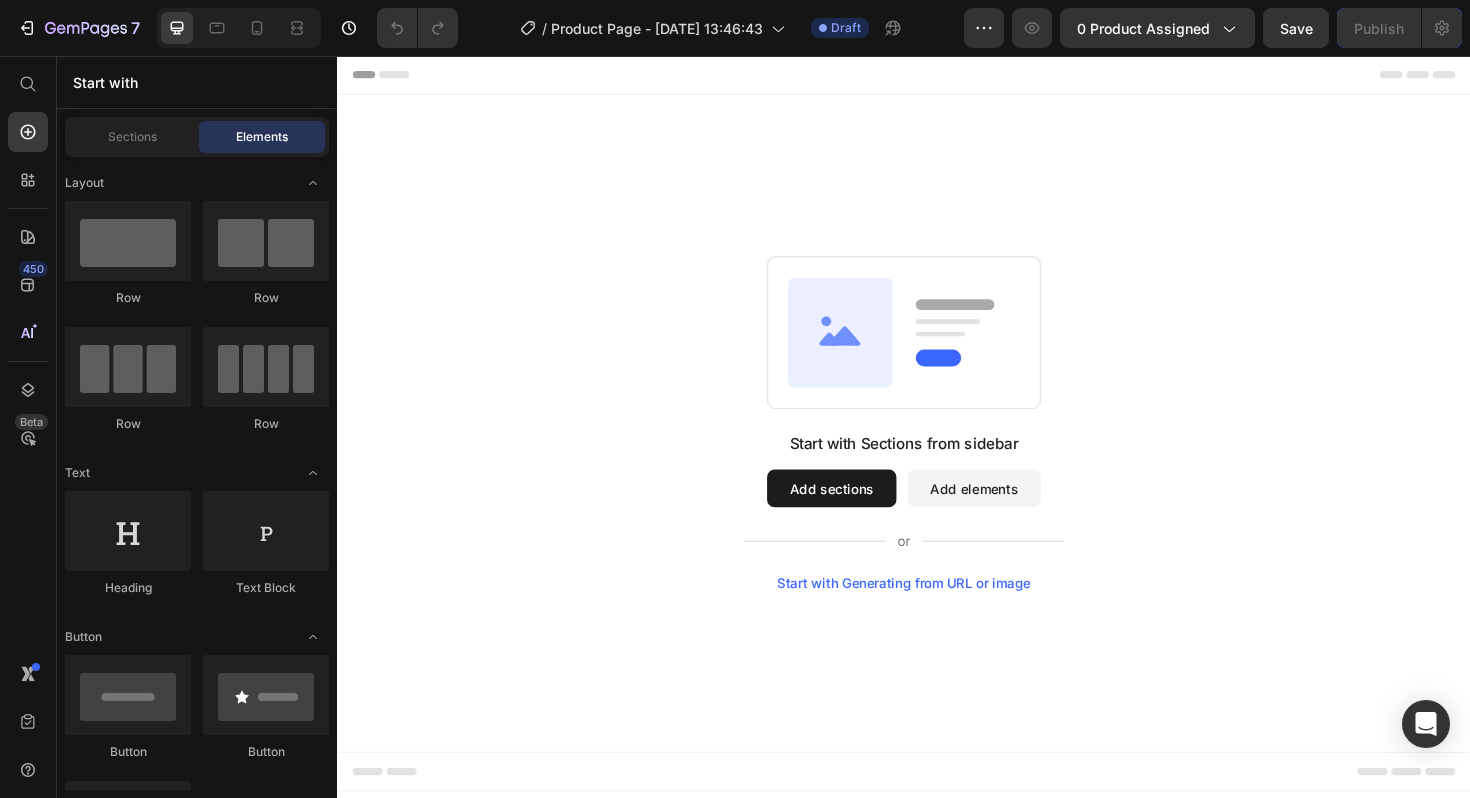 click on "Add elements" at bounding box center (1011, 514) 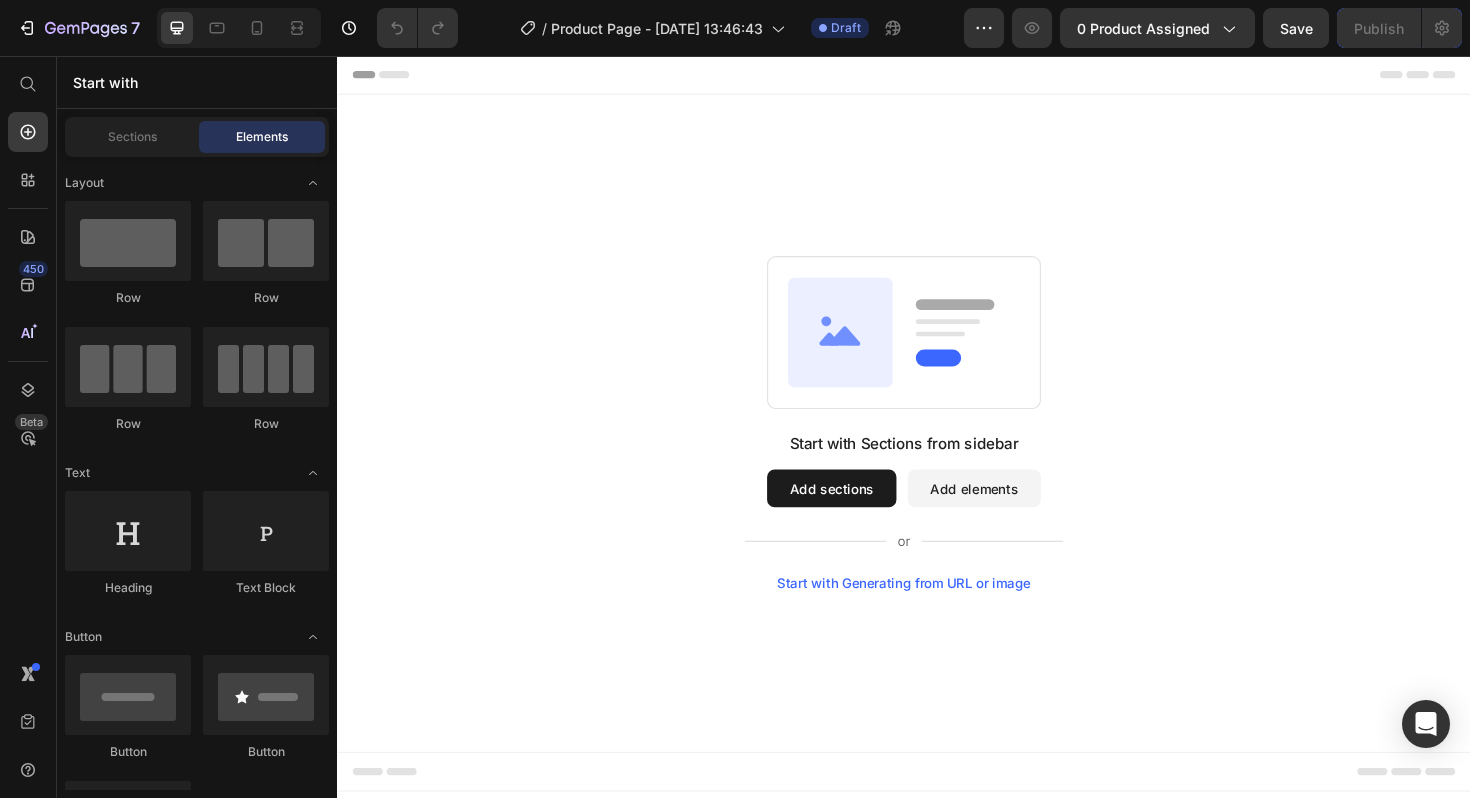 click on "Start with Generating from URL or image" at bounding box center [937, 614] 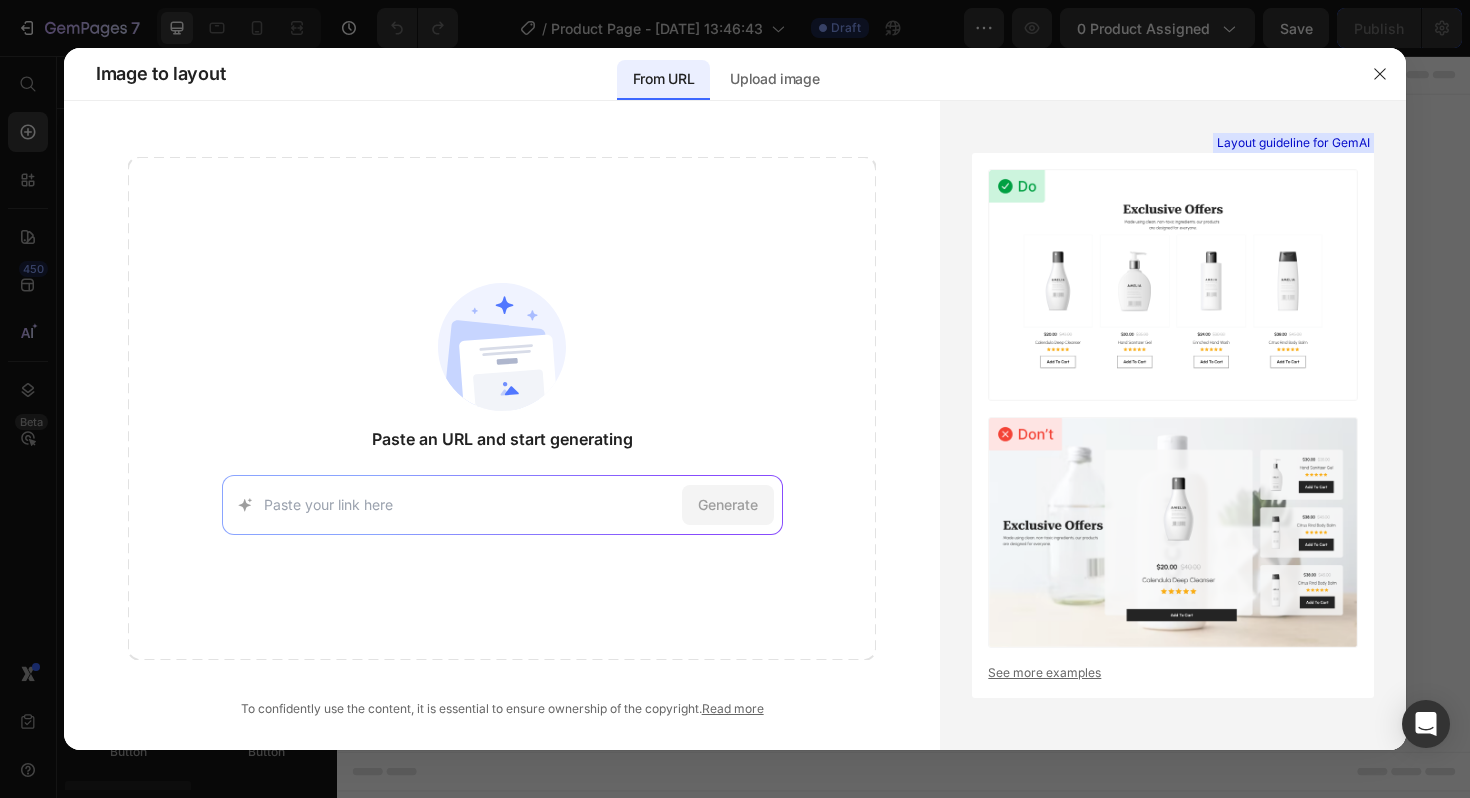 click at bounding box center (469, 504) 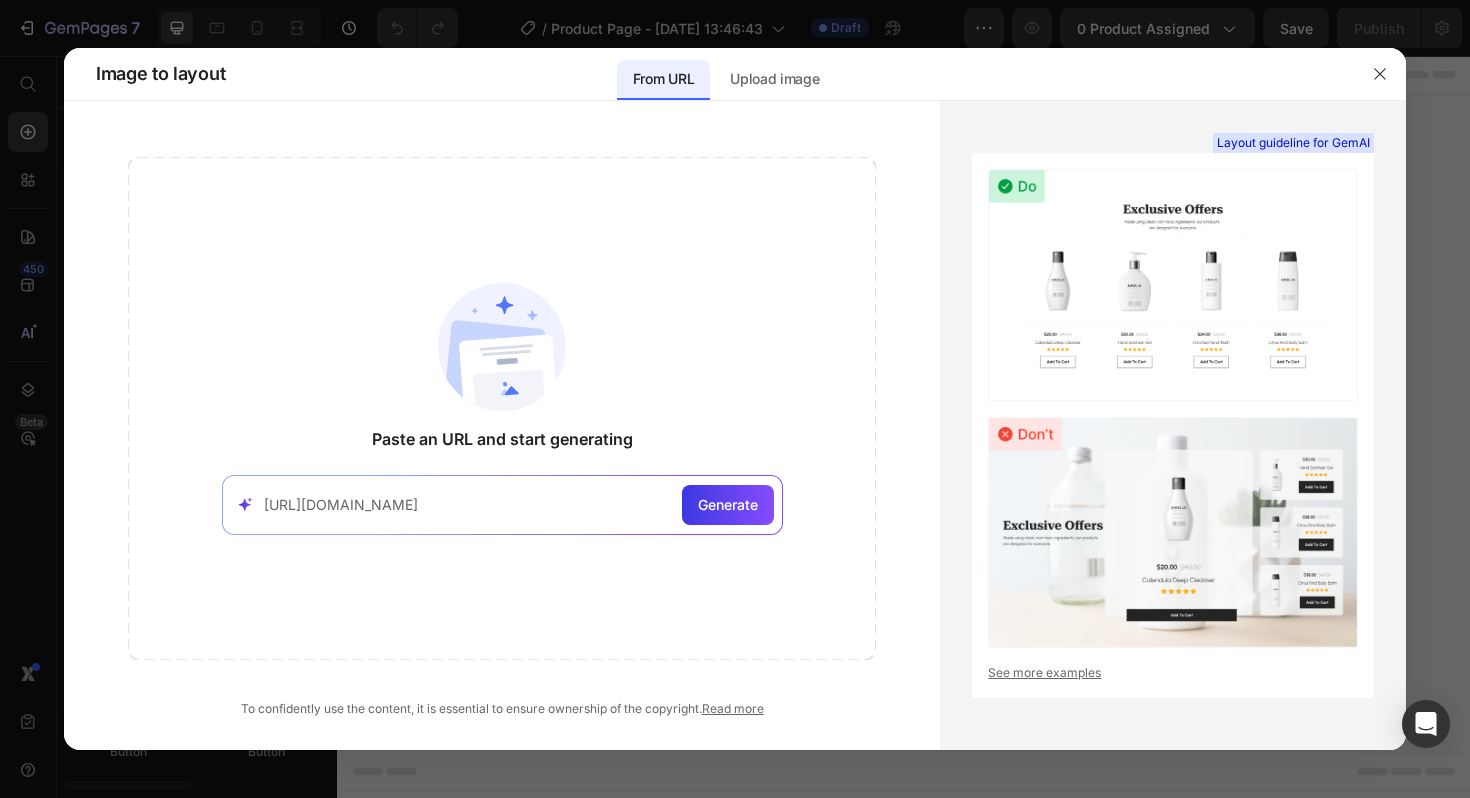 scroll, scrollTop: 0, scrollLeft: 196, axis: horizontal 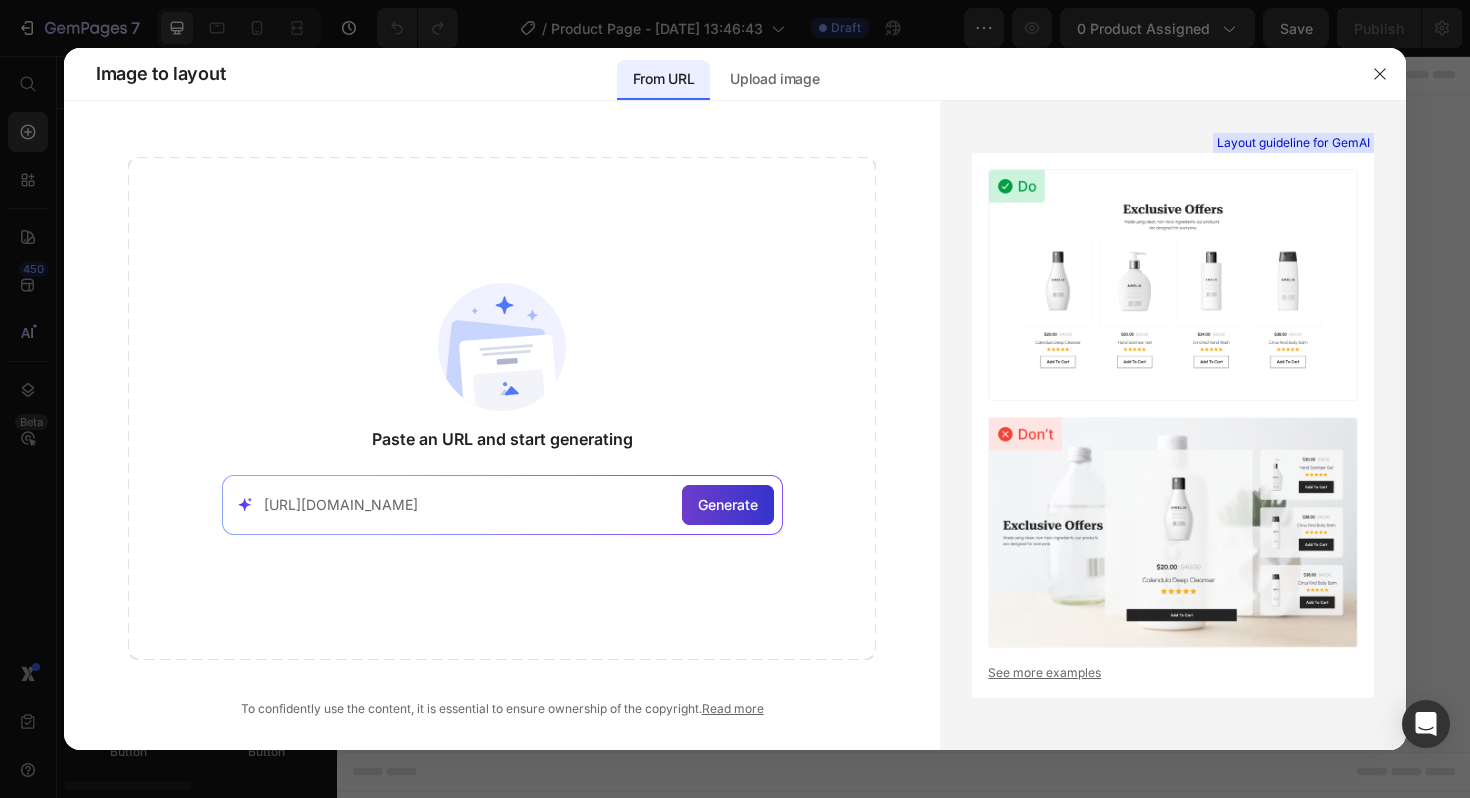 type on "https://y9kgvx-1x.myshopify.com/products/wagforbot%E2%84%A2-ai-pet-monitor-tracker" 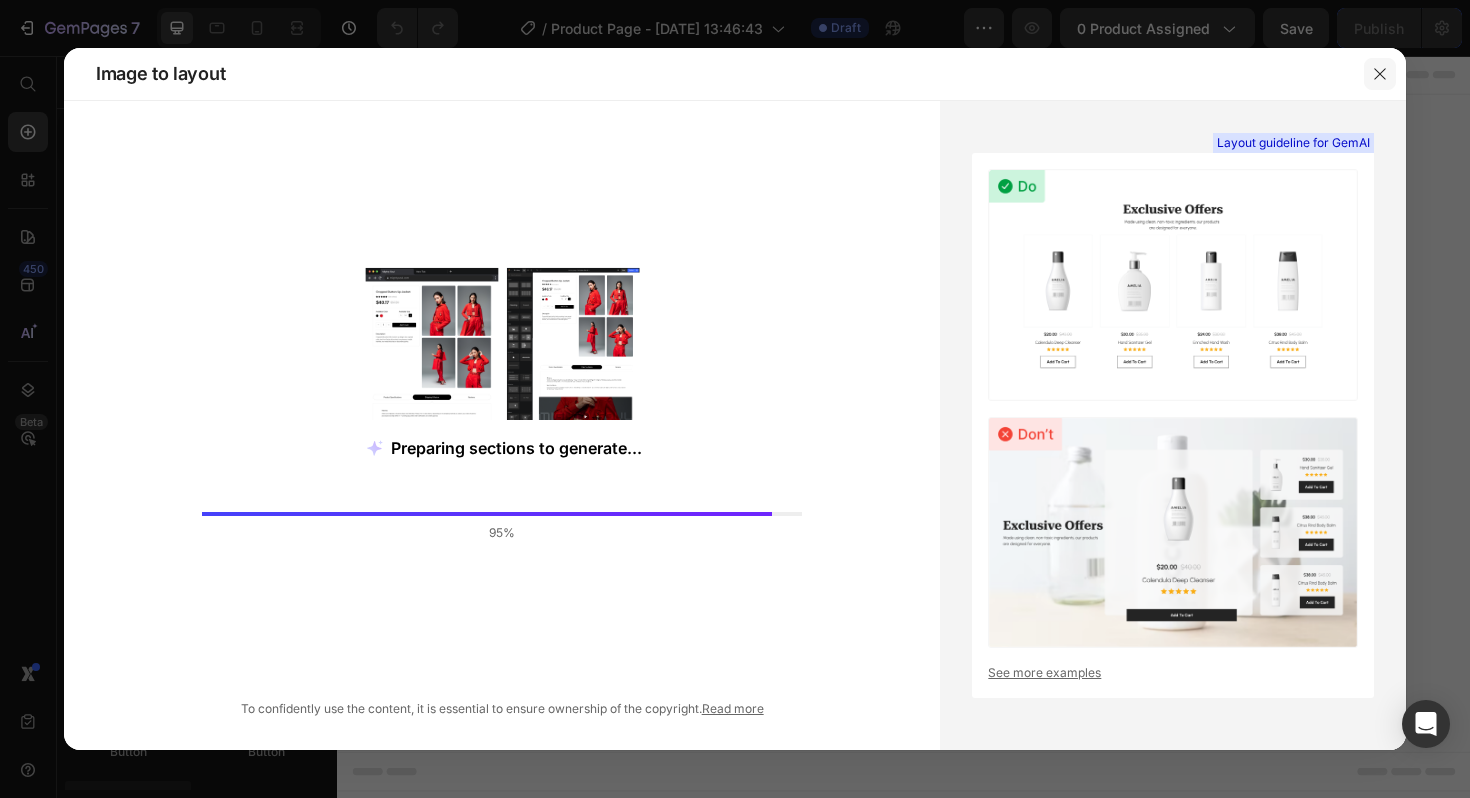 click 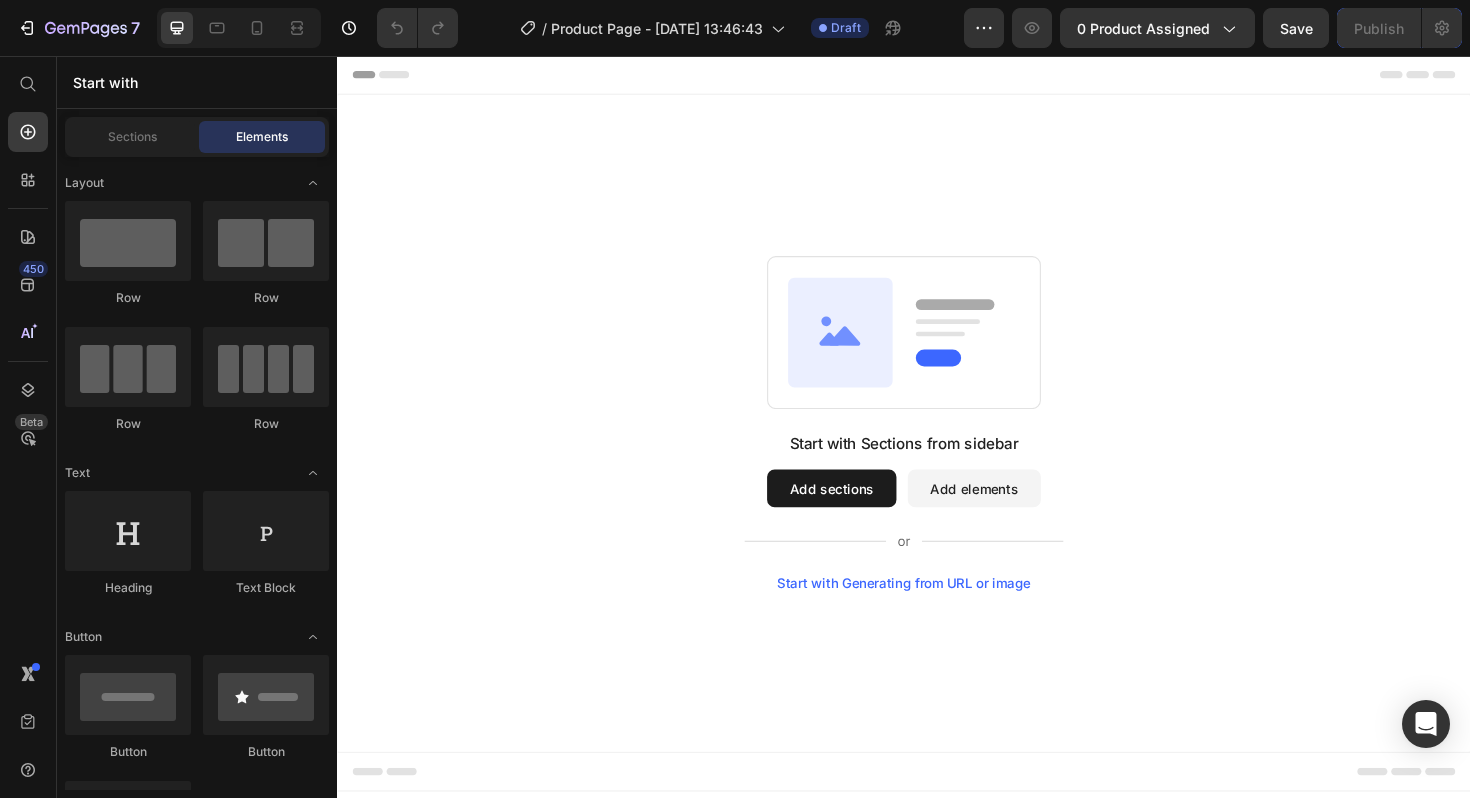 drag, startPoint x: 863, startPoint y: 43, endPoint x: 831, endPoint y: 40, distance: 32.140316 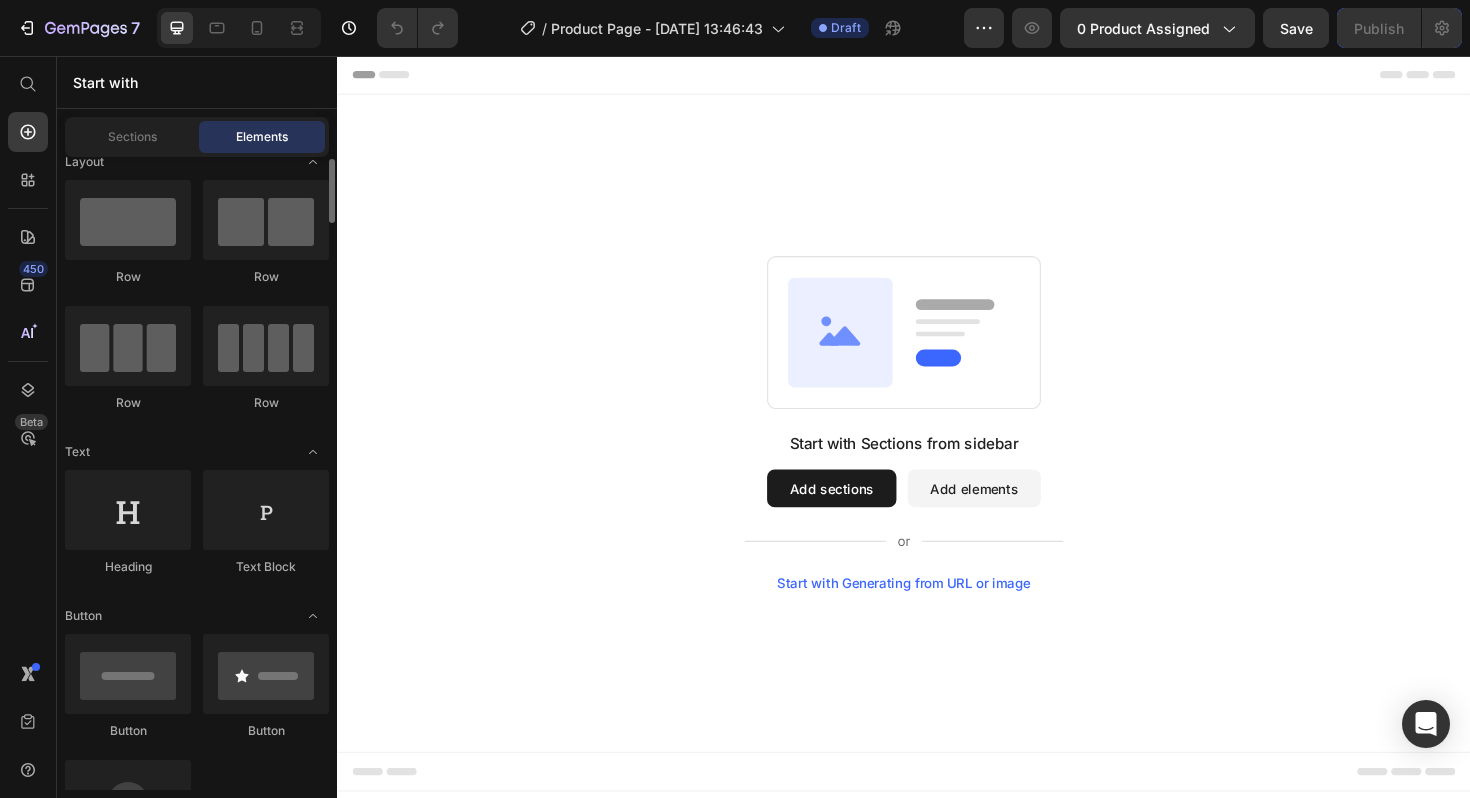 scroll, scrollTop: 0, scrollLeft: 0, axis: both 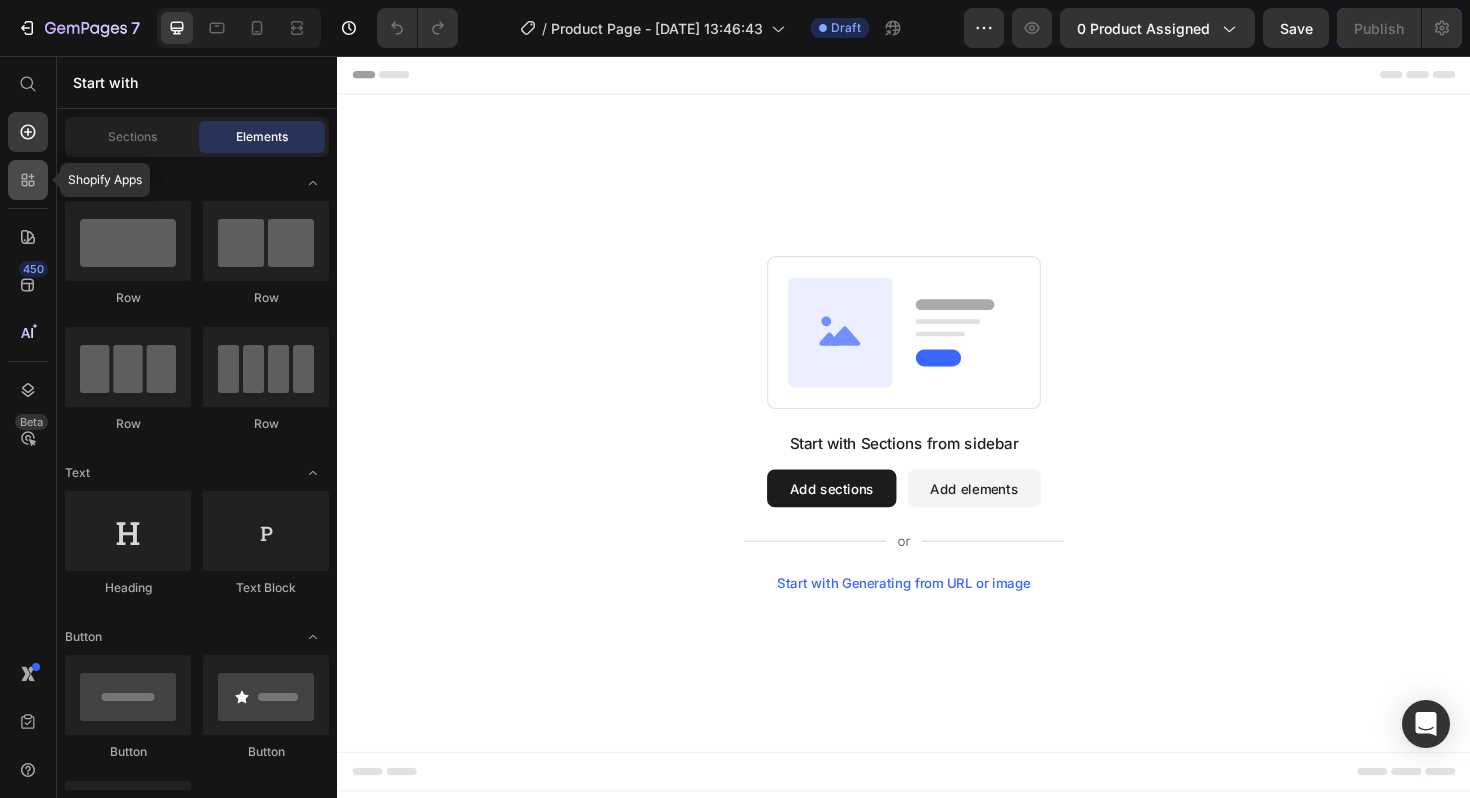 click 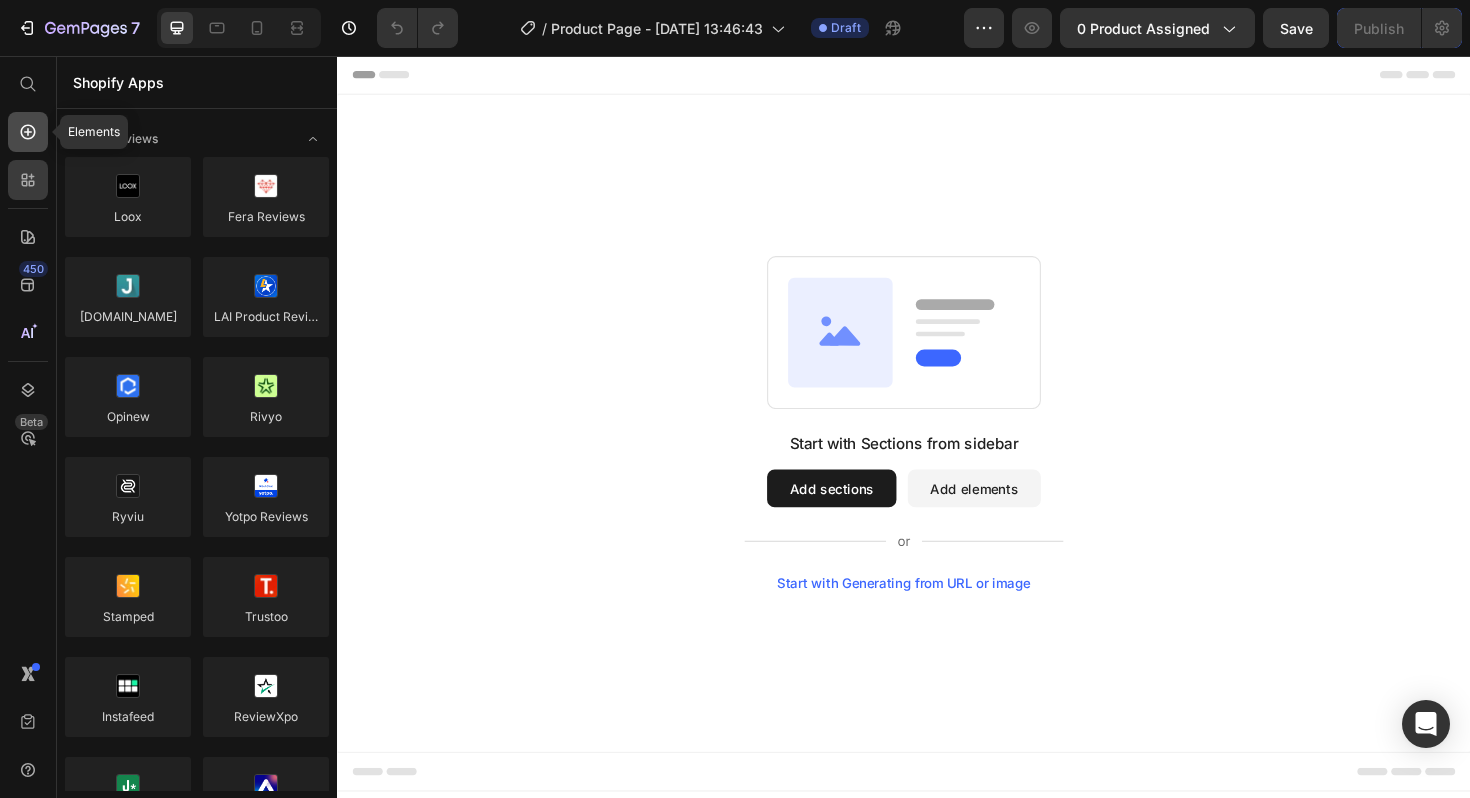 click 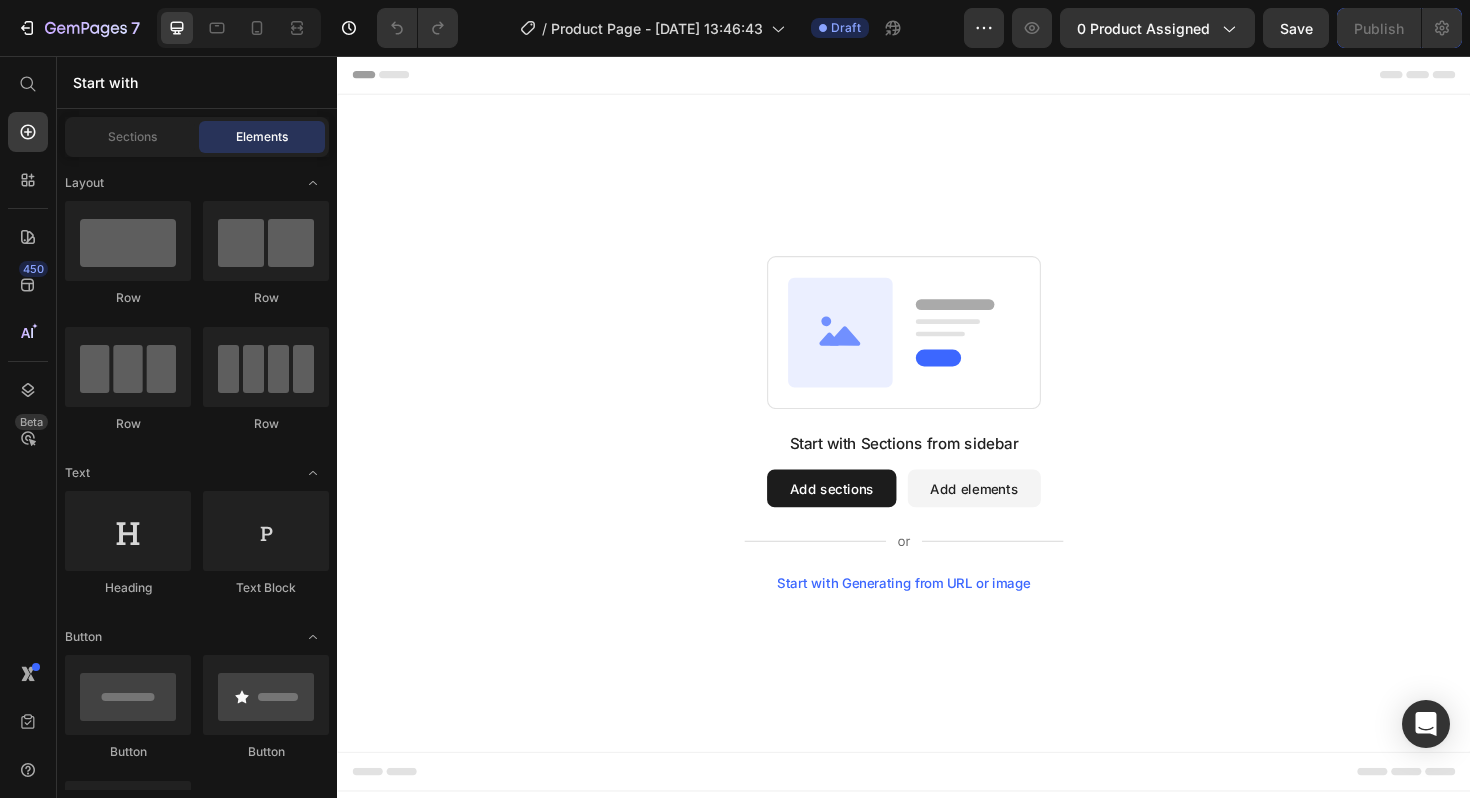 click at bounding box center (239, 28) 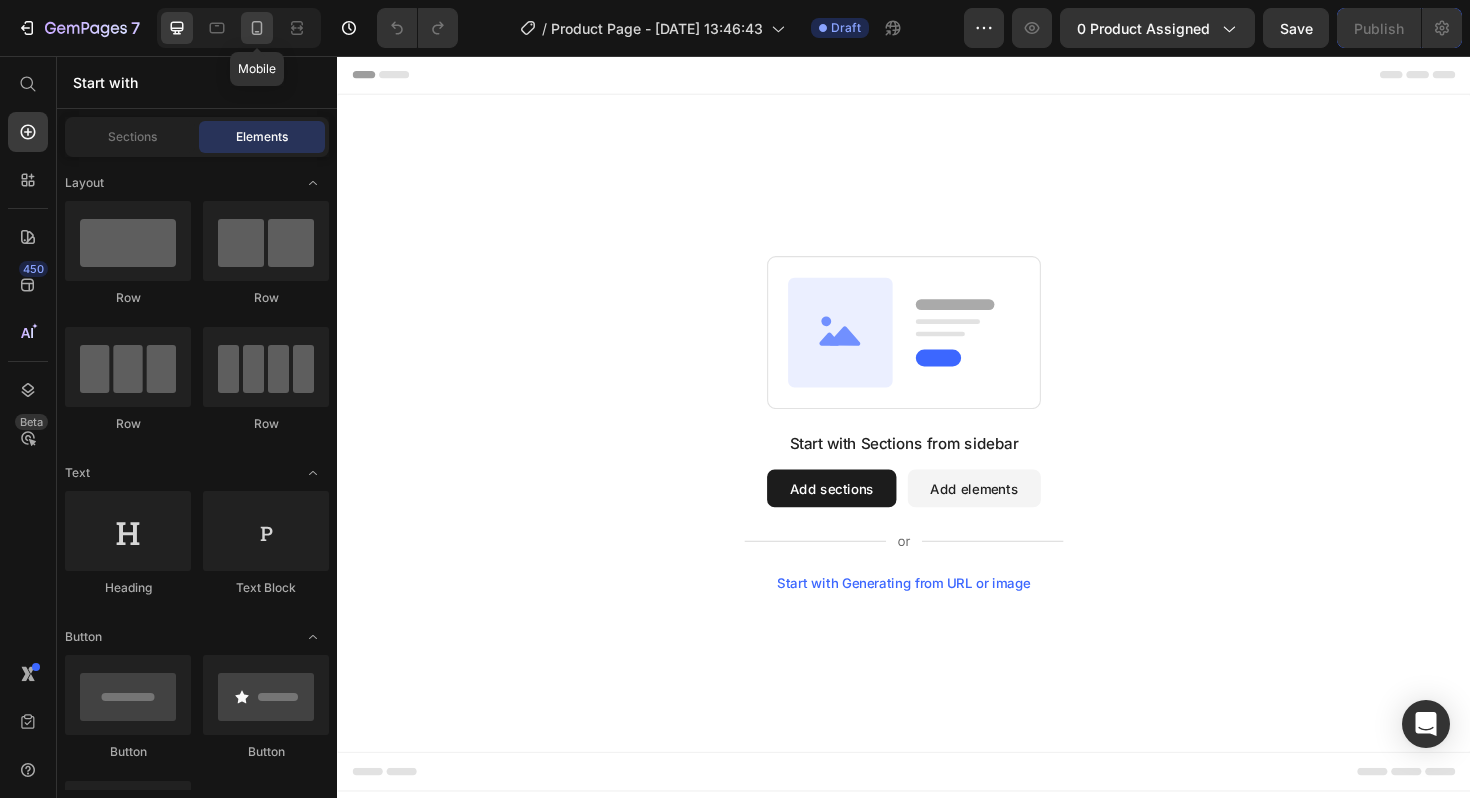 click 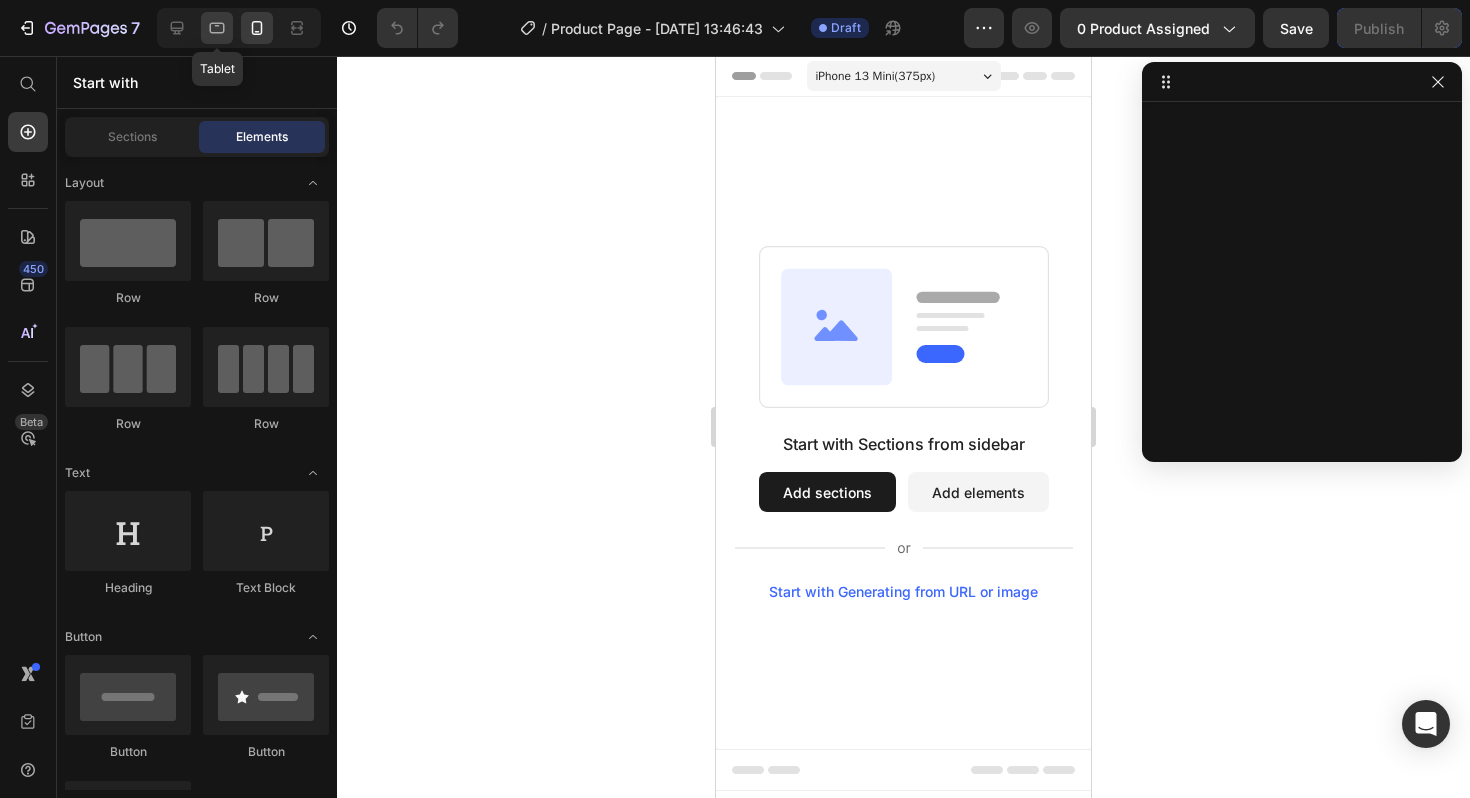 click 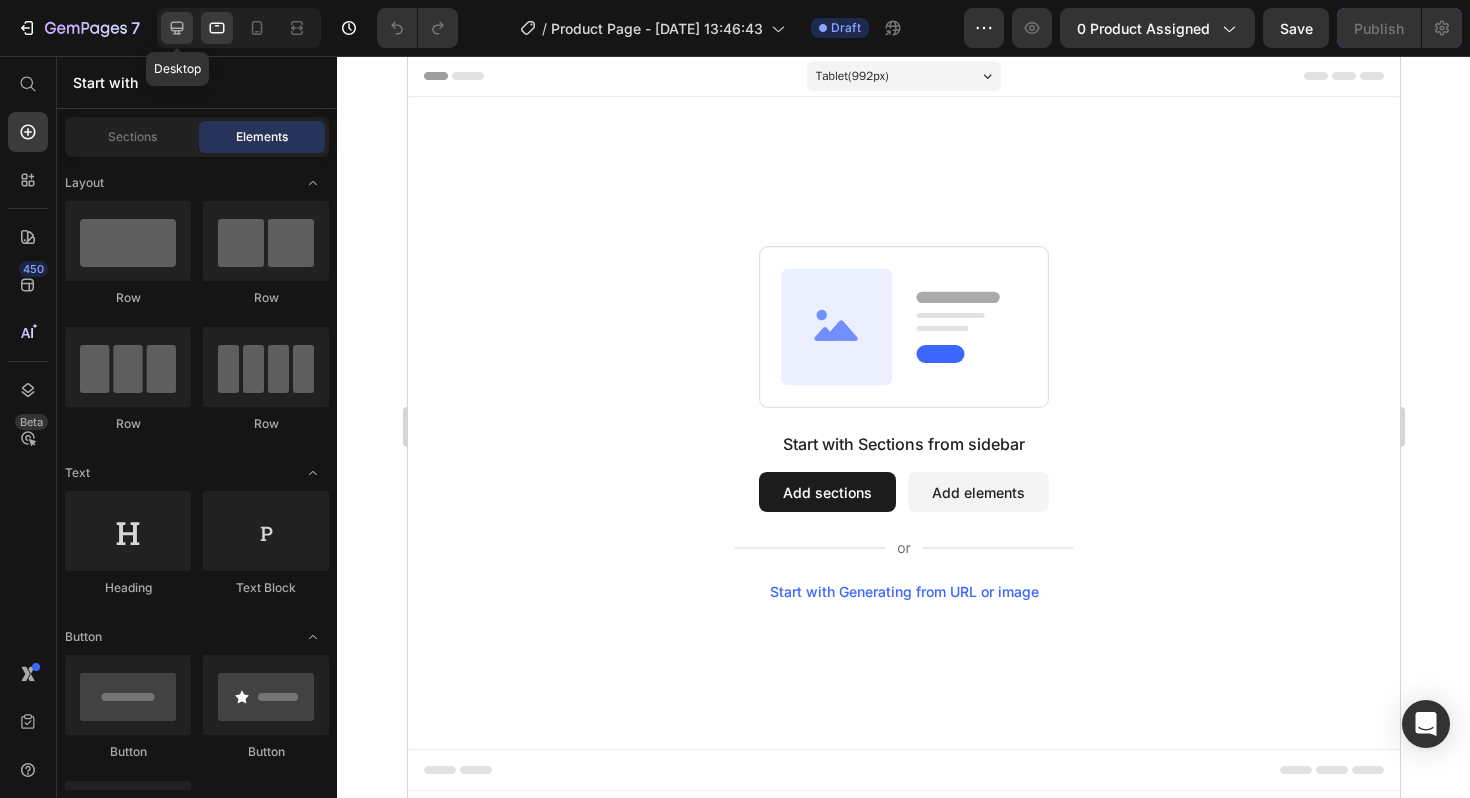 click 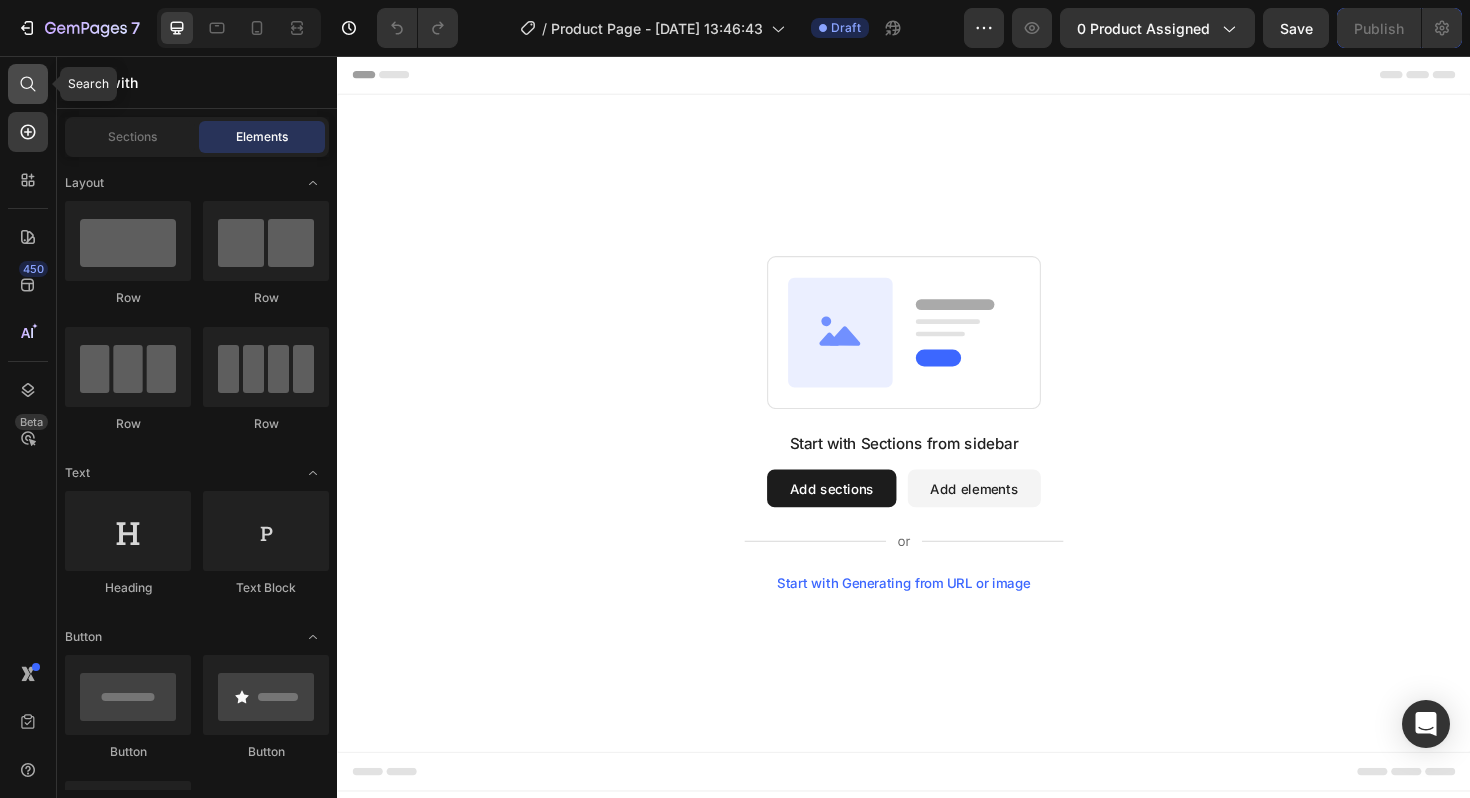 click 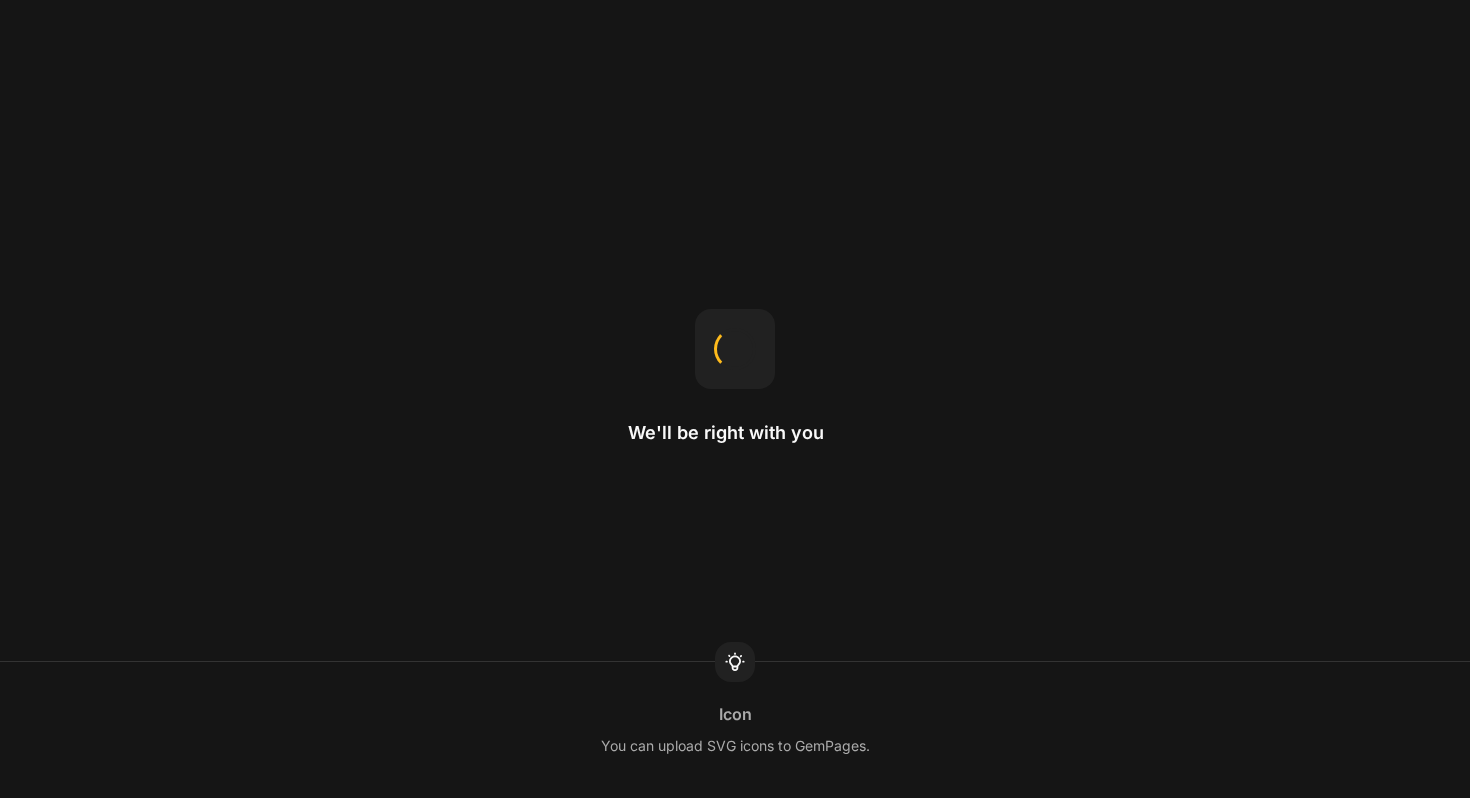 scroll, scrollTop: 0, scrollLeft: 0, axis: both 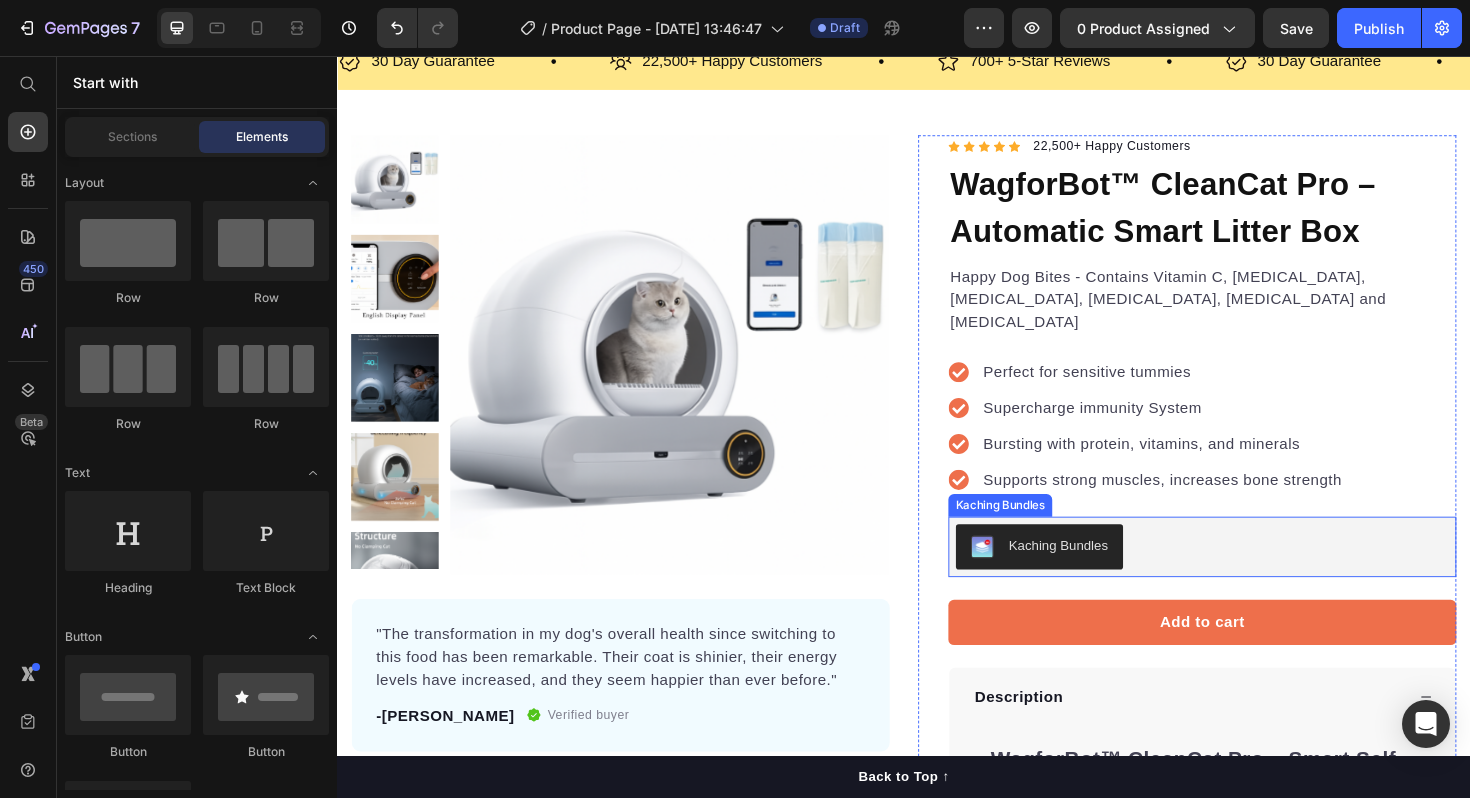 click on "Kaching Bundles" at bounding box center [1080, 576] 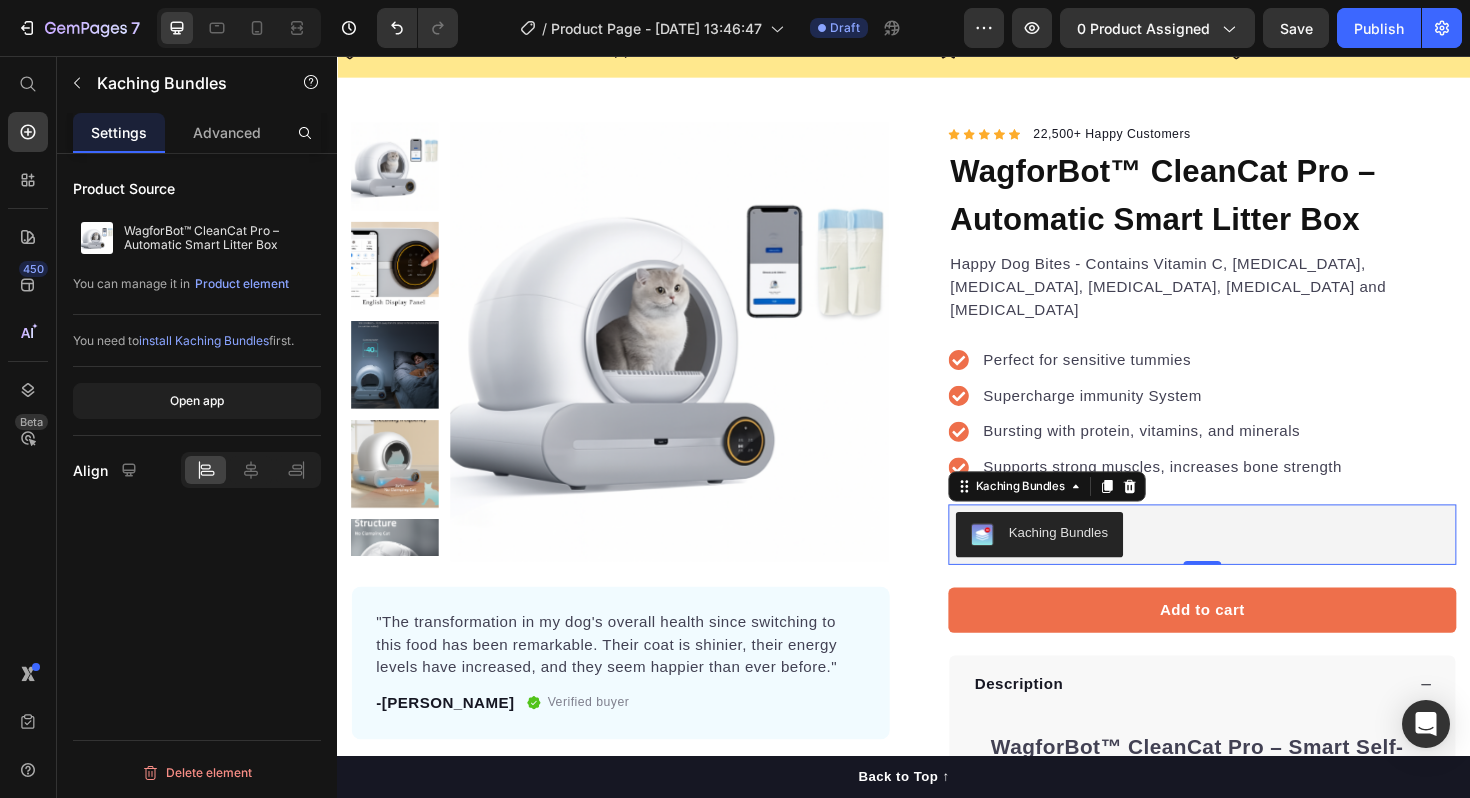 scroll, scrollTop: 0, scrollLeft: 0, axis: both 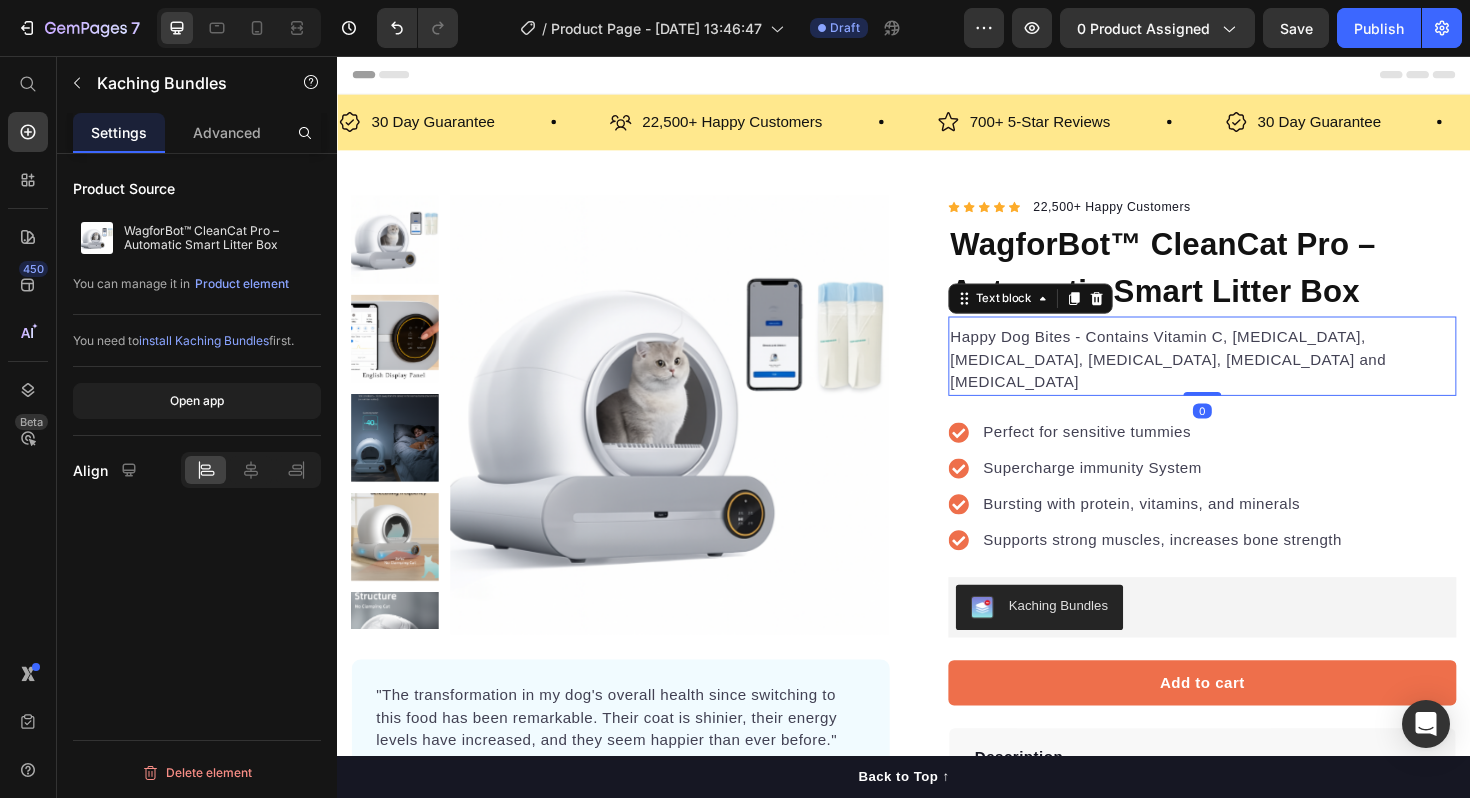 click on "Happy Dog Bites - Contains Vitamin C, Vitamin E, Vitamin B2, Vitamin B1, Vitamin D and Vitamin K" at bounding box center (1253, 378) 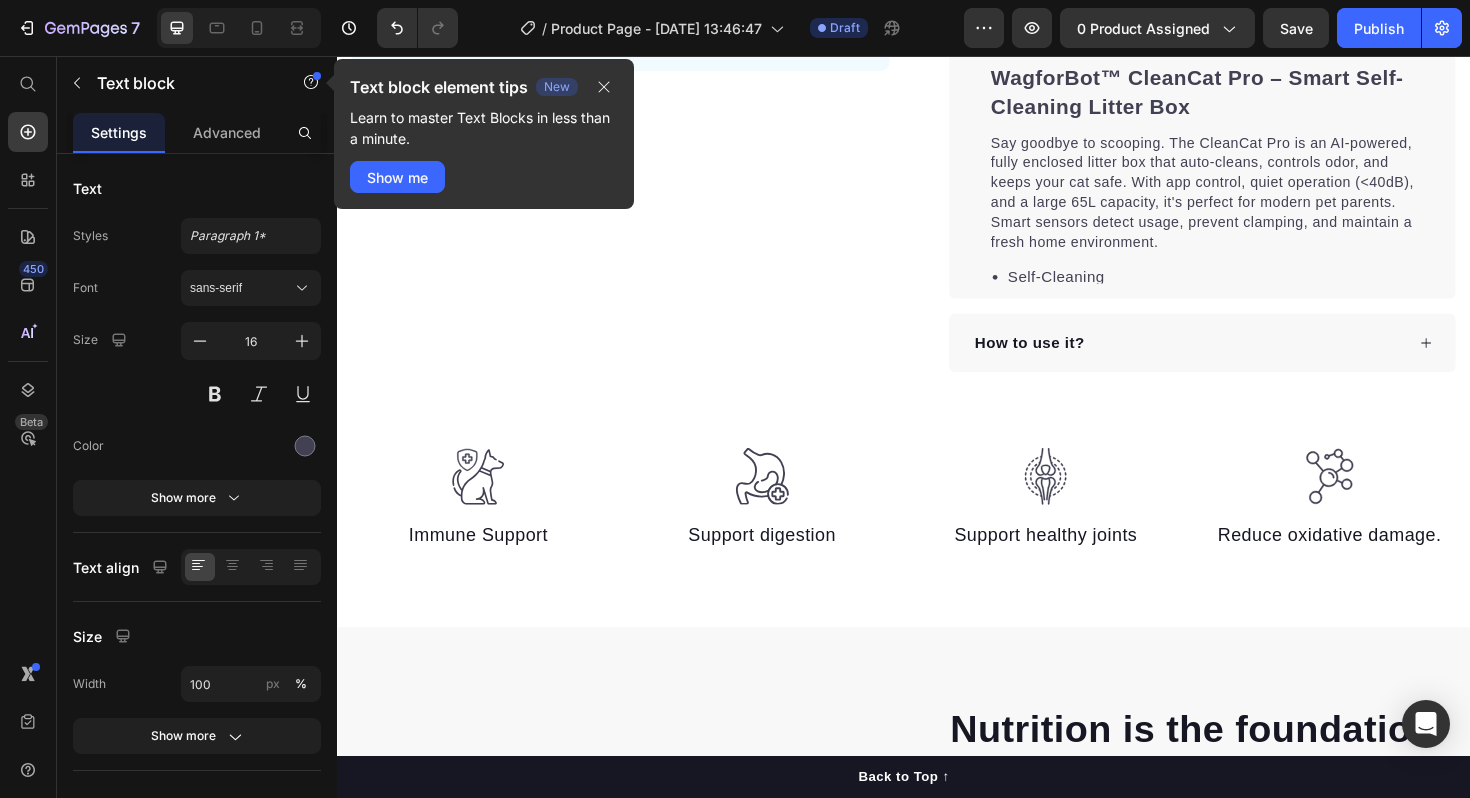 scroll, scrollTop: 0, scrollLeft: 0, axis: both 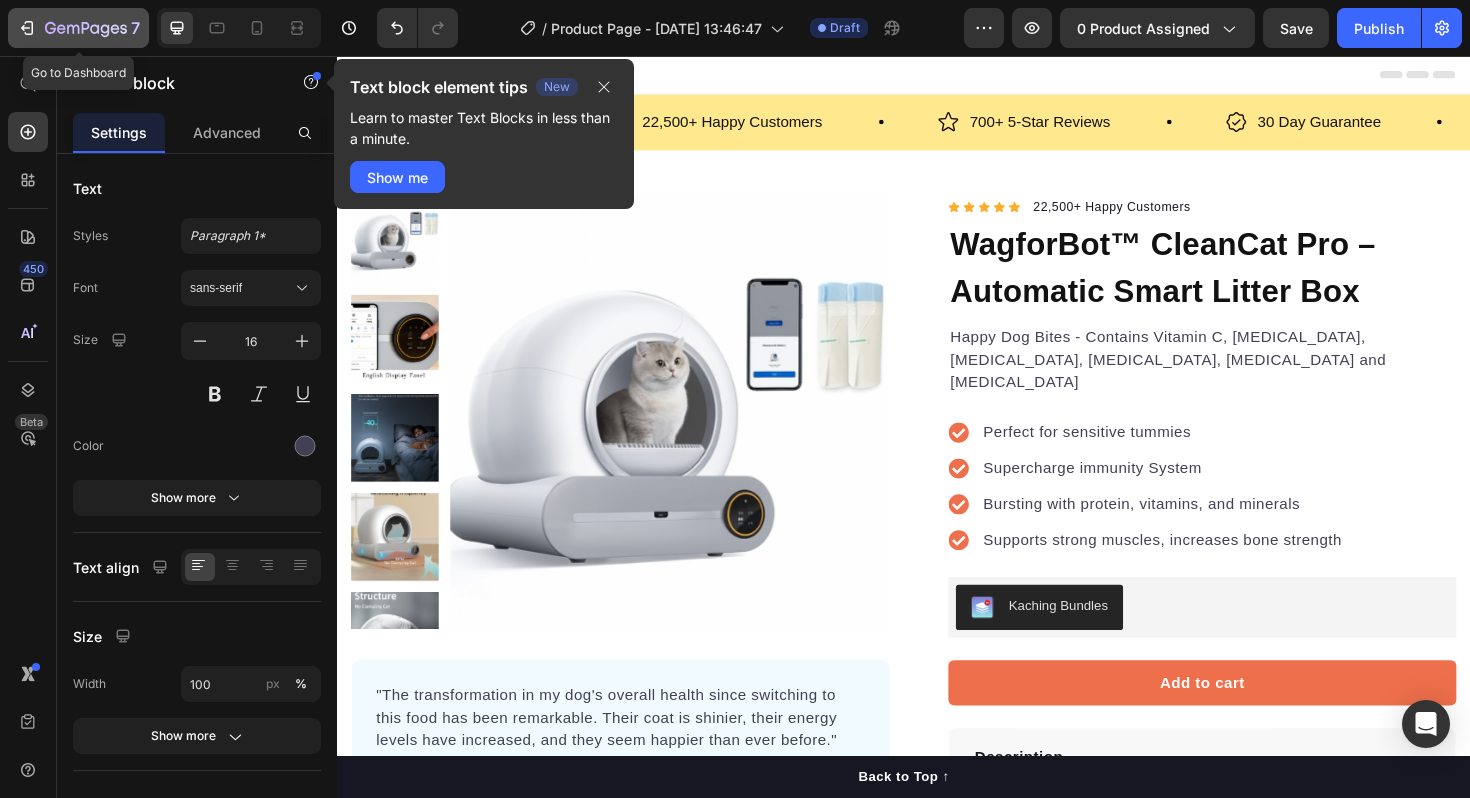 click 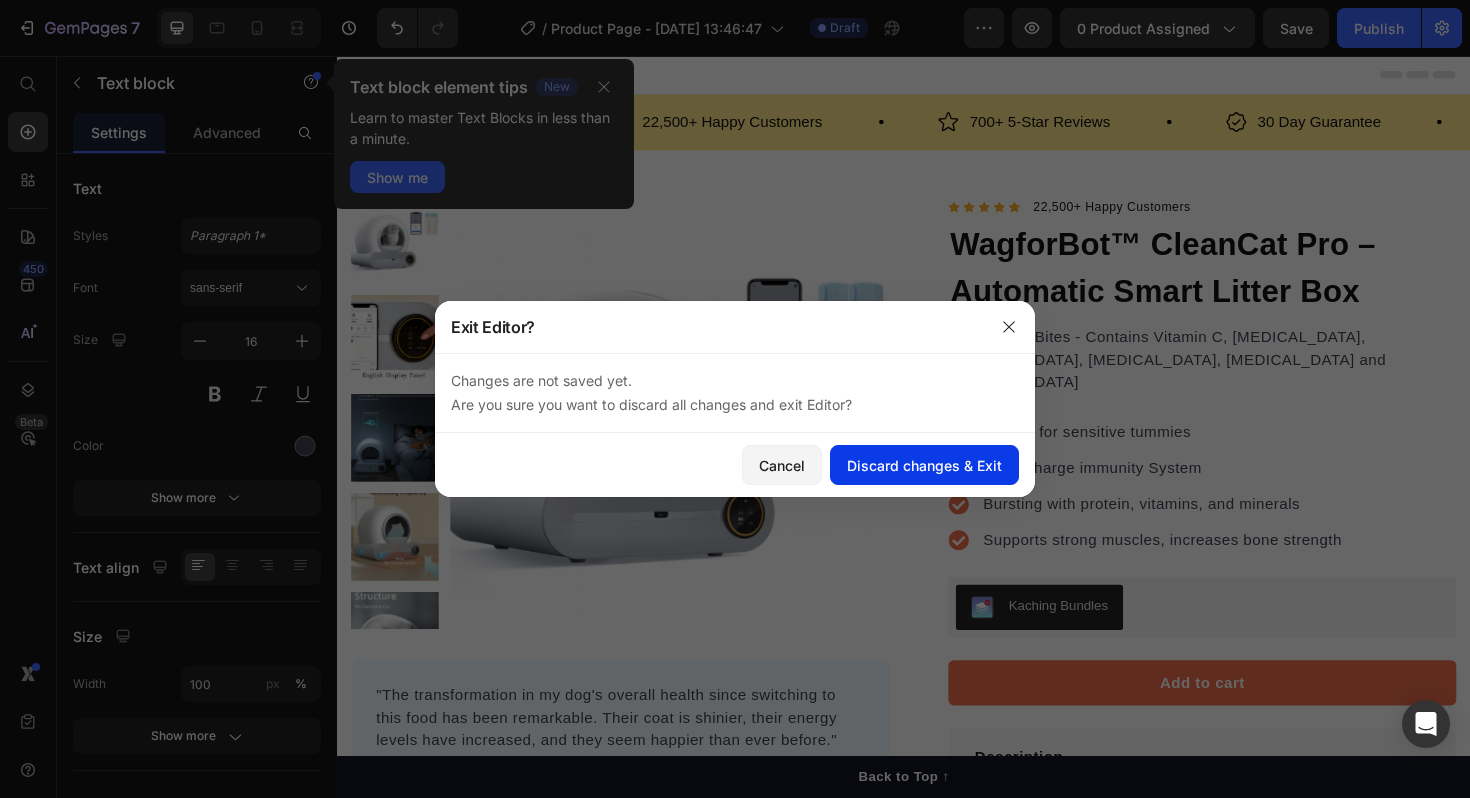 click on "Discard changes & Exit" at bounding box center [924, 465] 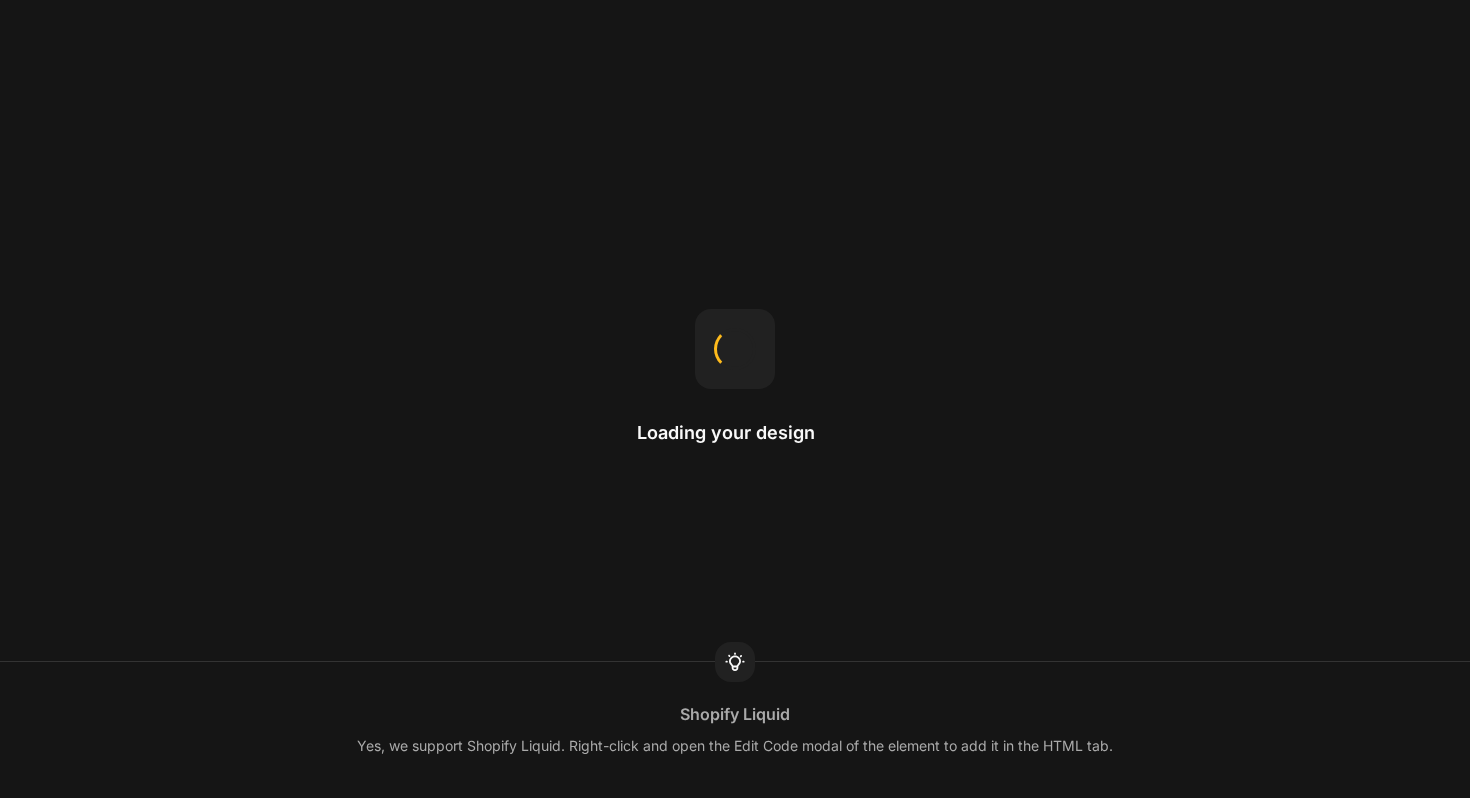 scroll, scrollTop: 0, scrollLeft: 0, axis: both 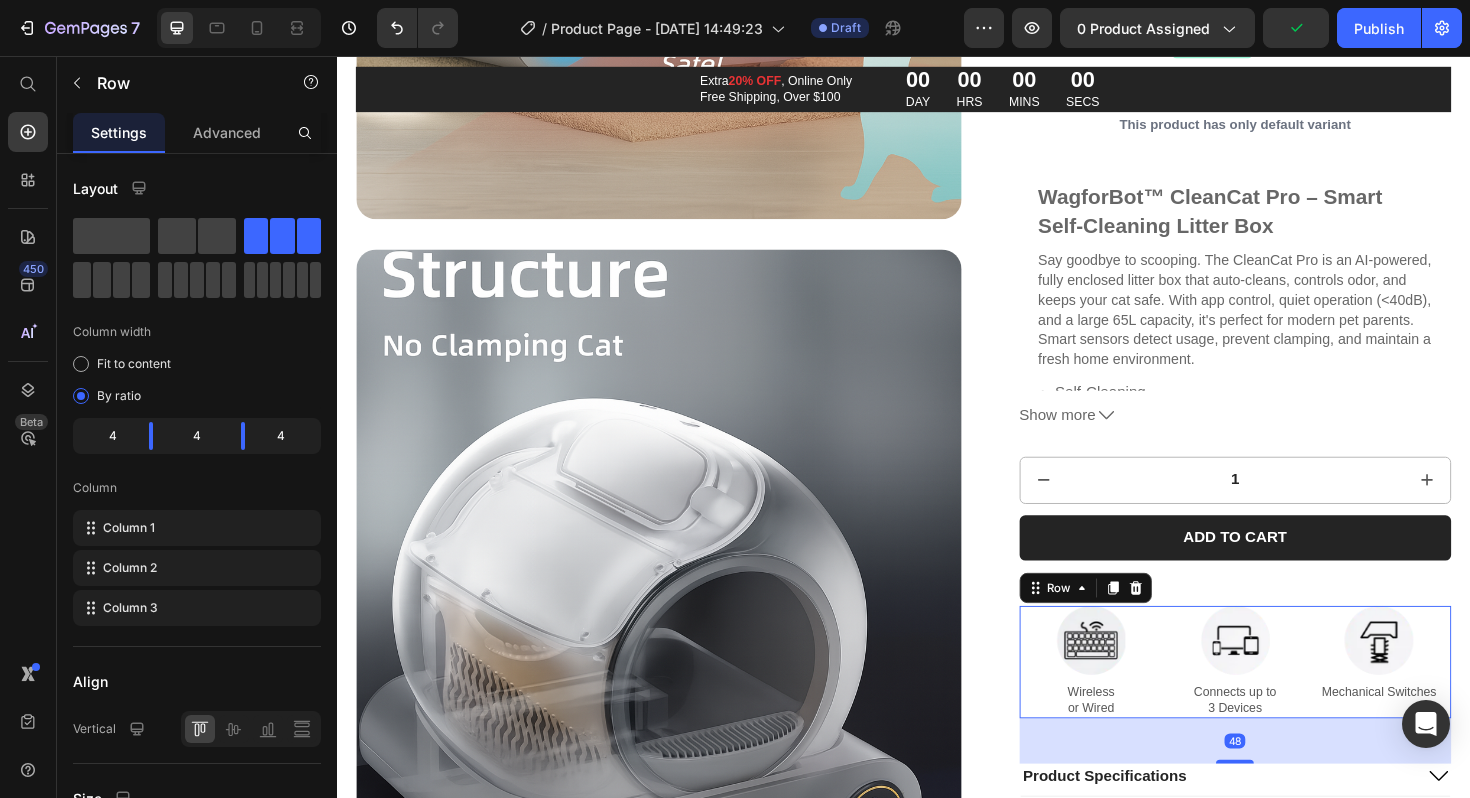 click on "Image Connects up to  3 Devices Text Block" at bounding box center (1288, 698) 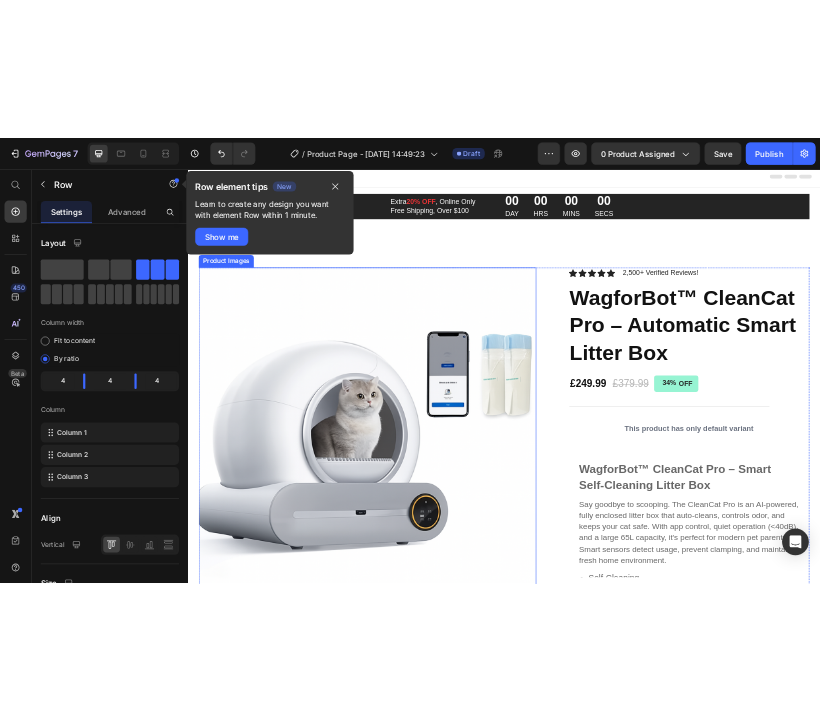scroll, scrollTop: 0, scrollLeft: 0, axis: both 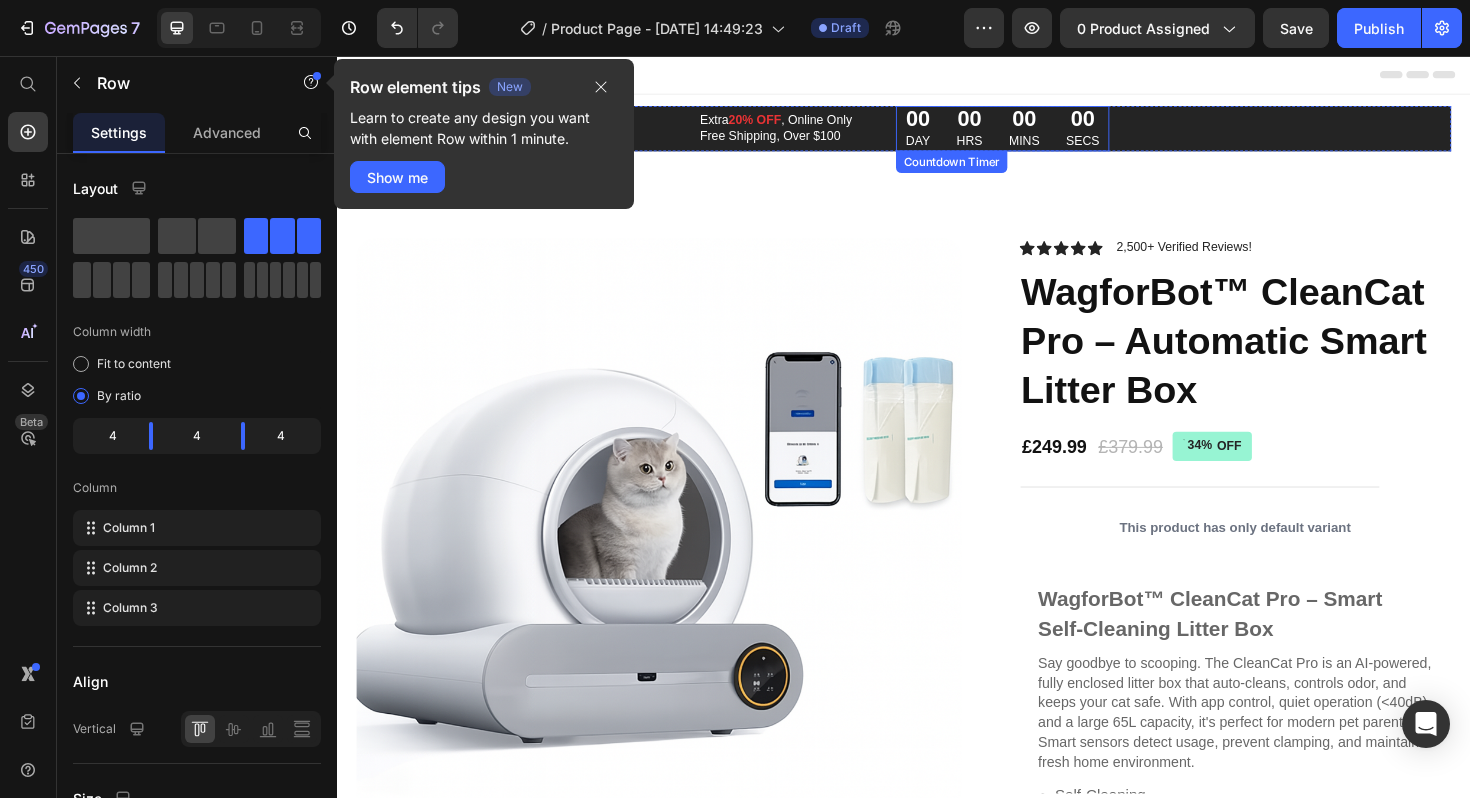 click on "00 DAY 00 HRS 00 MINS 00 SECS" at bounding box center (1041, 133) 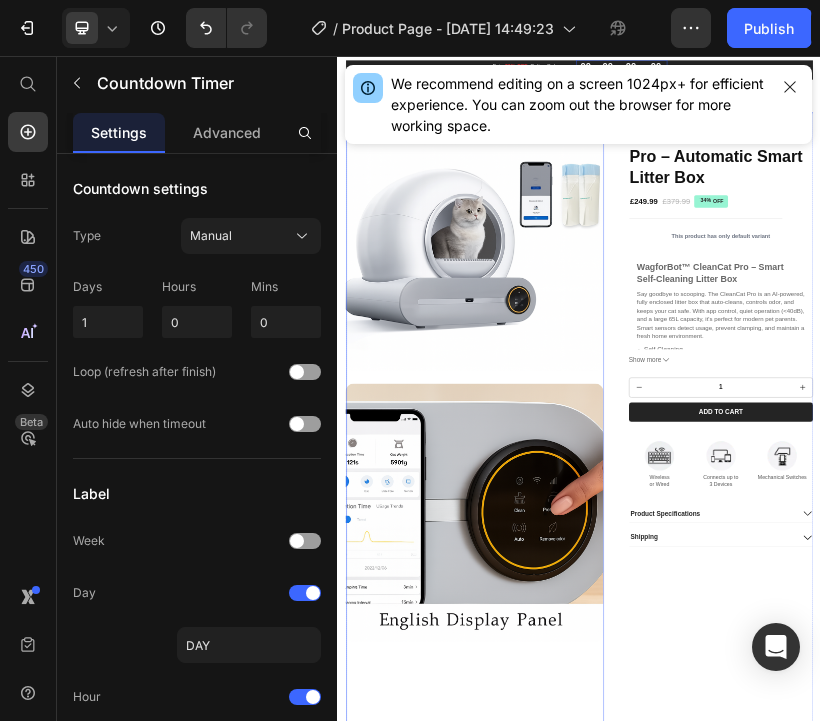 scroll, scrollTop: 394, scrollLeft: 0, axis: vertical 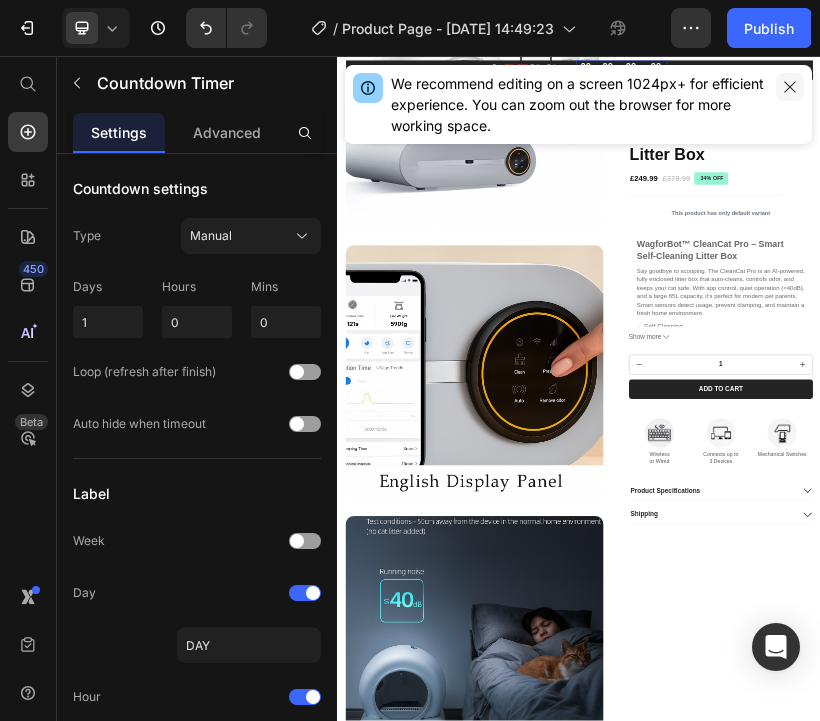 click 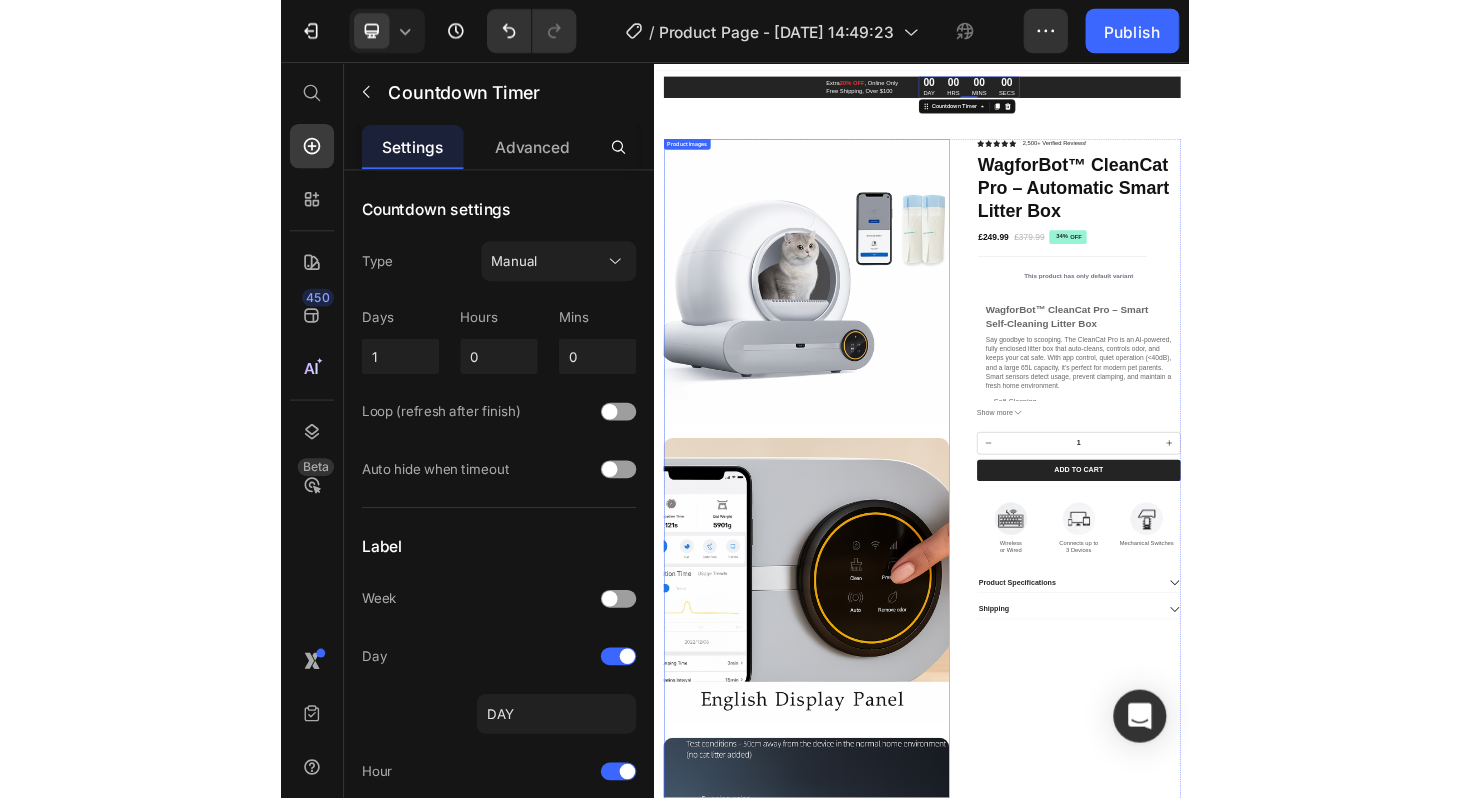 scroll, scrollTop: 0, scrollLeft: 0, axis: both 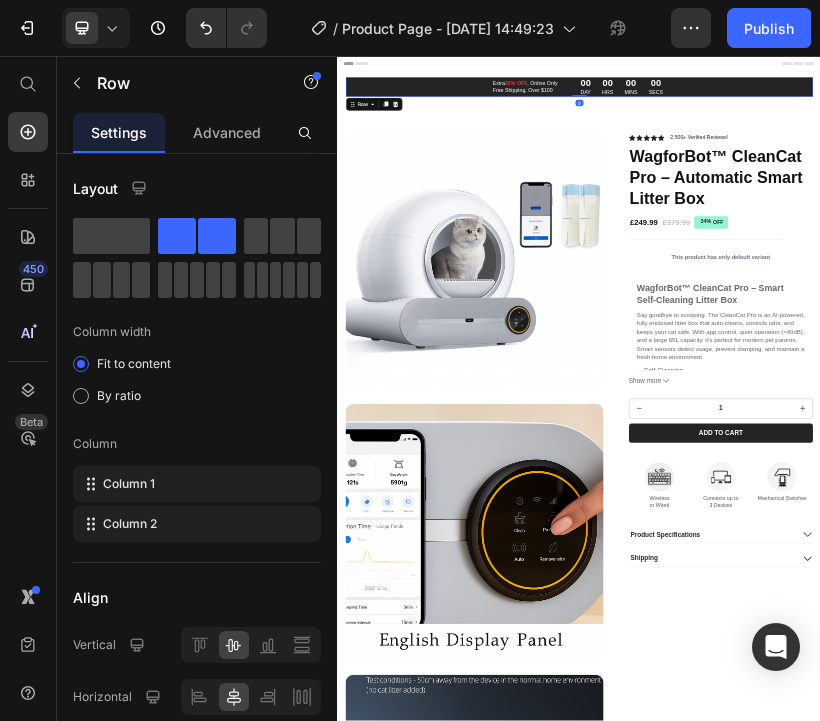 click on "Extra  20% OFF , Online Only Free Shipping, Over $100 Text Block 00 DAY 00 HRS 00 MINS 00 SECS Countdown Timer Row   0" at bounding box center [937, 133] 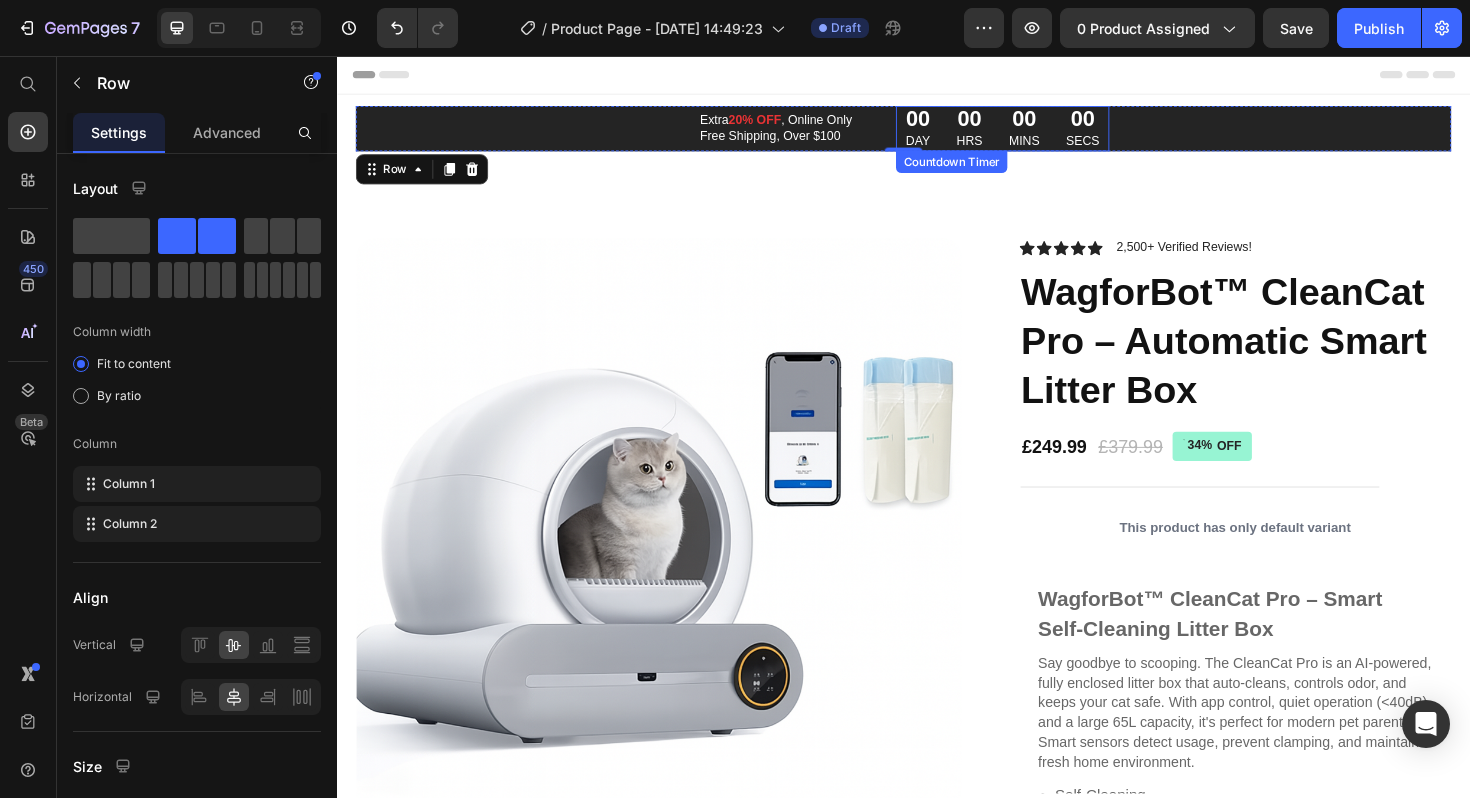 click on "00" at bounding box center (1126, 122) 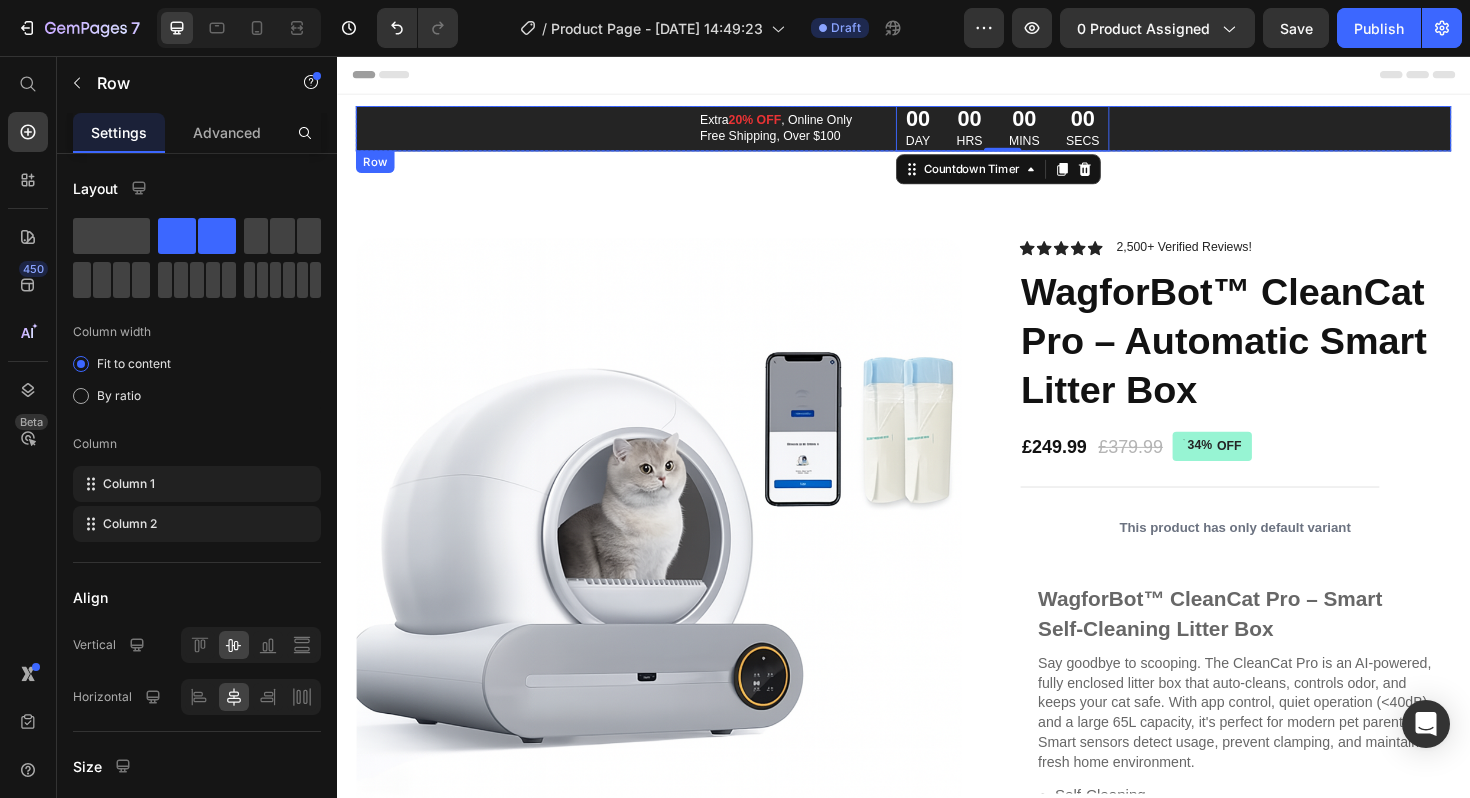 click on "Extra  20% OFF , Online Only Free Shipping, Over $100 Text Block 00 DAY 00 HRS 00 MINS 00 SECS Countdown Timer   0 Row" at bounding box center (937, 133) 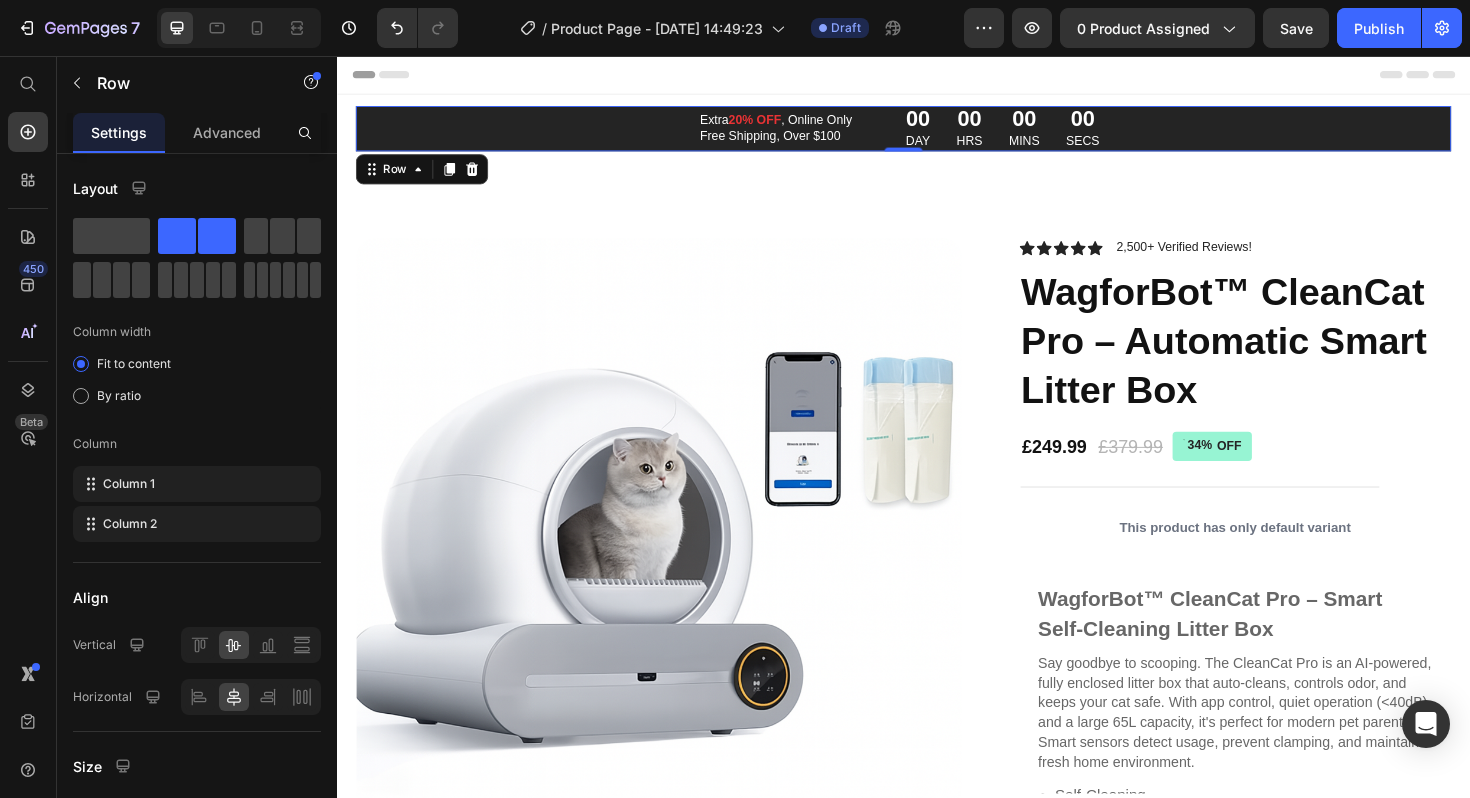 click on "00" at bounding box center (1126, 122) 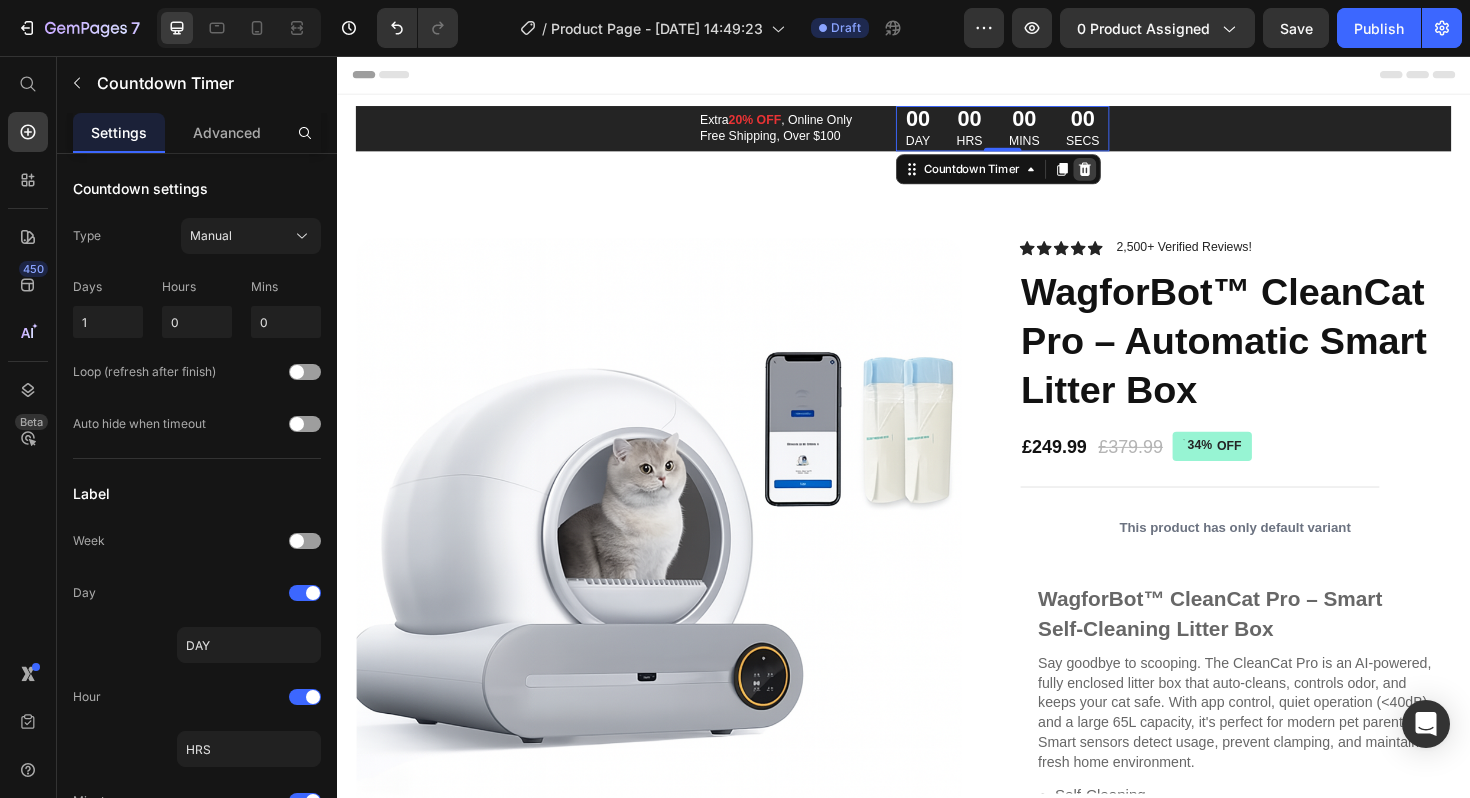 click 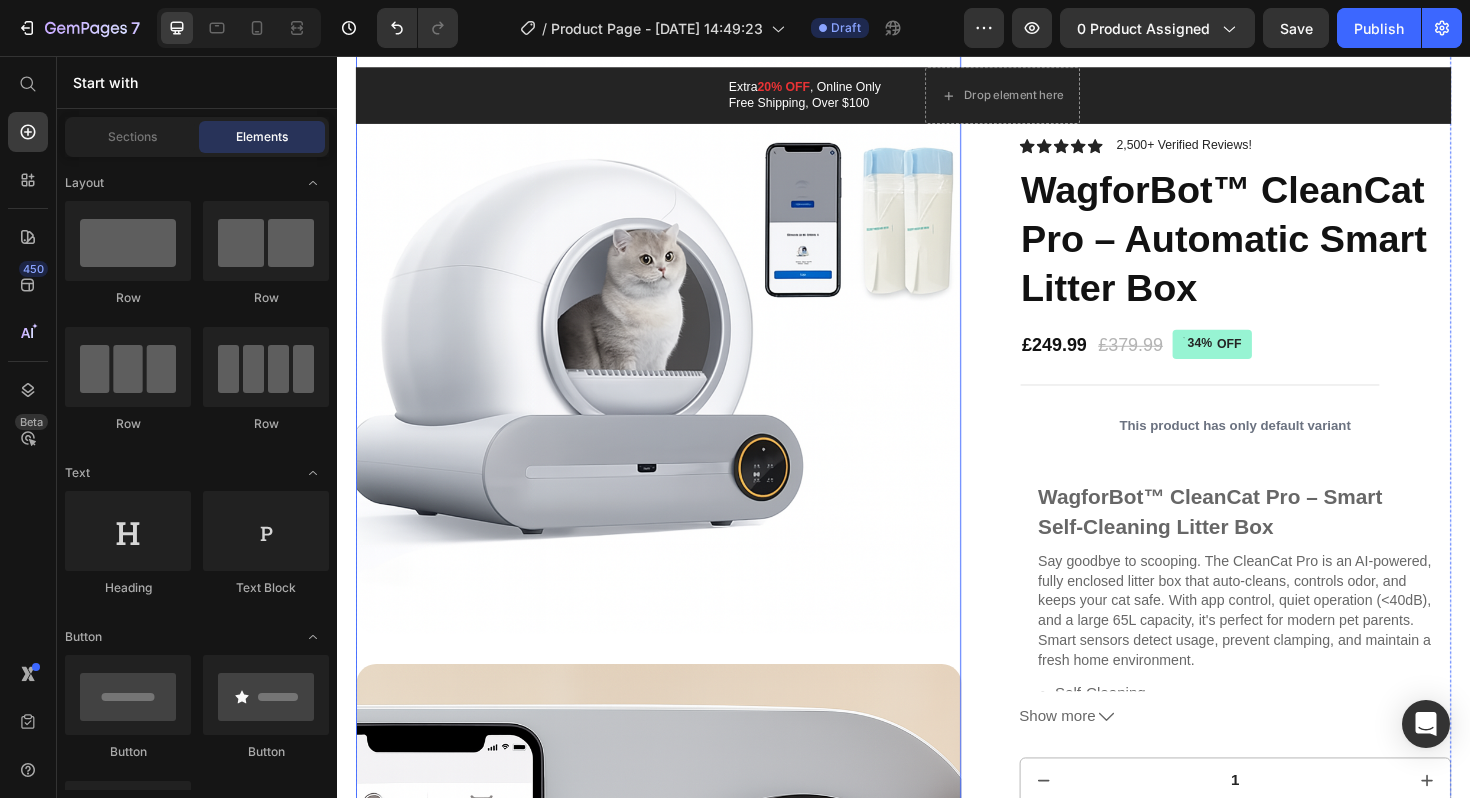 scroll, scrollTop: 0, scrollLeft: 0, axis: both 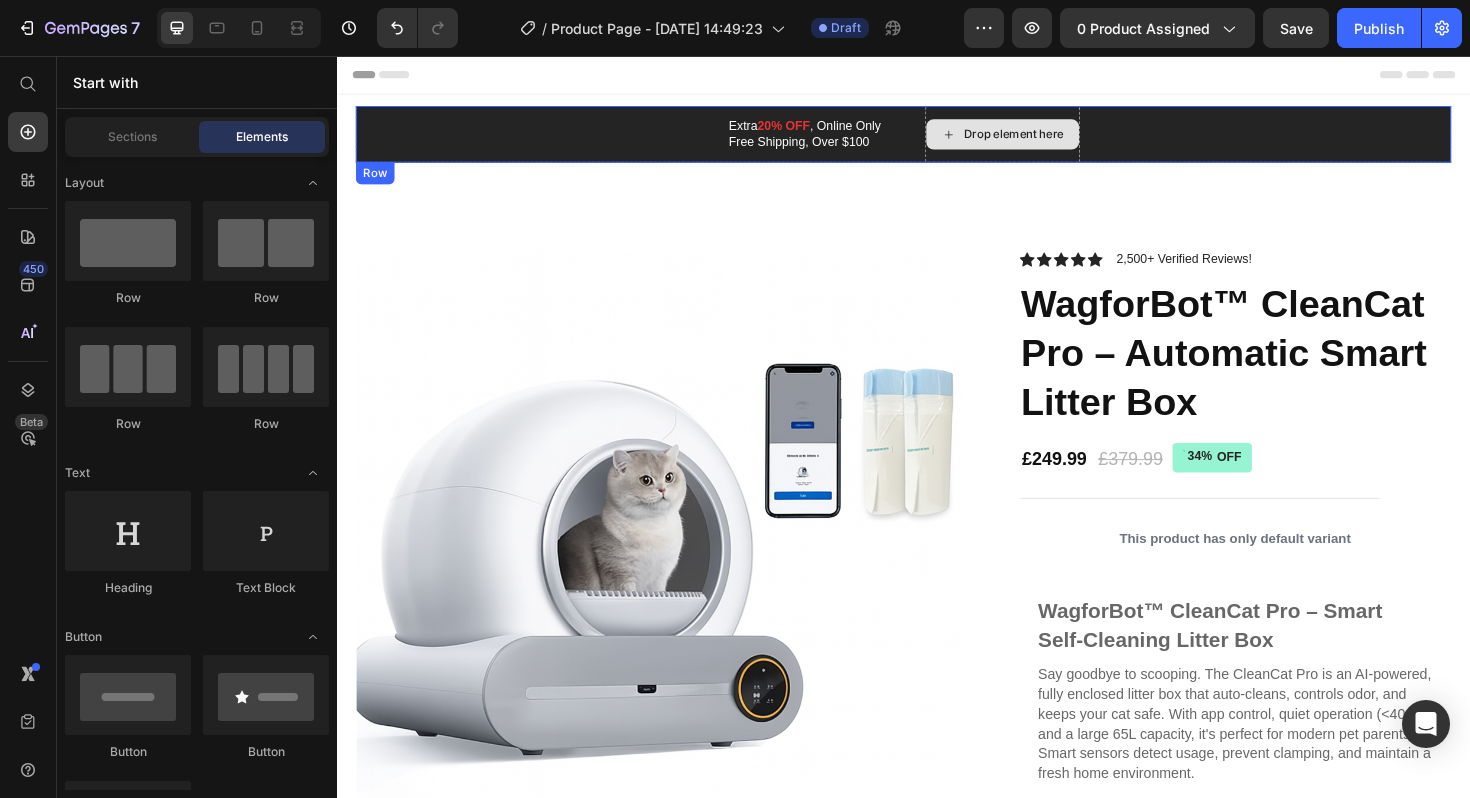 click on "Drop element here" at bounding box center (1042, 139) 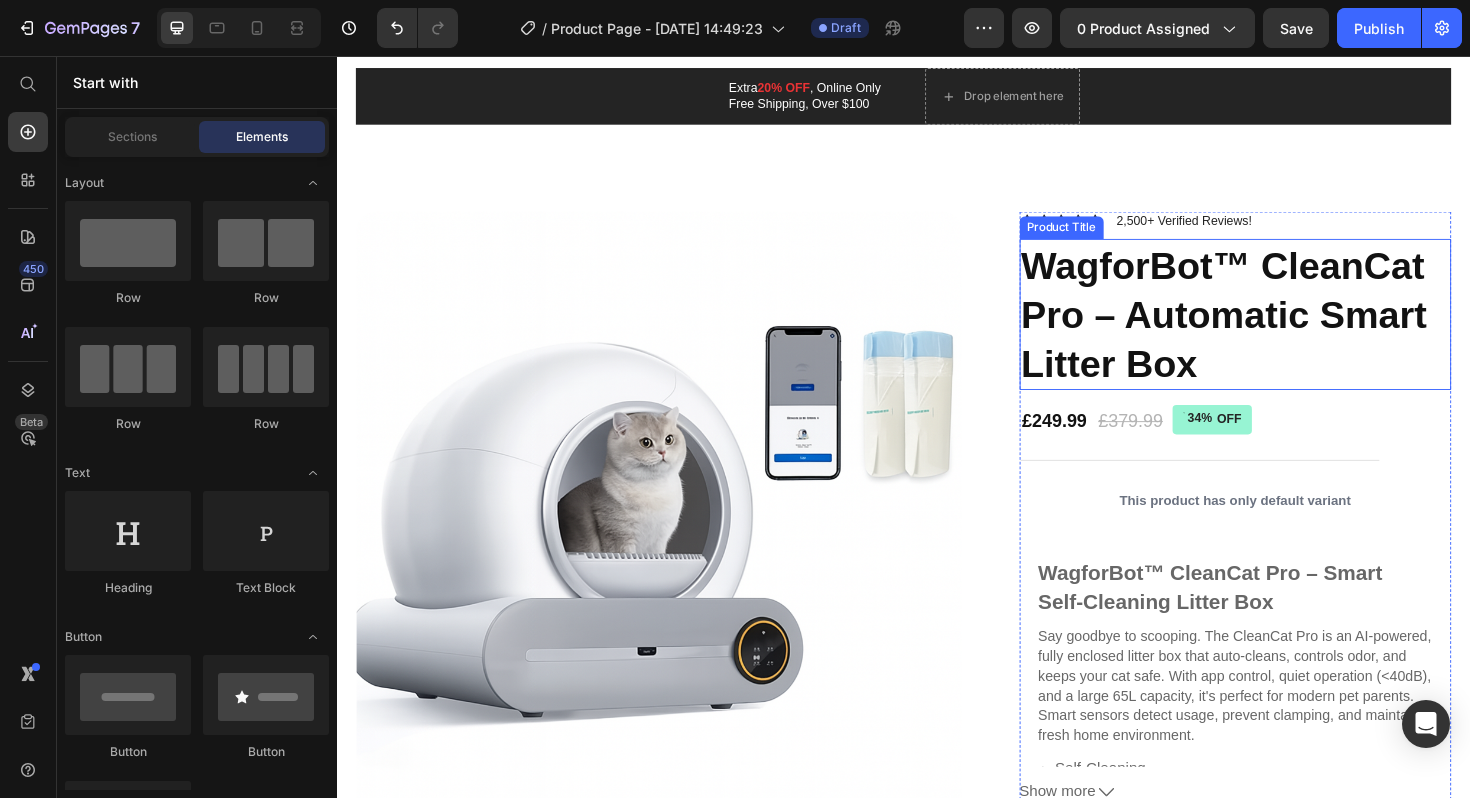 scroll, scrollTop: 79, scrollLeft: 0, axis: vertical 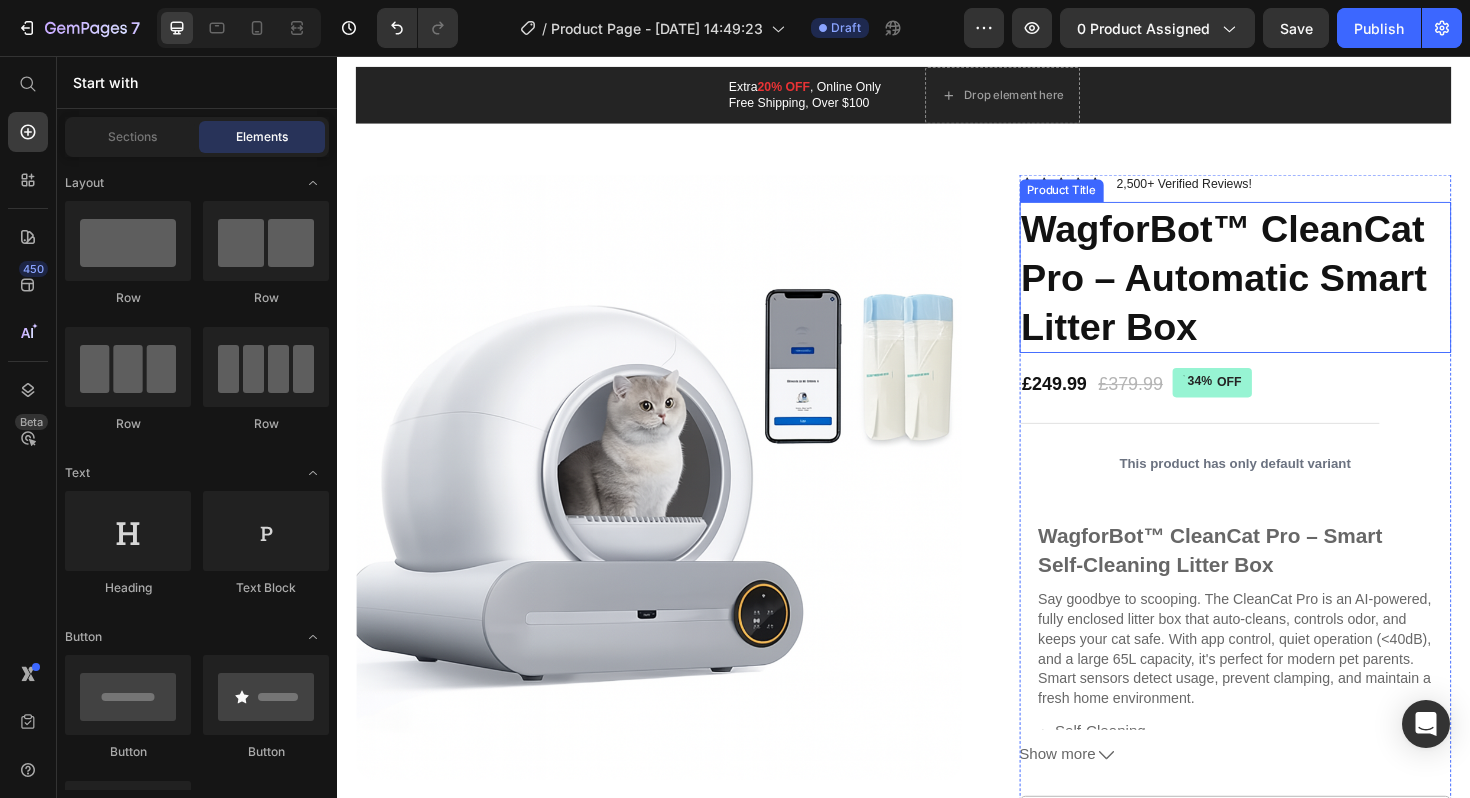 click on "WagforBot™ CleanCat Pro – Automatic Smart Litter Box" at bounding box center [1289, 291] 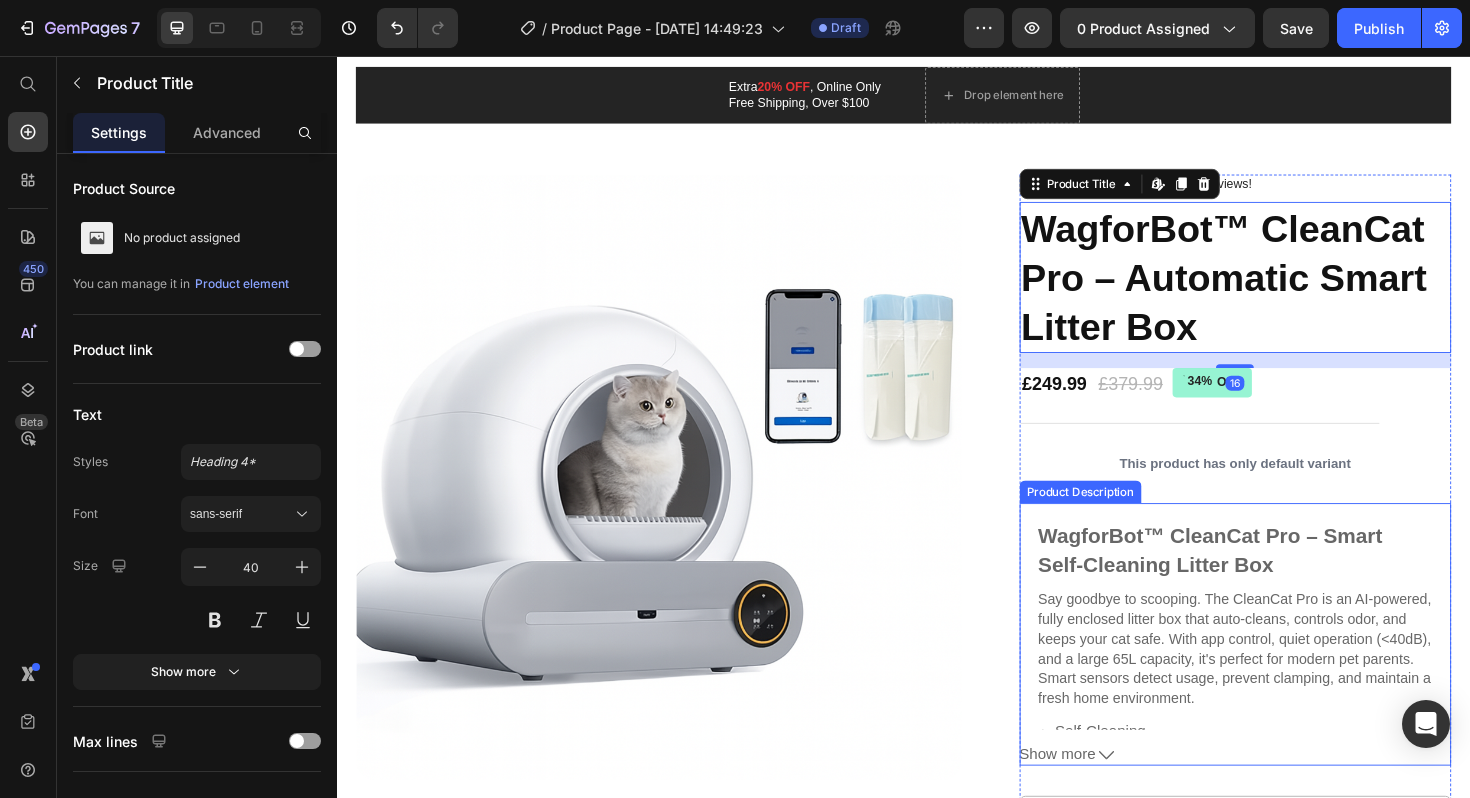 click on "WagforBot™ CleanCat Pro – Smart Self-Cleaning Litter Box" at bounding box center [1289, 581] 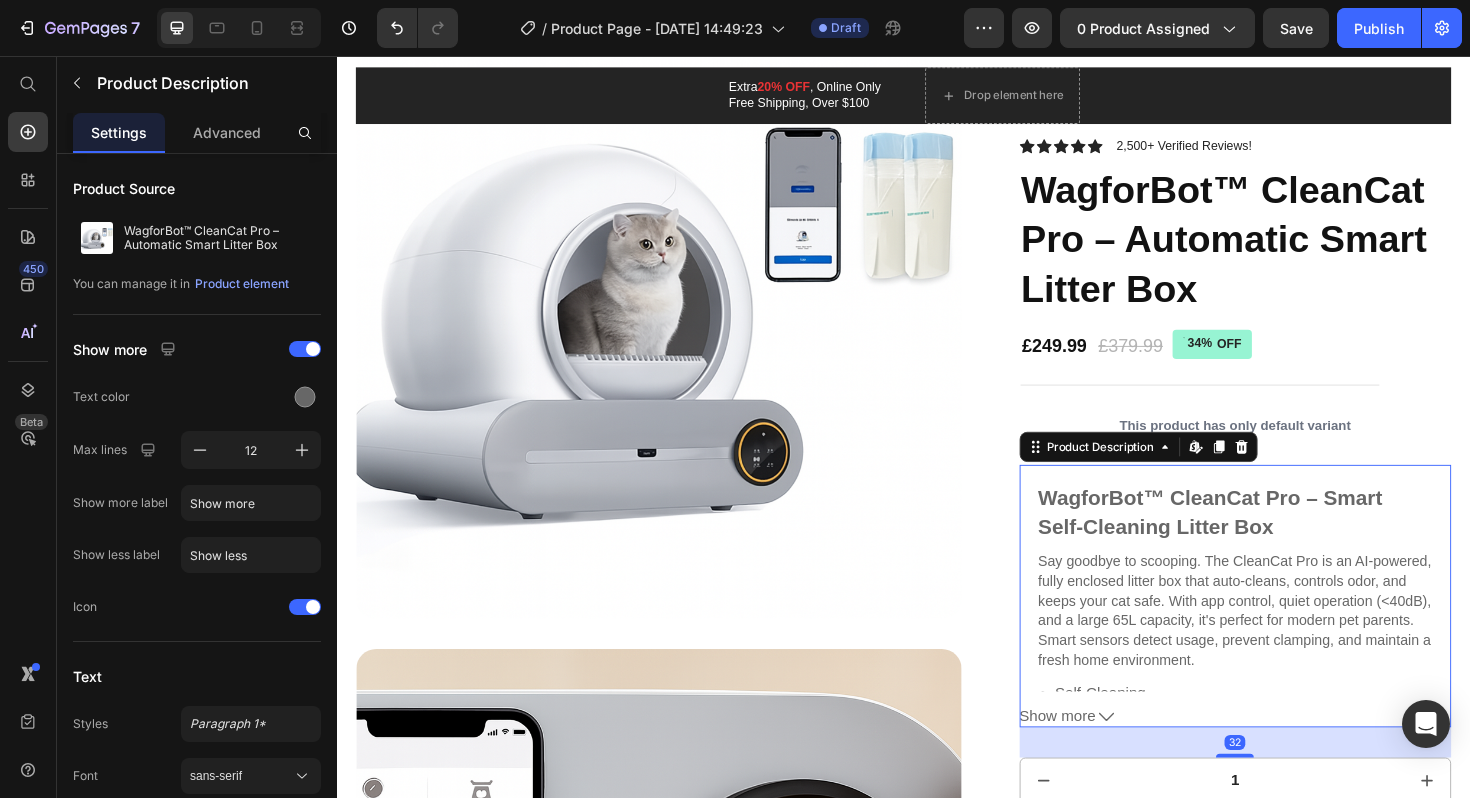 scroll, scrollTop: 398, scrollLeft: 0, axis: vertical 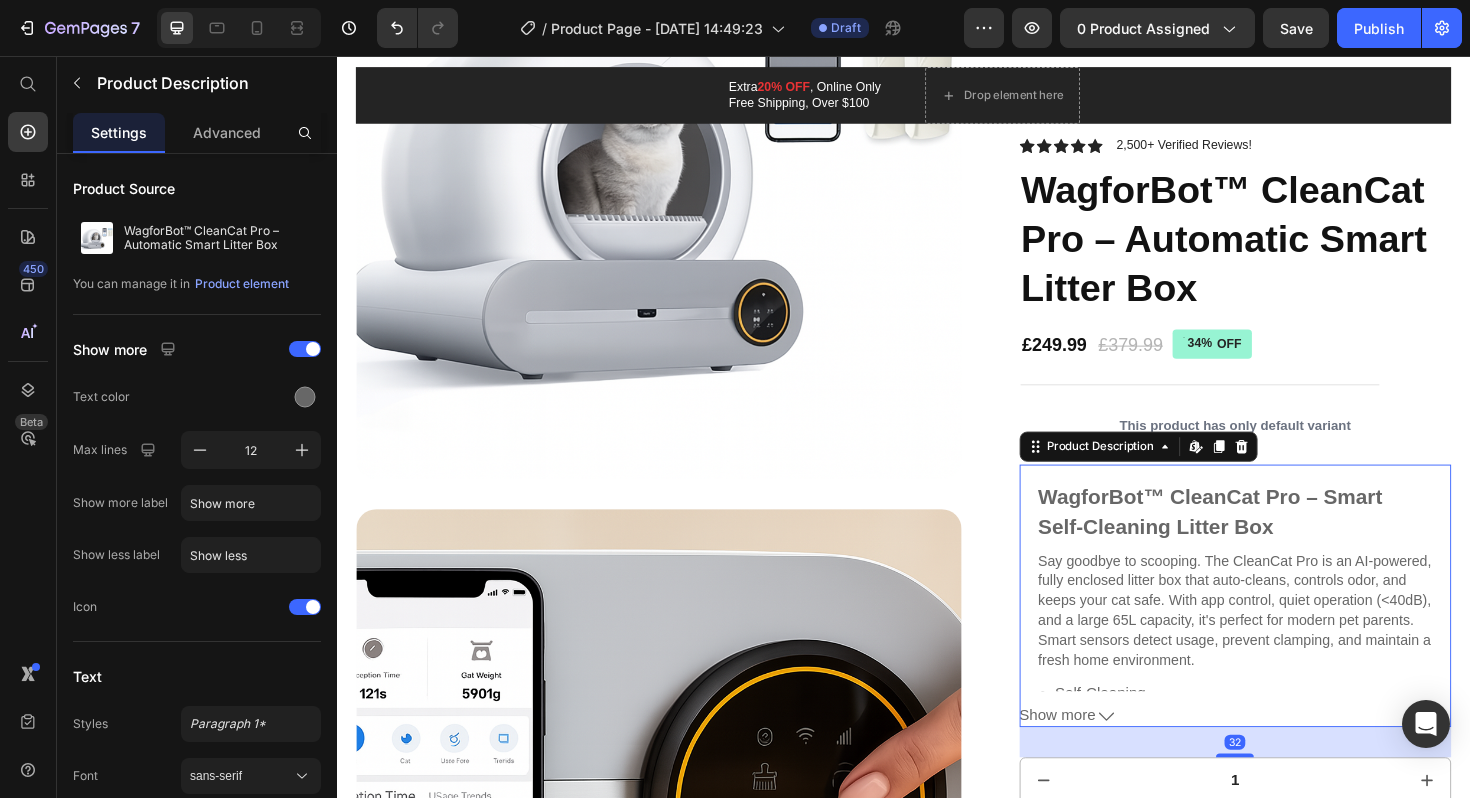 click on "Show more" at bounding box center [1289, 755] 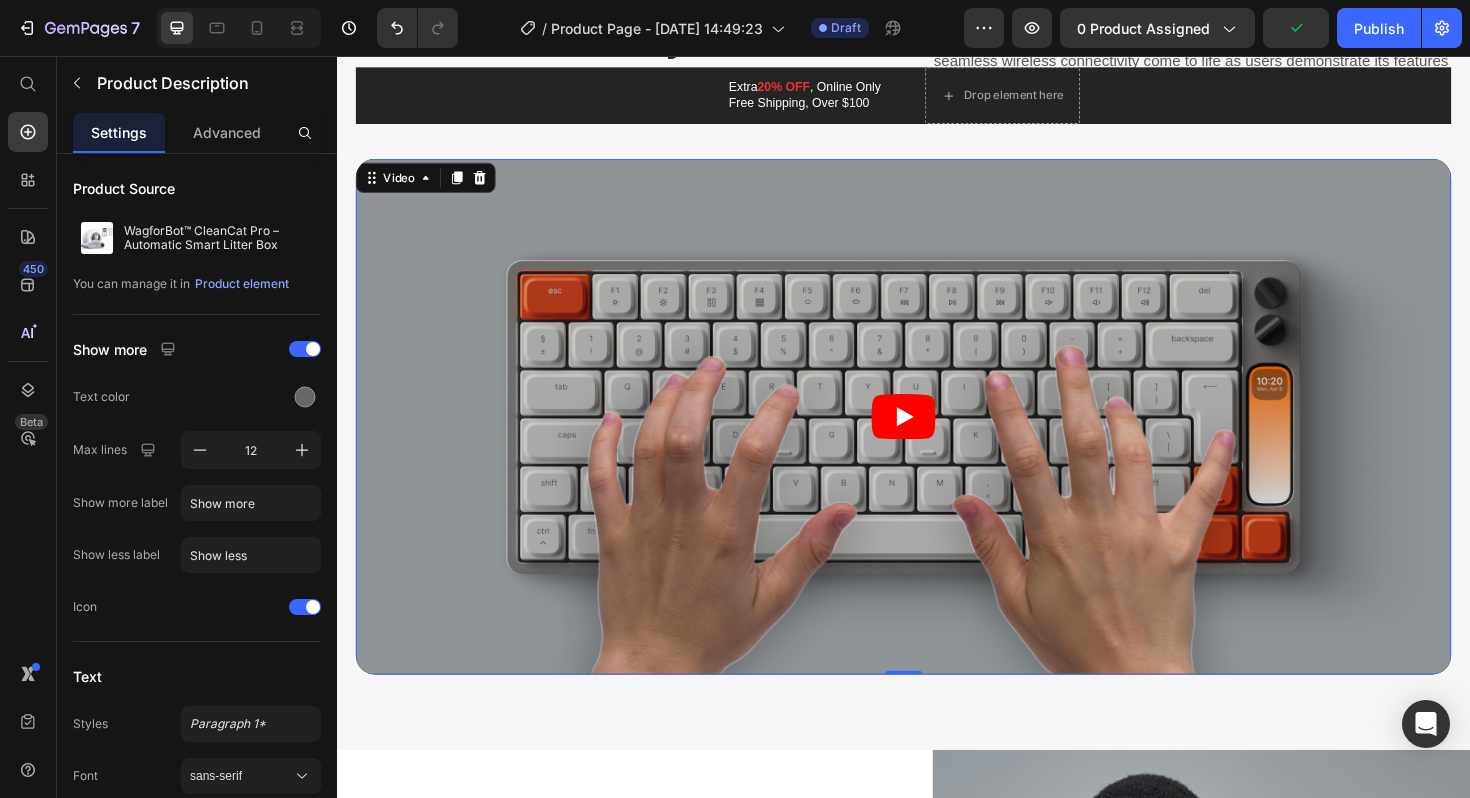 click at bounding box center (937, 438) 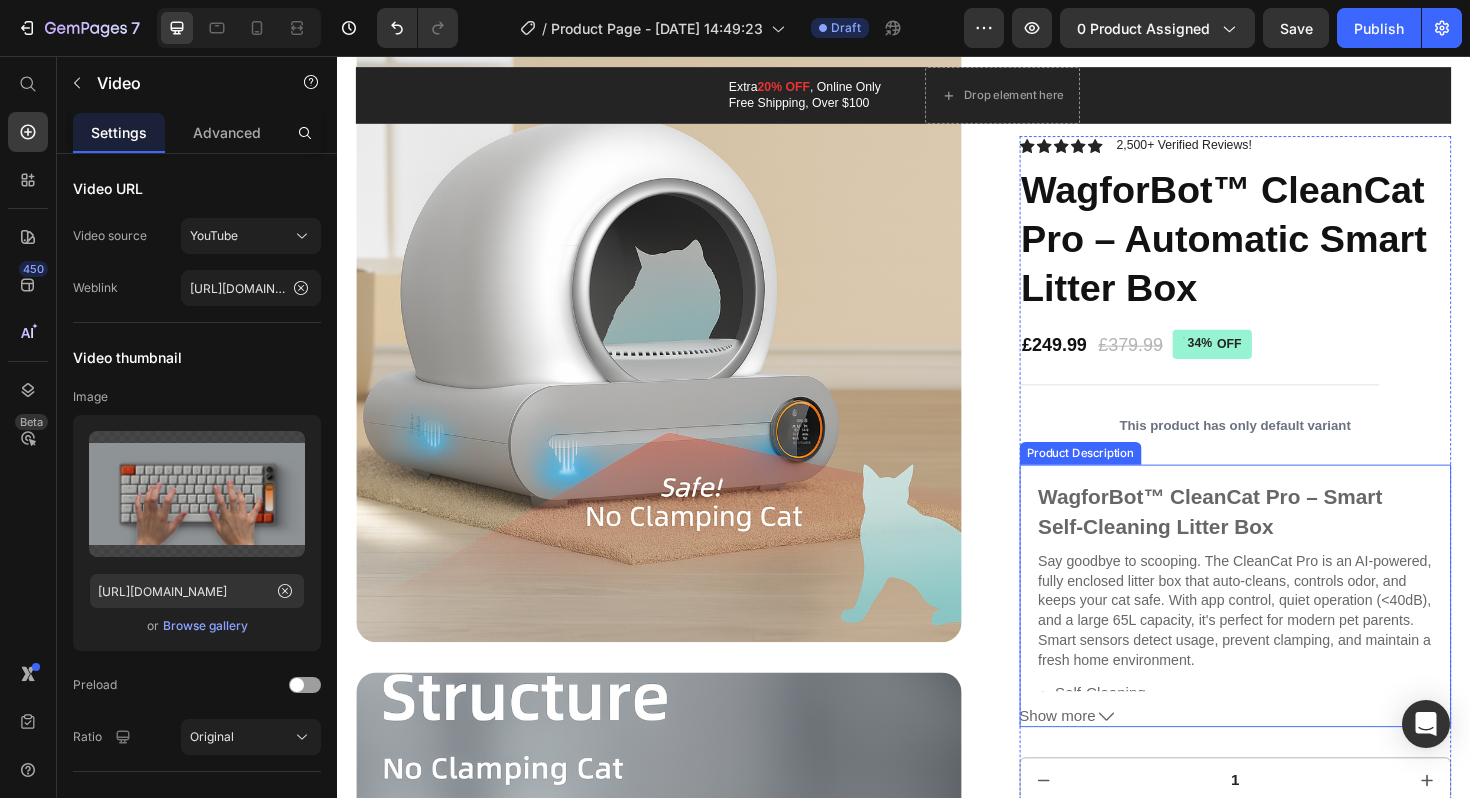 scroll, scrollTop: 2263, scrollLeft: 0, axis: vertical 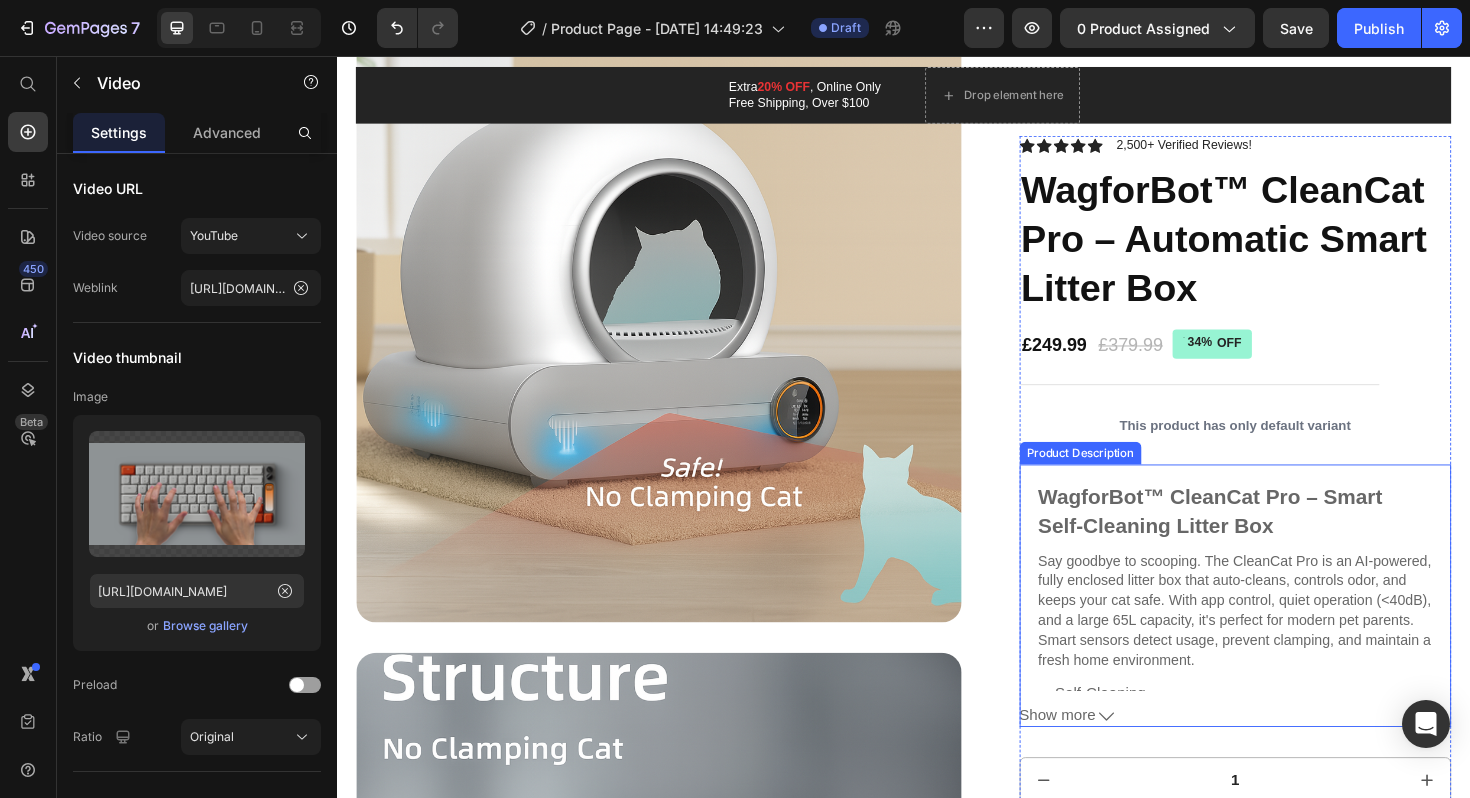click 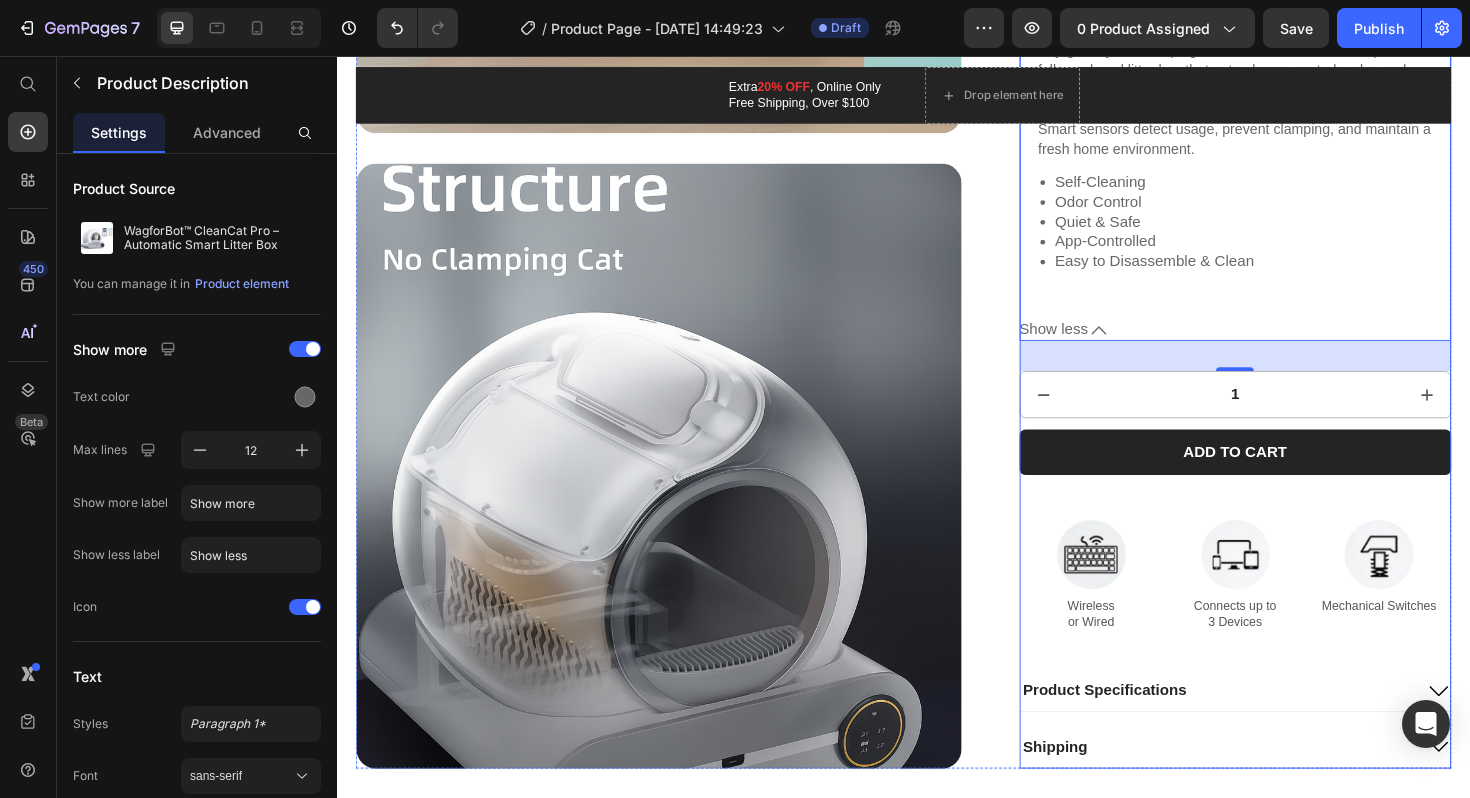 scroll, scrollTop: 2814, scrollLeft: 0, axis: vertical 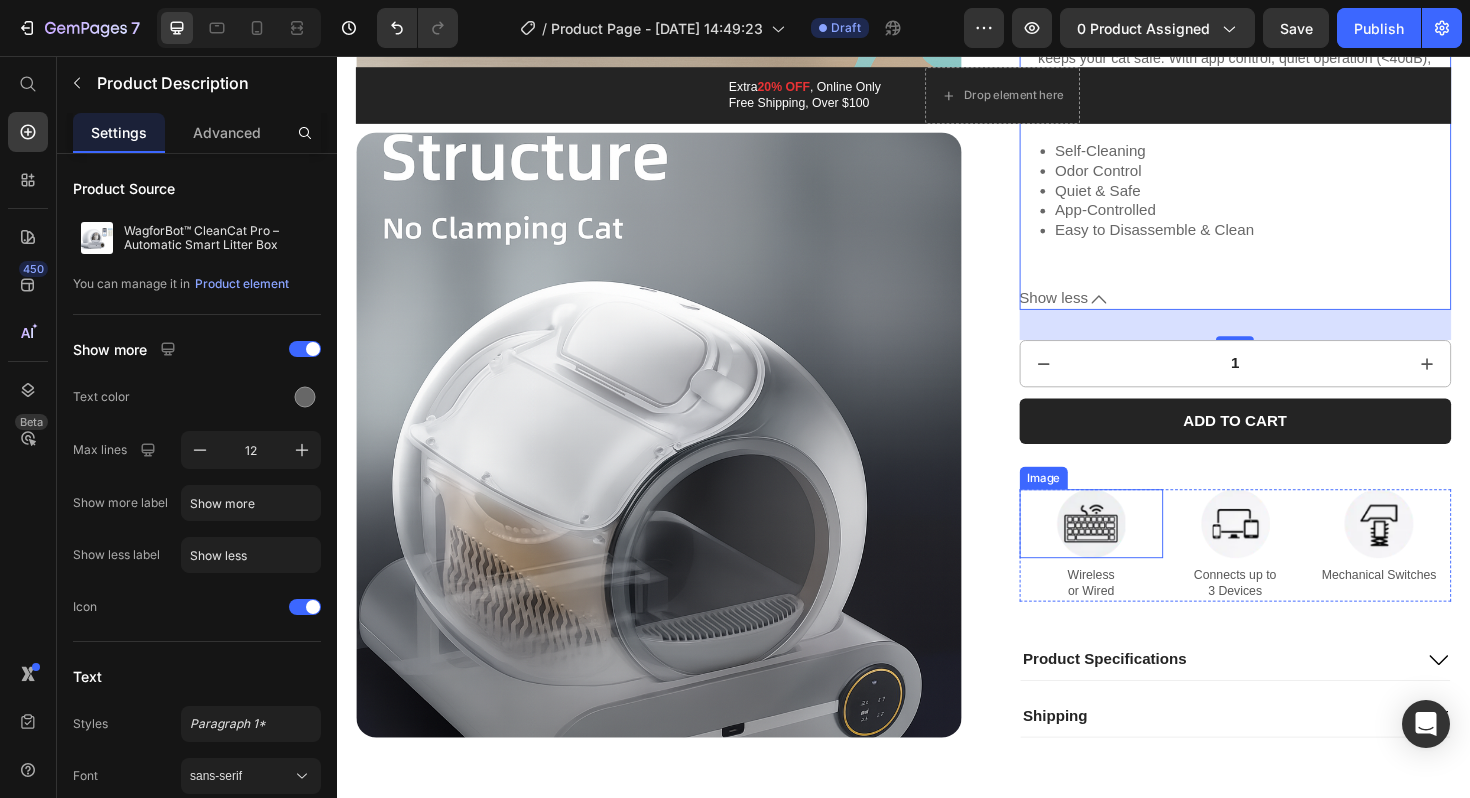 click at bounding box center (1136, 551) 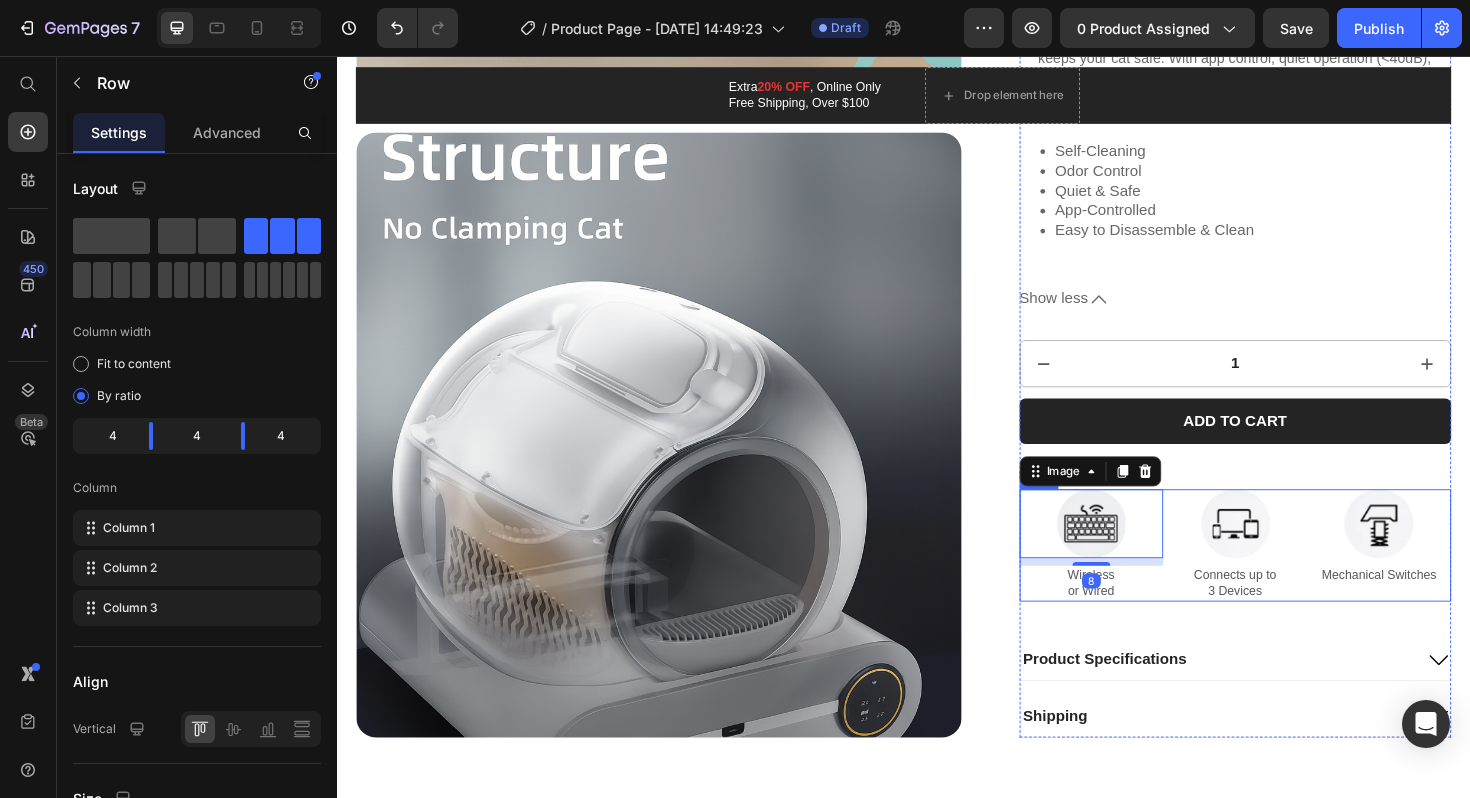 click on "Image Connects up to  3 Devices Text Block" at bounding box center (1288, 574) 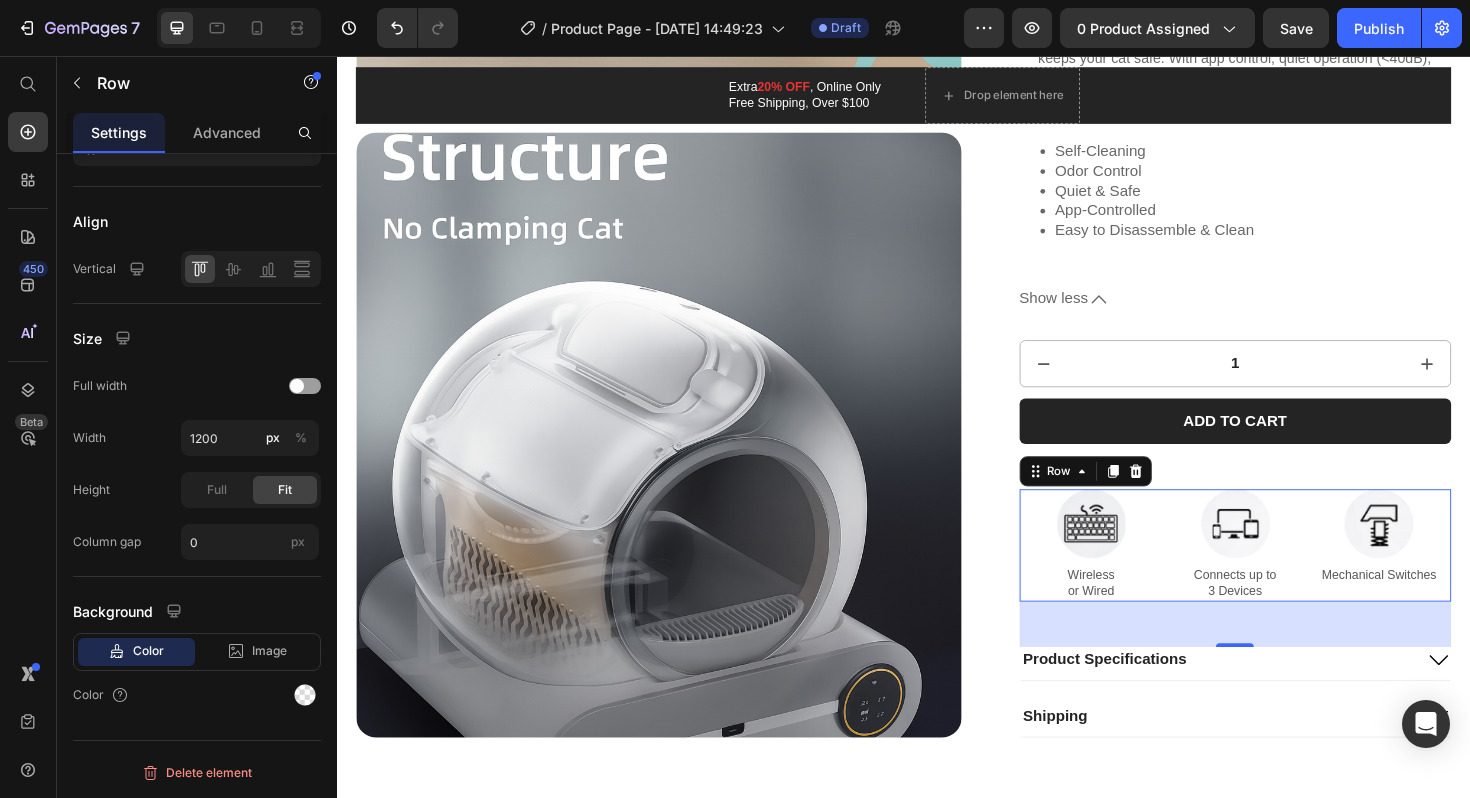 scroll, scrollTop: 0, scrollLeft: 0, axis: both 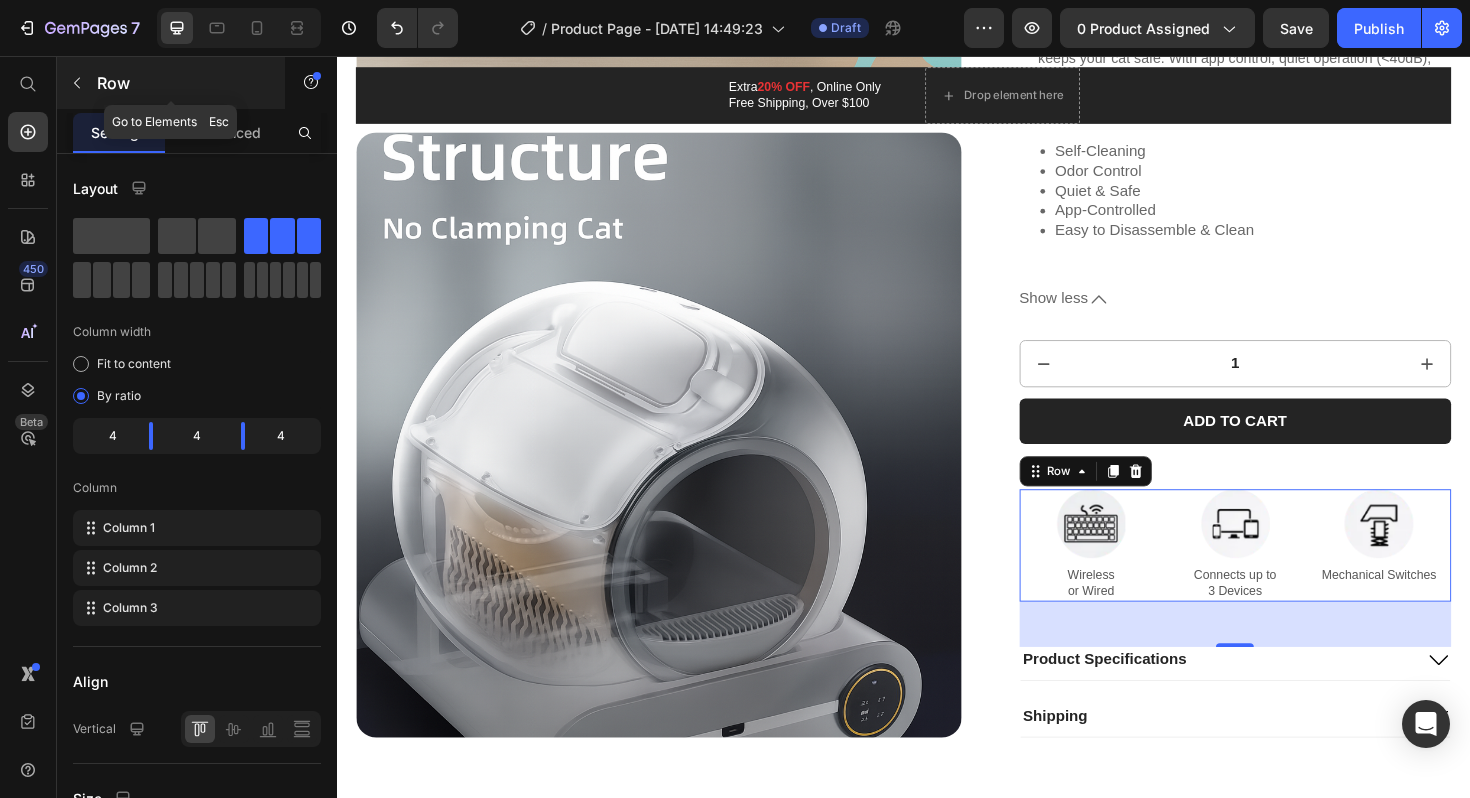 click 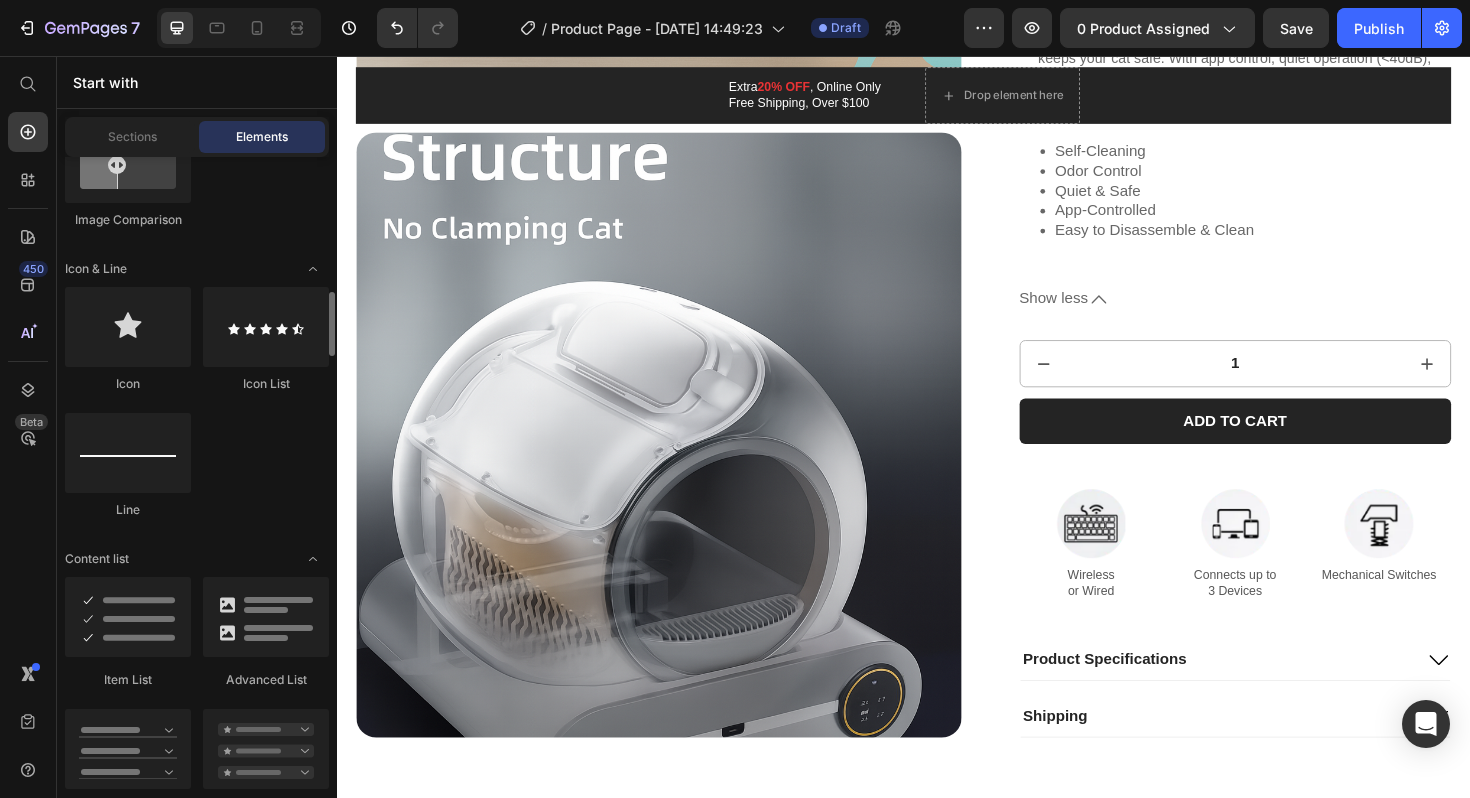 scroll, scrollTop: 1680, scrollLeft: 0, axis: vertical 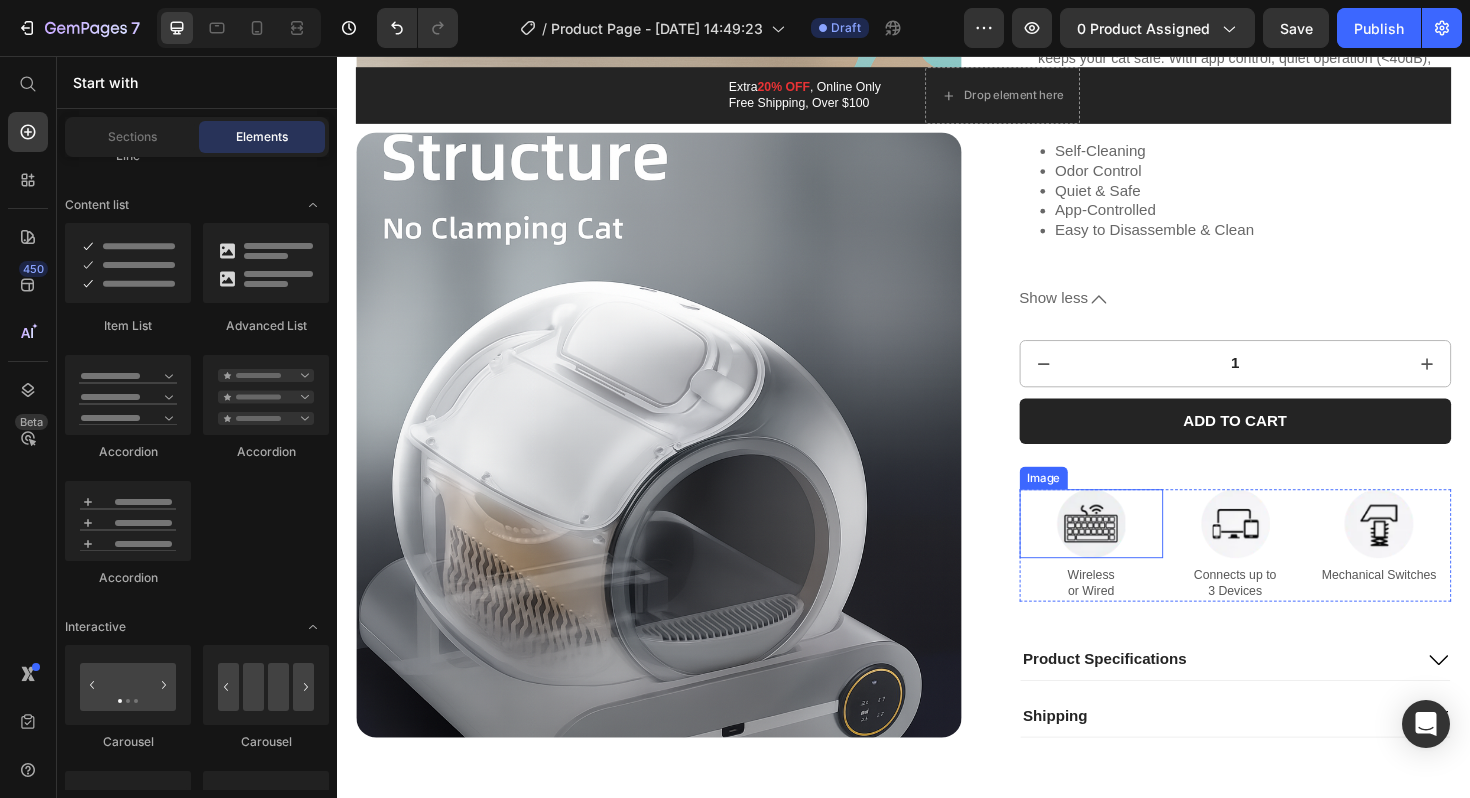 click at bounding box center (1136, 551) 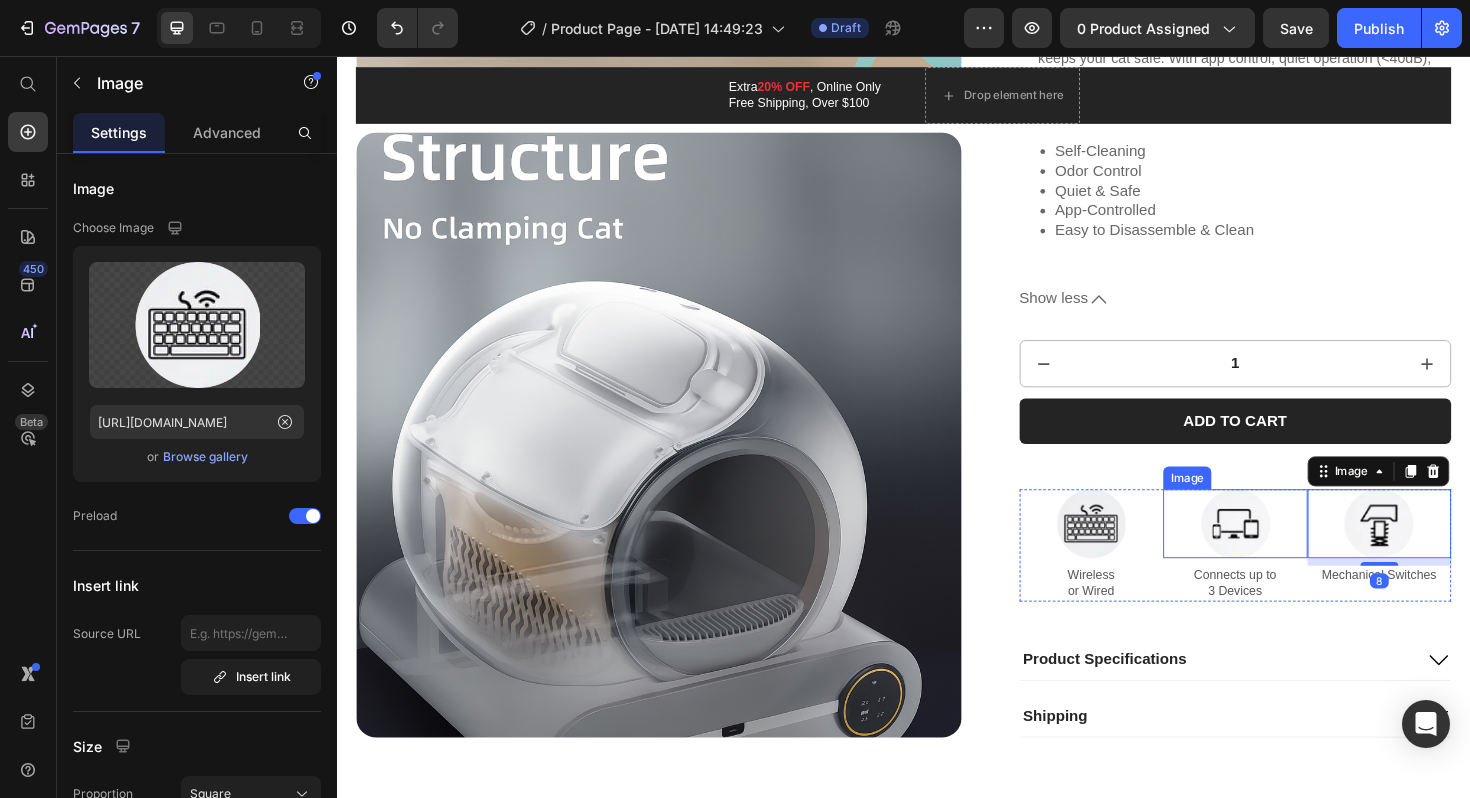 click on "Image Wireless  or Wired Text Block Image Connects up to  3 Devices Text Block Image   8 Mechanical Switches Text Block Row" at bounding box center [1289, 574] 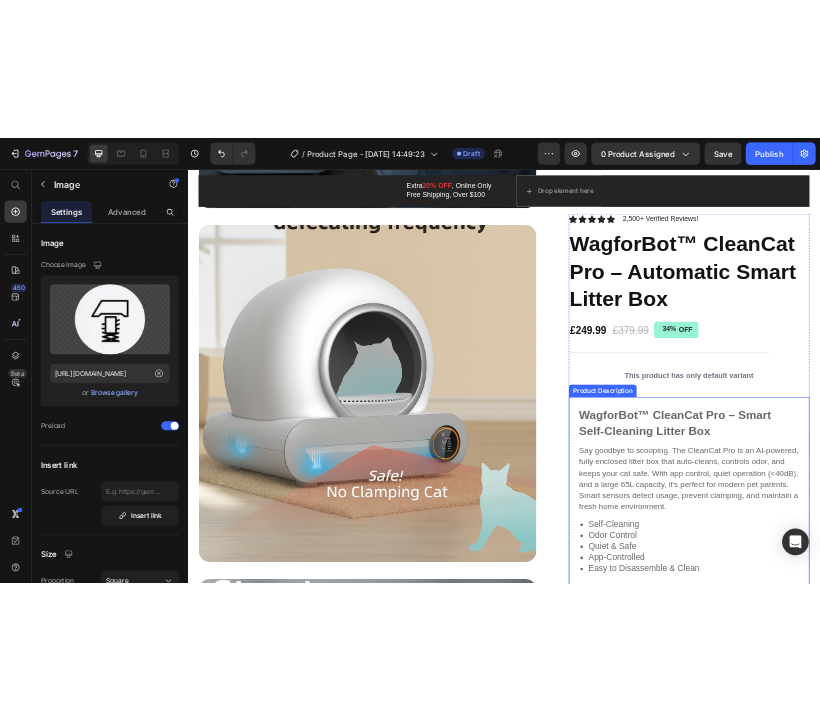 scroll, scrollTop: 1465, scrollLeft: 0, axis: vertical 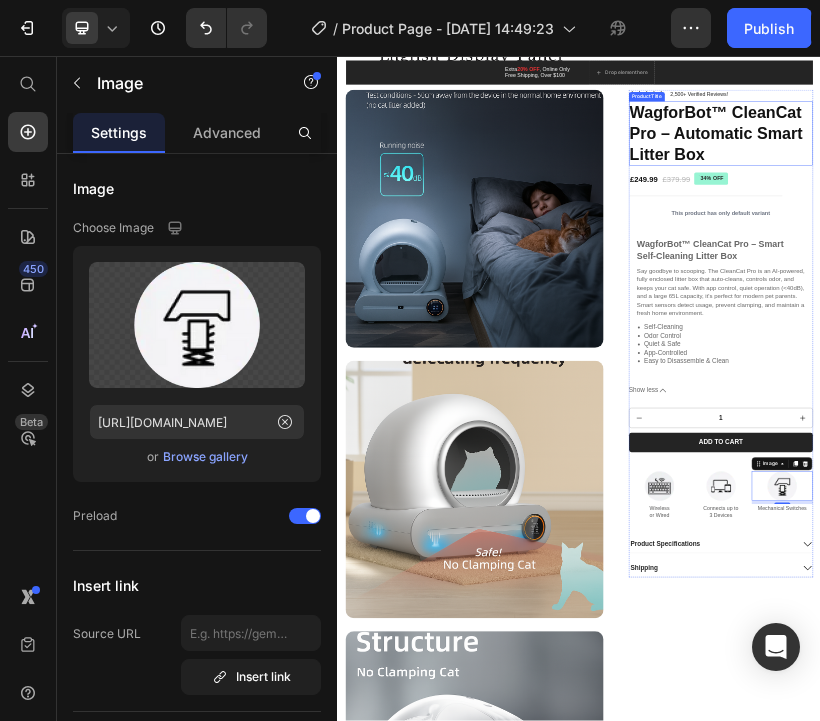 click on "WagforBot™ CleanCat Pro – Automatic Smart Litter Box" at bounding box center [1289, 250] 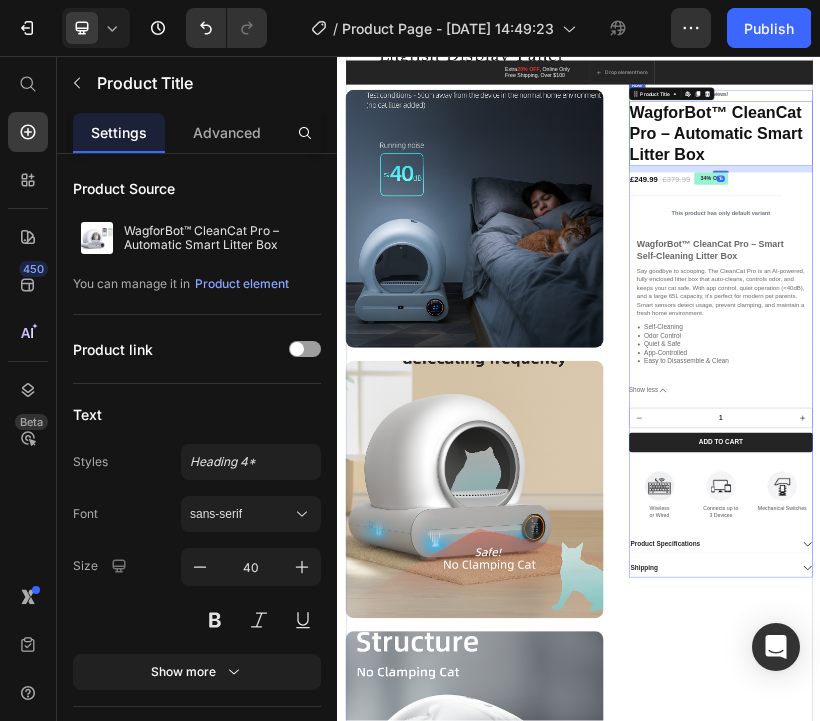 click on "Icon
Icon
Icon
Icon
Icon Icon List 2,500+ Verified Reviews! Text Block Row WagforBot™ CleanCat Pro – Automatic Smart Litter Box Product Title   Edit content in Shopify 16 £249.99 Product Price £379.99 Product Price 34% OFF Discount Tag Row This product has only default variant Product Variants & Swatches
WagforBot™ CleanCat Pro – Smart Self-Cleaning Litter Box
Say goodbye to scooping. The CleanCat Pro is an AI-powered, fully enclosed litter box that auto-cleans, controls odor, and keeps your cat safe. With app control, quiet operation (<40dB), and a large 65L capacity, it's perfect for modern pet parents. Smart sensors detect usage, prevent clamping, and maintain a fresh home environment.
Self-Cleaning
Odor Control
Quiet & Safe
App-Controlled
Easy to Disassemble & Clean
Show less Product Description 1 Product Quantity Add to cart Add to Cart Image" at bounding box center [1289, 746] 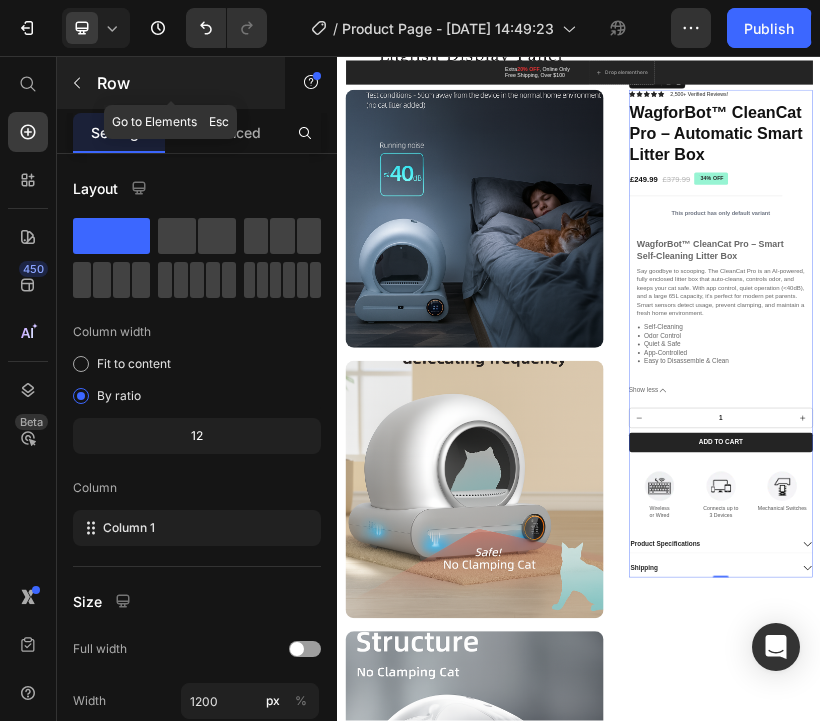 click 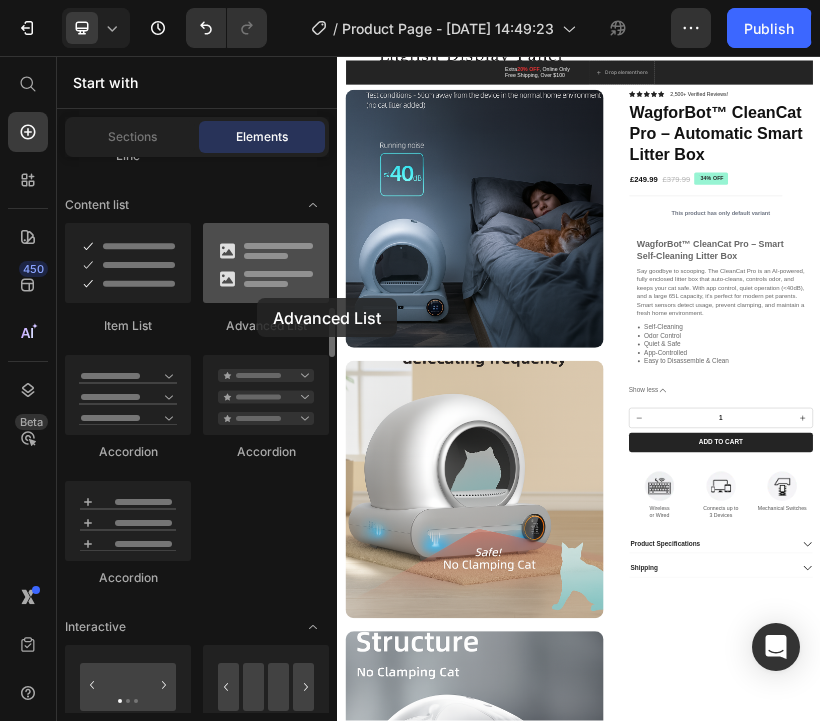 click at bounding box center (266, 263) 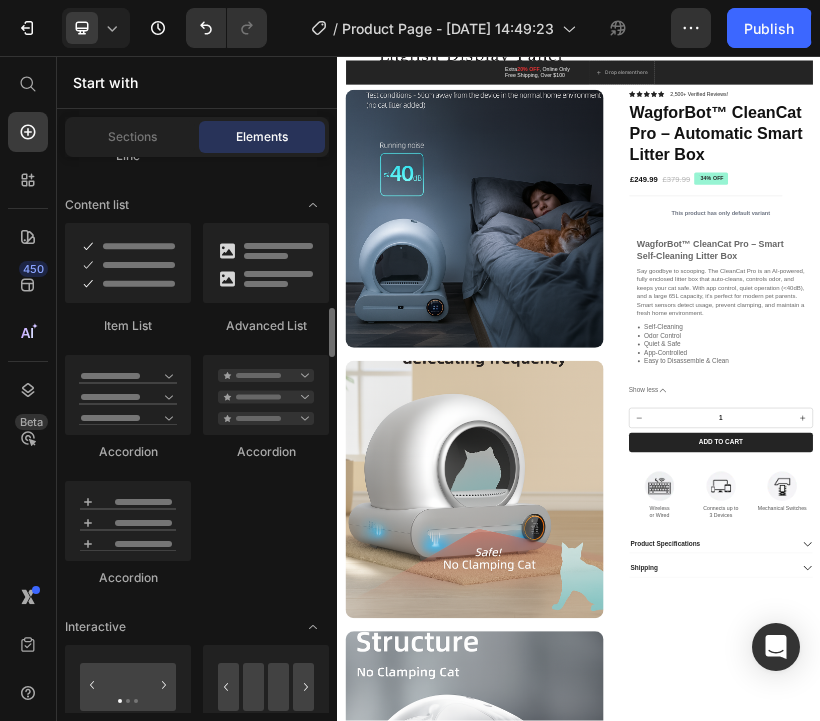 scroll, scrollTop: 1979, scrollLeft: 0, axis: vertical 